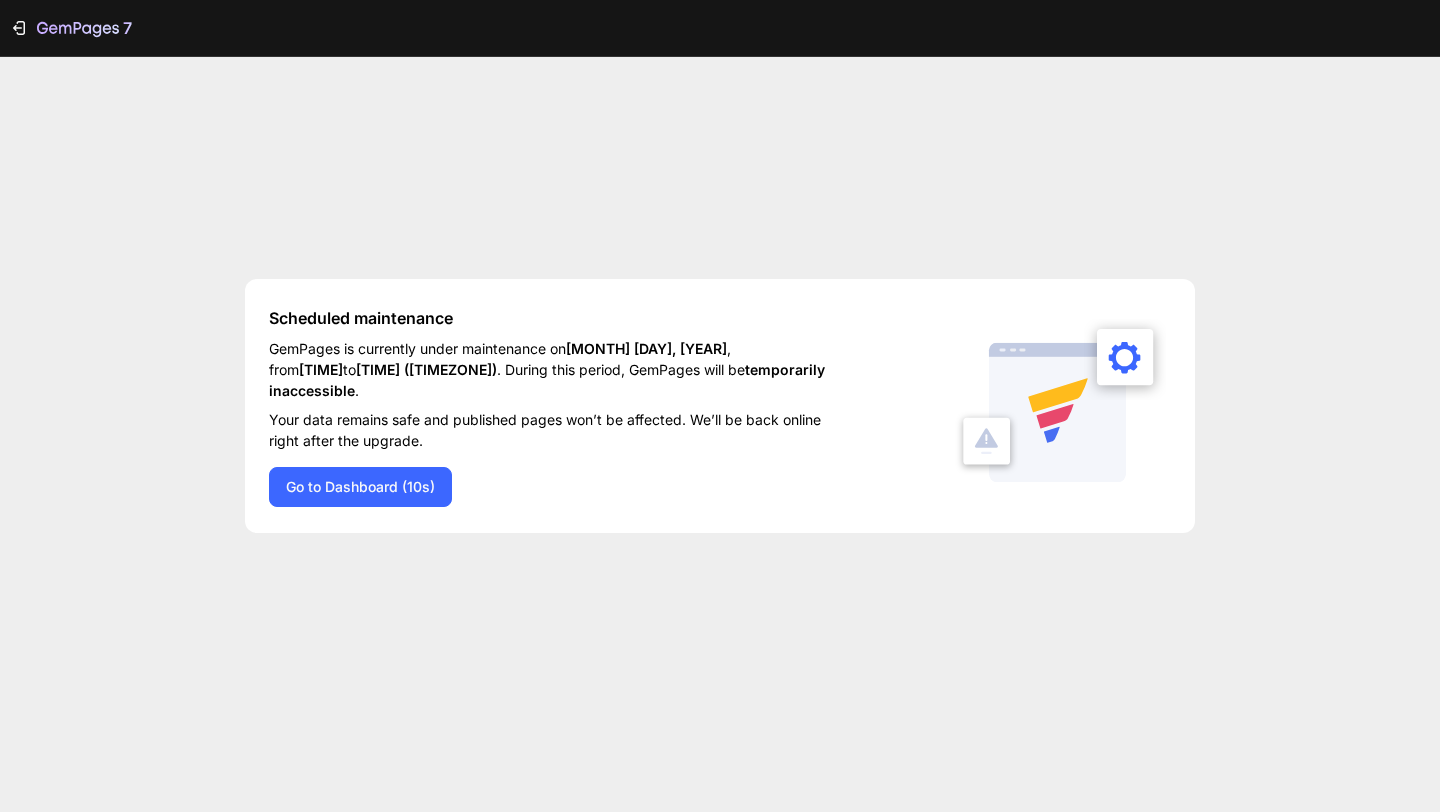 scroll, scrollTop: 0, scrollLeft: 0, axis: both 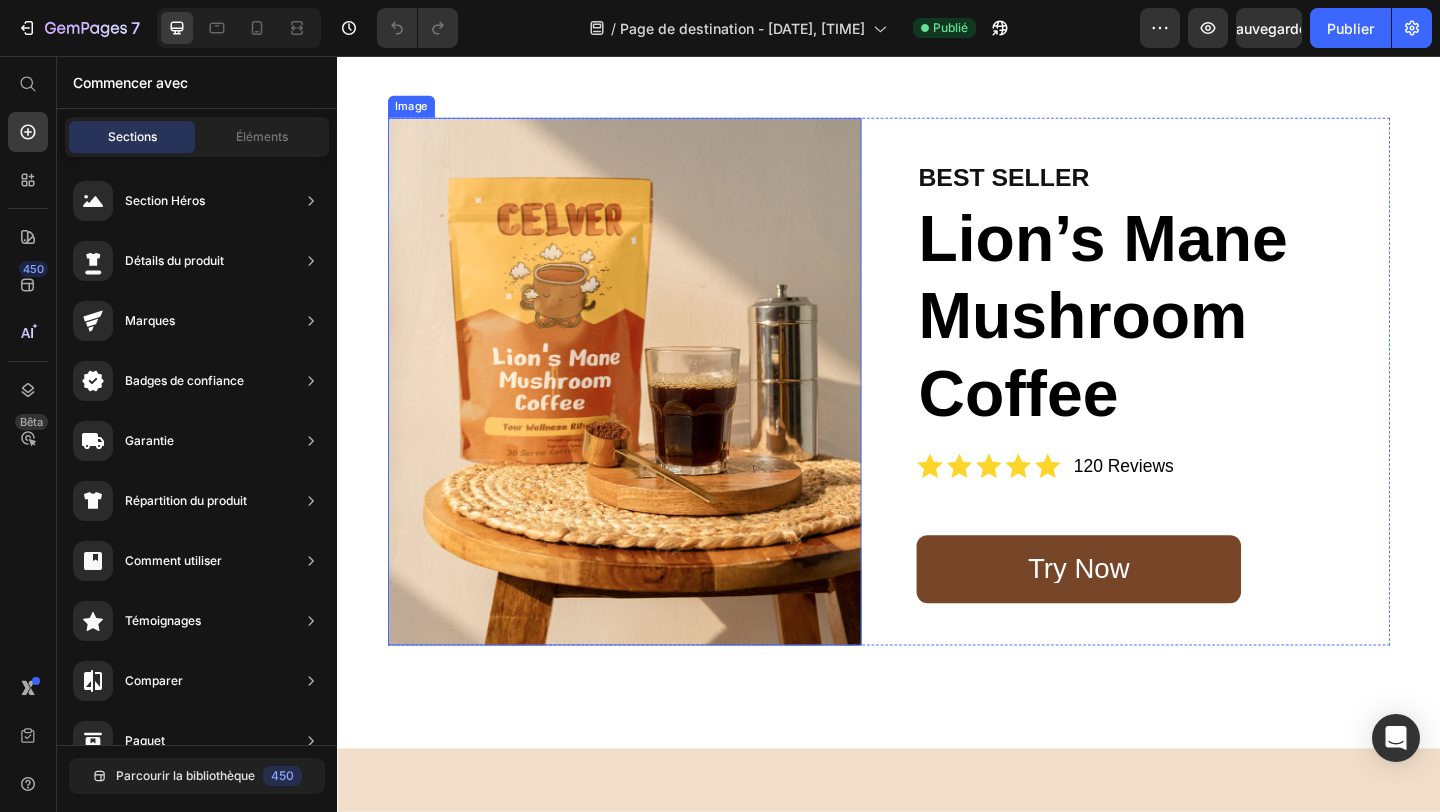 click at bounding box center [649, 409] 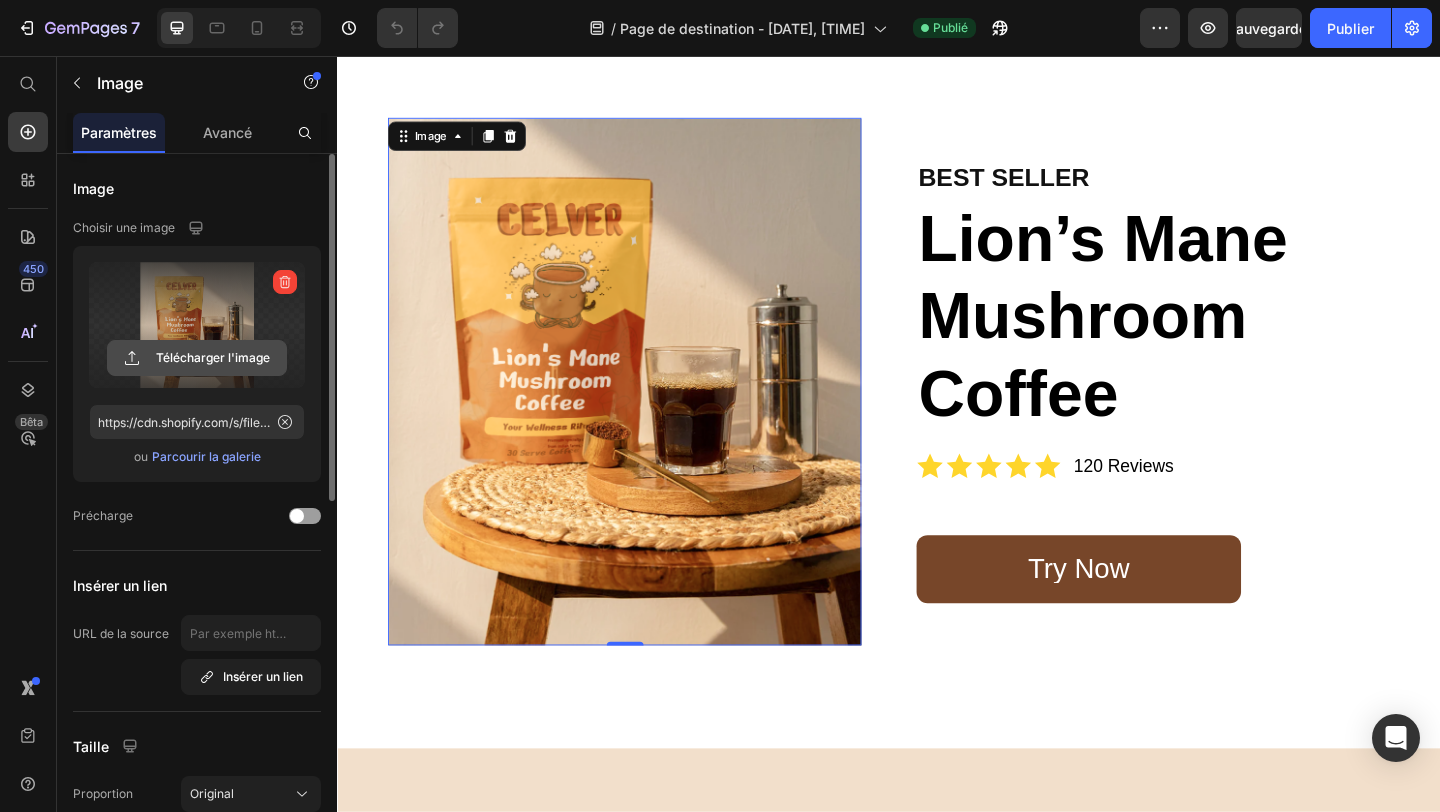 click 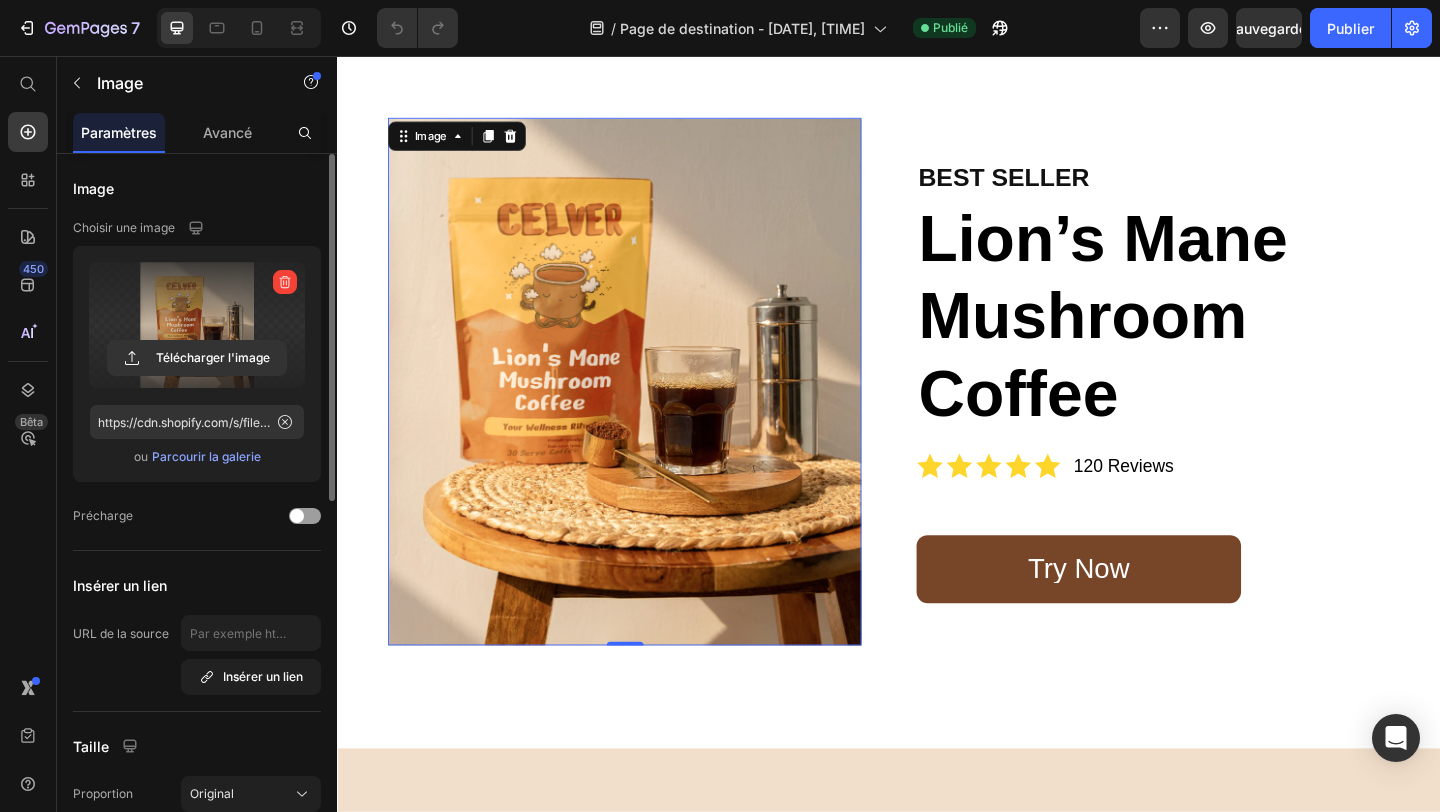 click at bounding box center (197, 325) 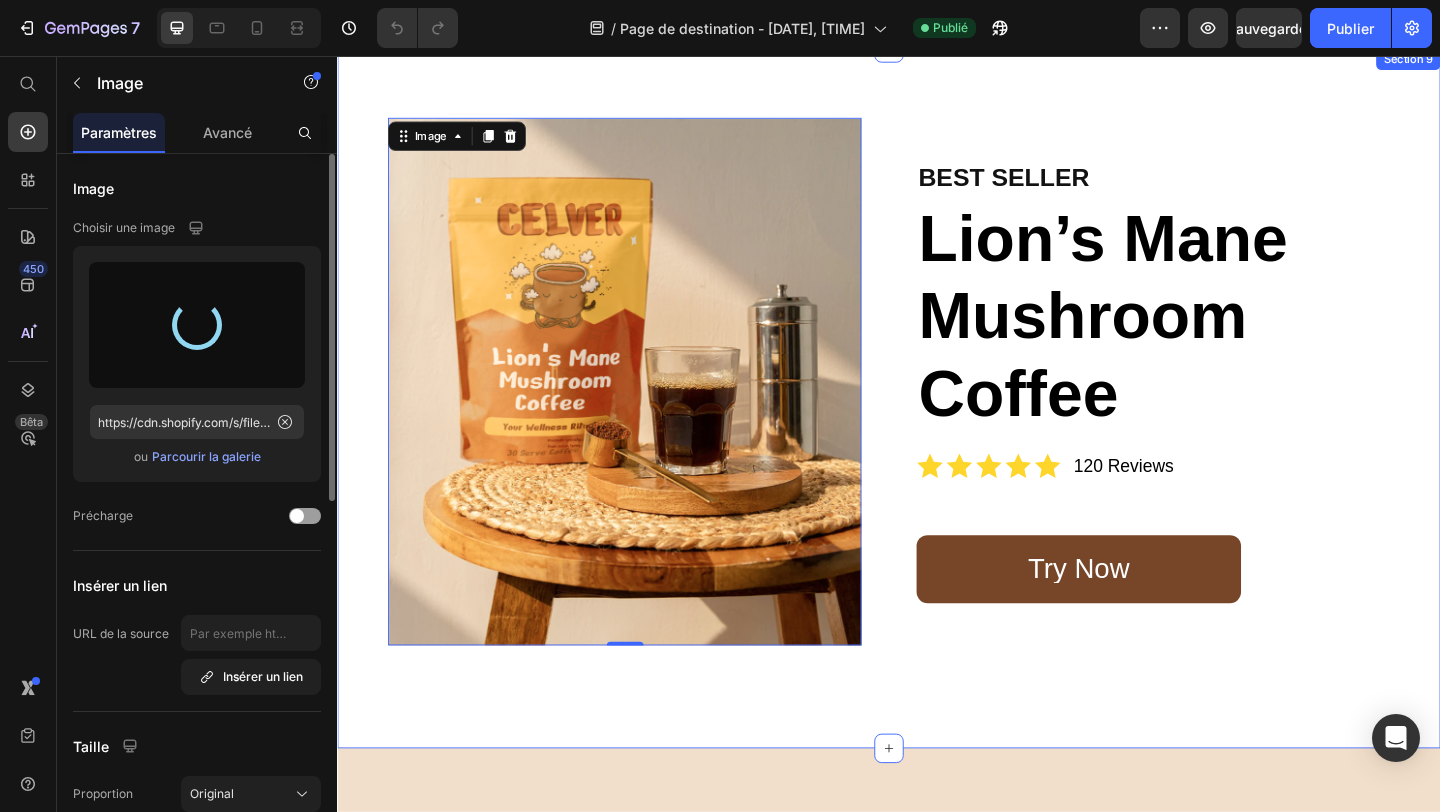 type on "https://cdn.shopify.com/s/files/1/0959/1534/4213/files/gempages_575159801810518884-9ca80623-9e13-4165-84d7-644a66f93d77.jpg" 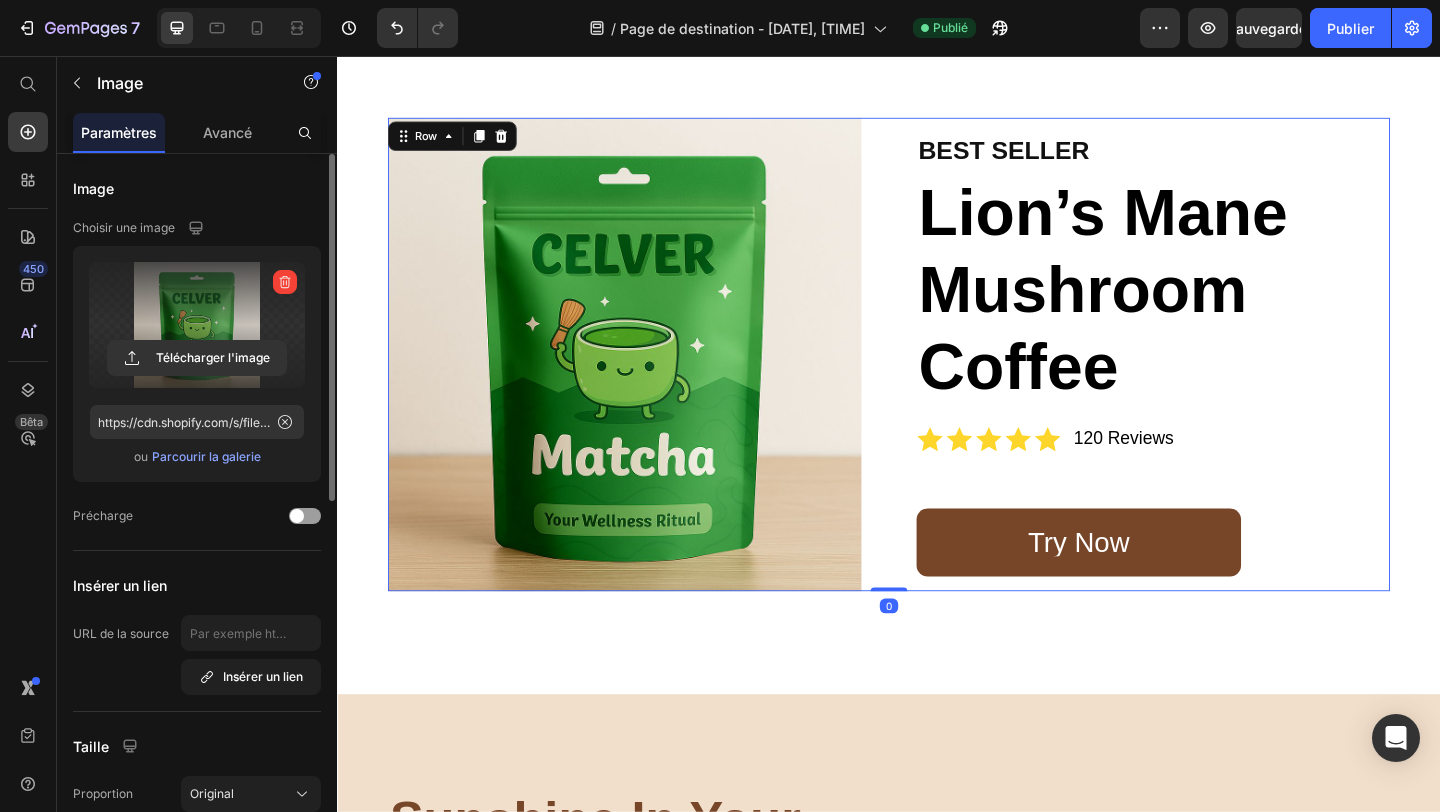 click on "BEST SELLER Heading Lion’s Mane Mushroom Coffee Heading
Icon
Icon
Icon
Icon
Icon Icon List 120 Reviews Text Block Row Try Now Button" at bounding box center (1224, 380) 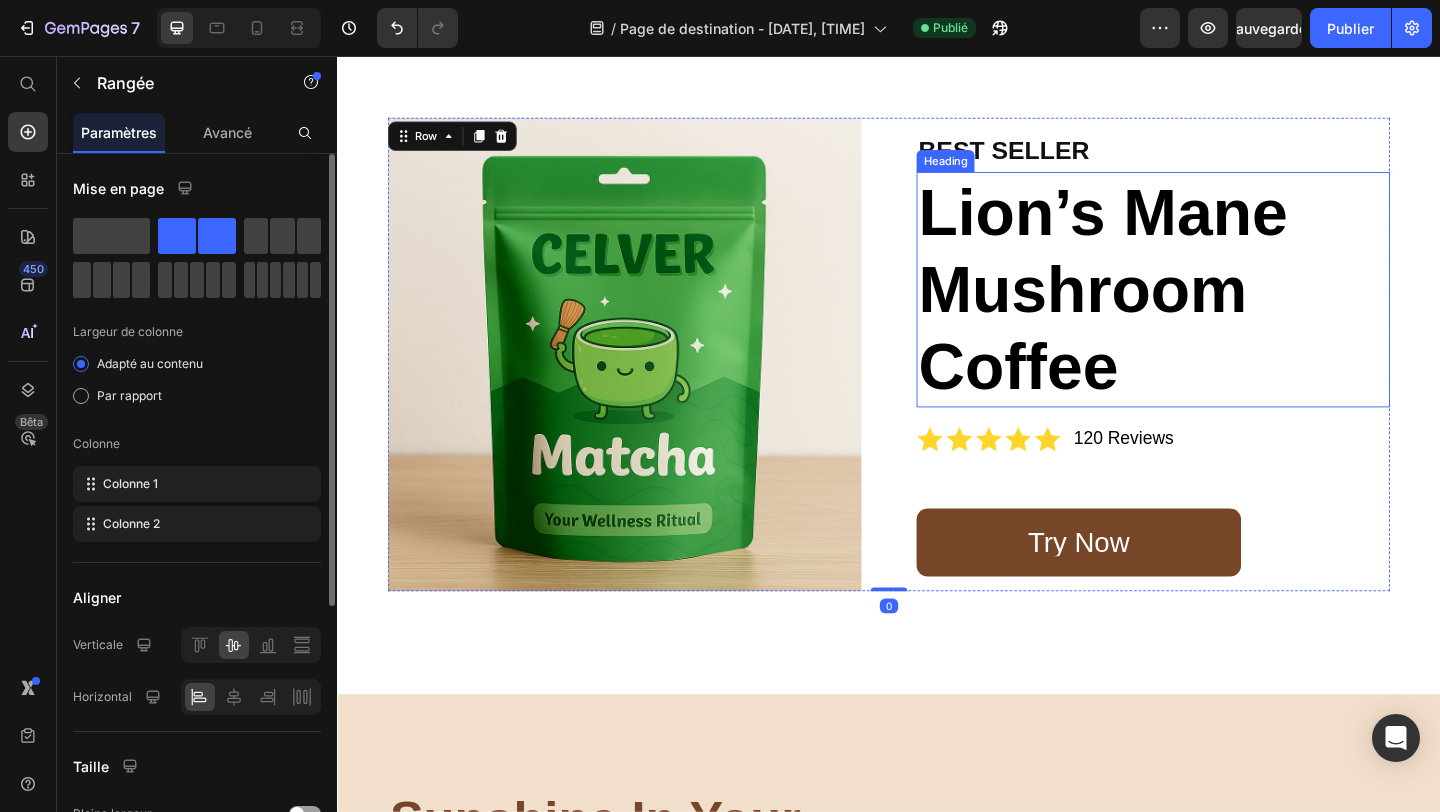 click on "Lion’s Mane Mushroom Coffee" at bounding box center (1224, 310) 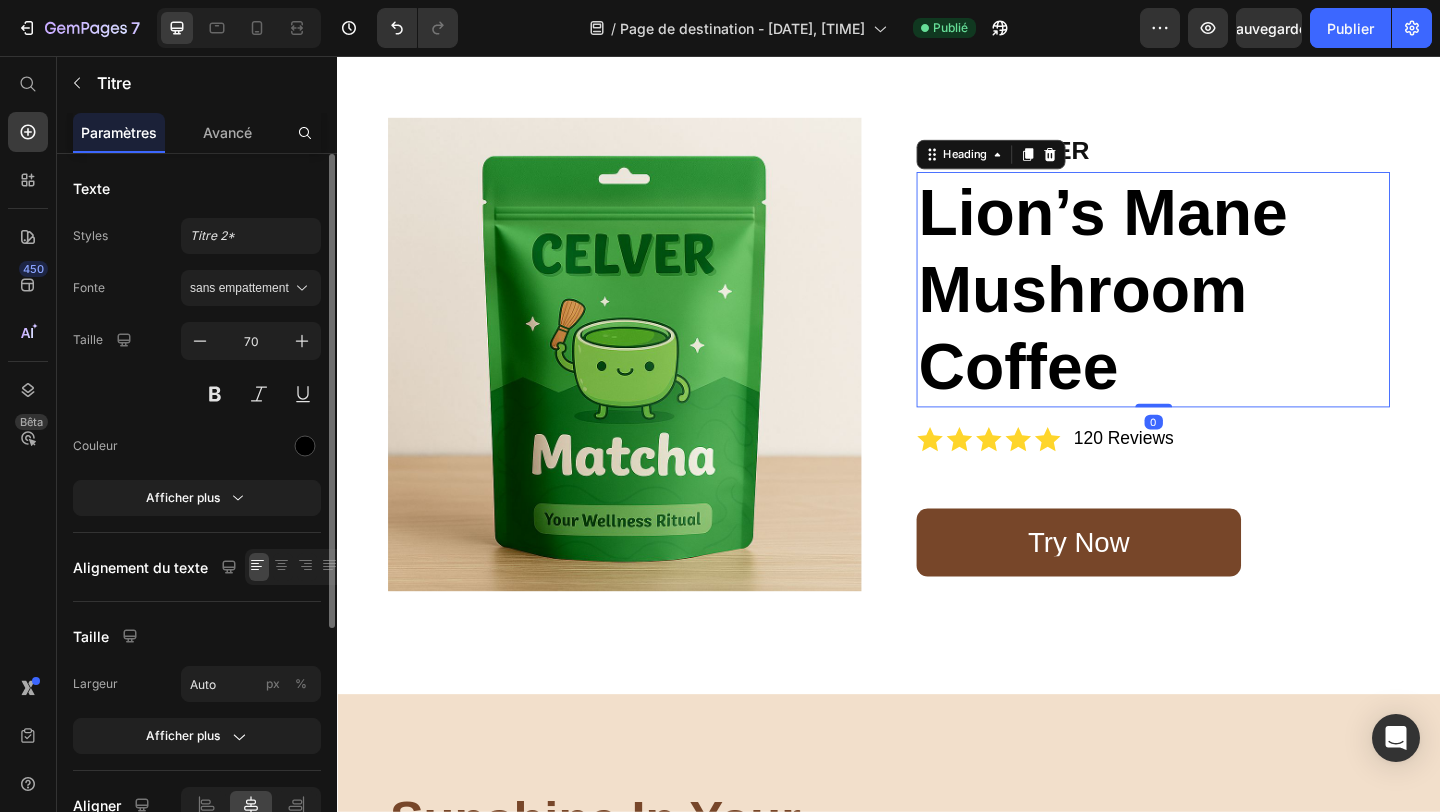 click on "Lion’s Mane Mushroom Coffee" at bounding box center [1224, 310] 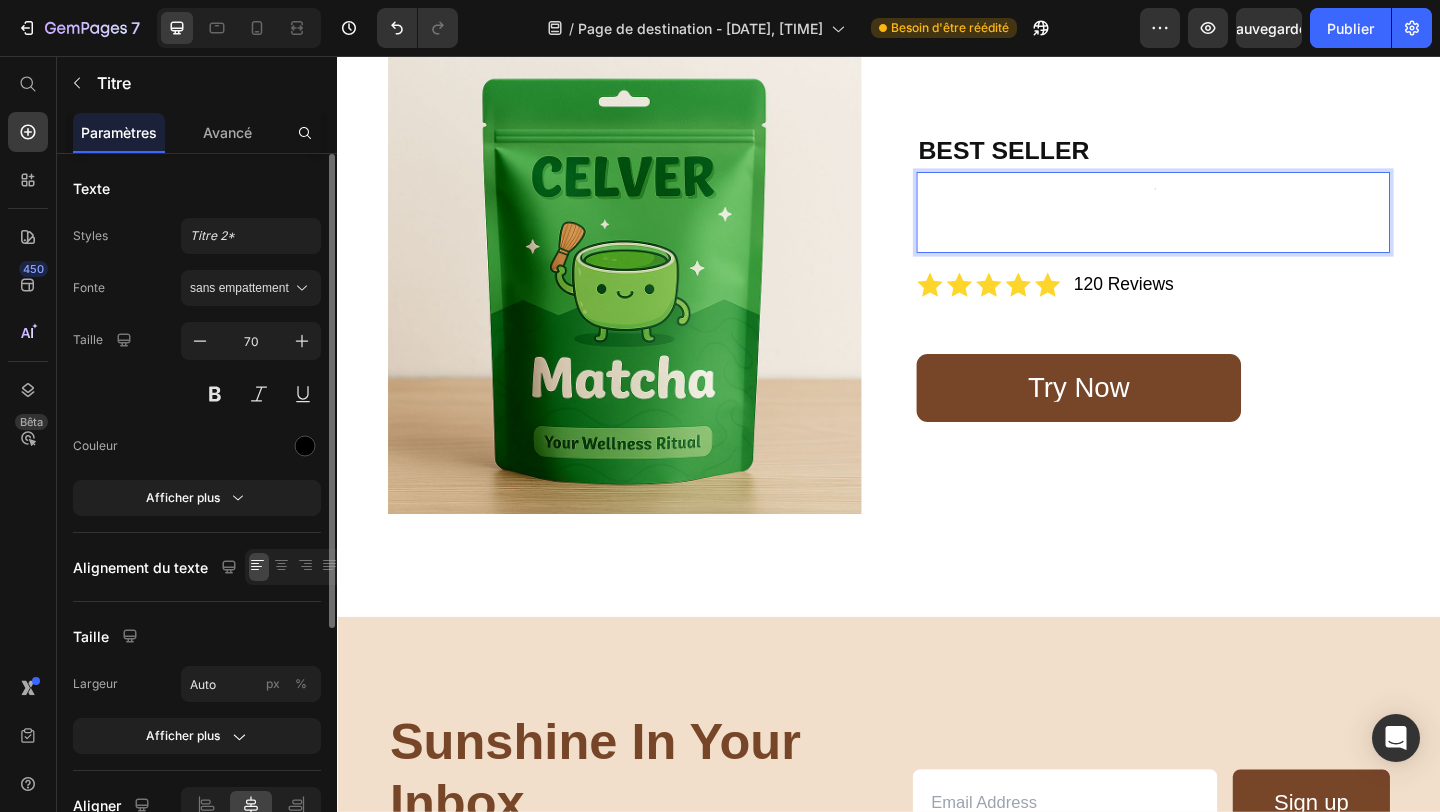 scroll, scrollTop: 4401, scrollLeft: 0, axis: vertical 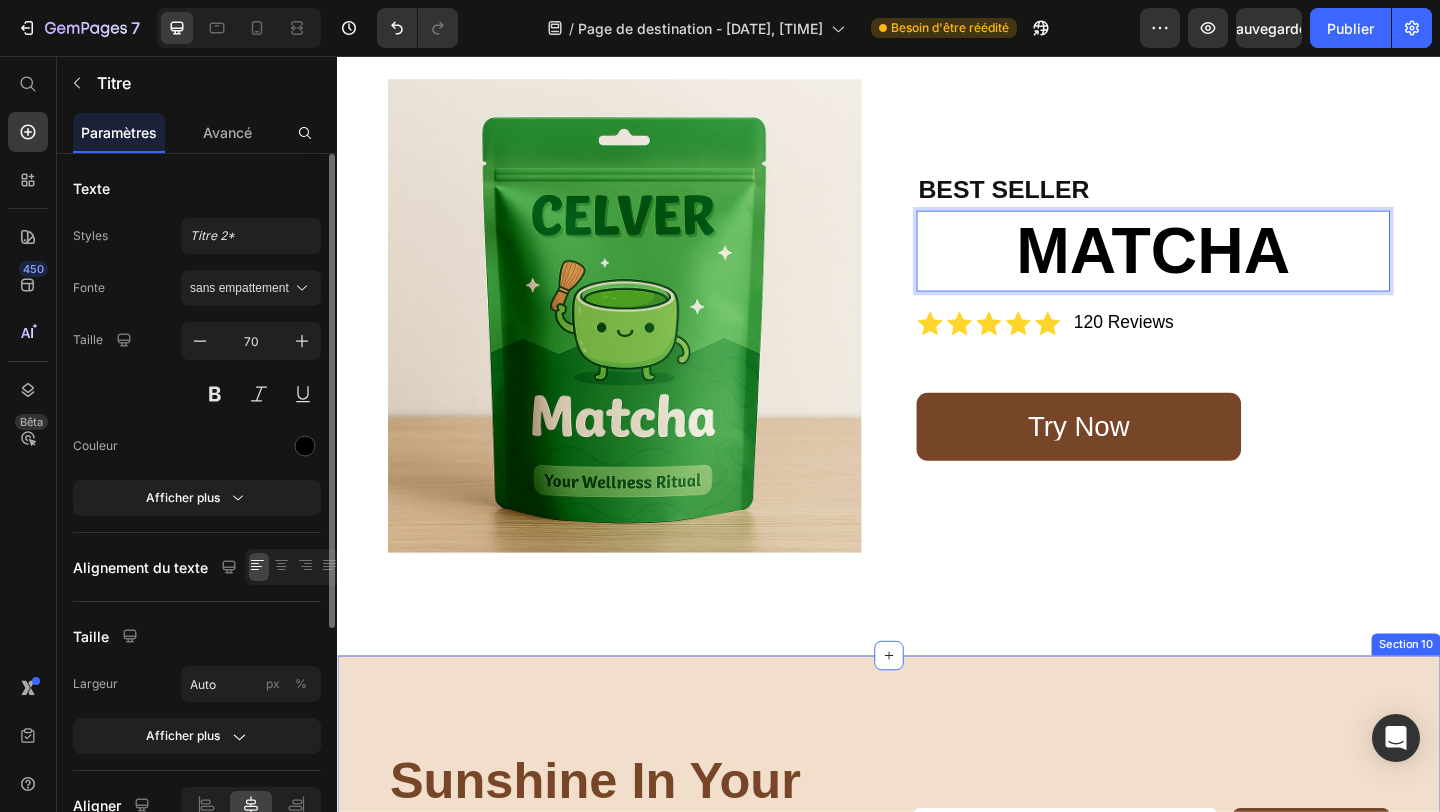 click on "Sunshine in your inbox Heading Only the good stuff. Plus, get 25% off your Starter Kit when you sign up! Text Block Email Field Row Sign up Submit Button Row Contact Form Row Section 10" at bounding box center (937, 915) 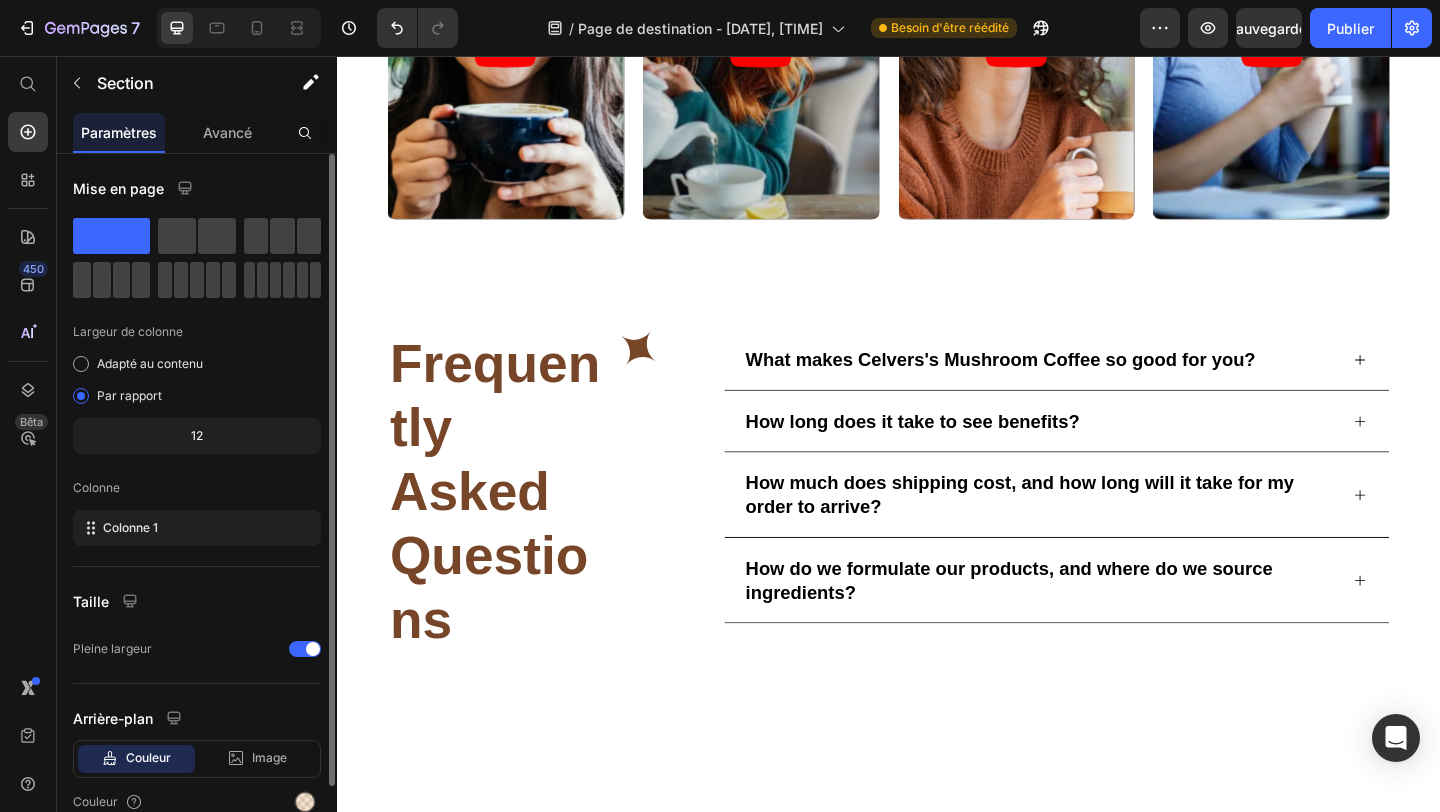 scroll, scrollTop: 2562, scrollLeft: 0, axis: vertical 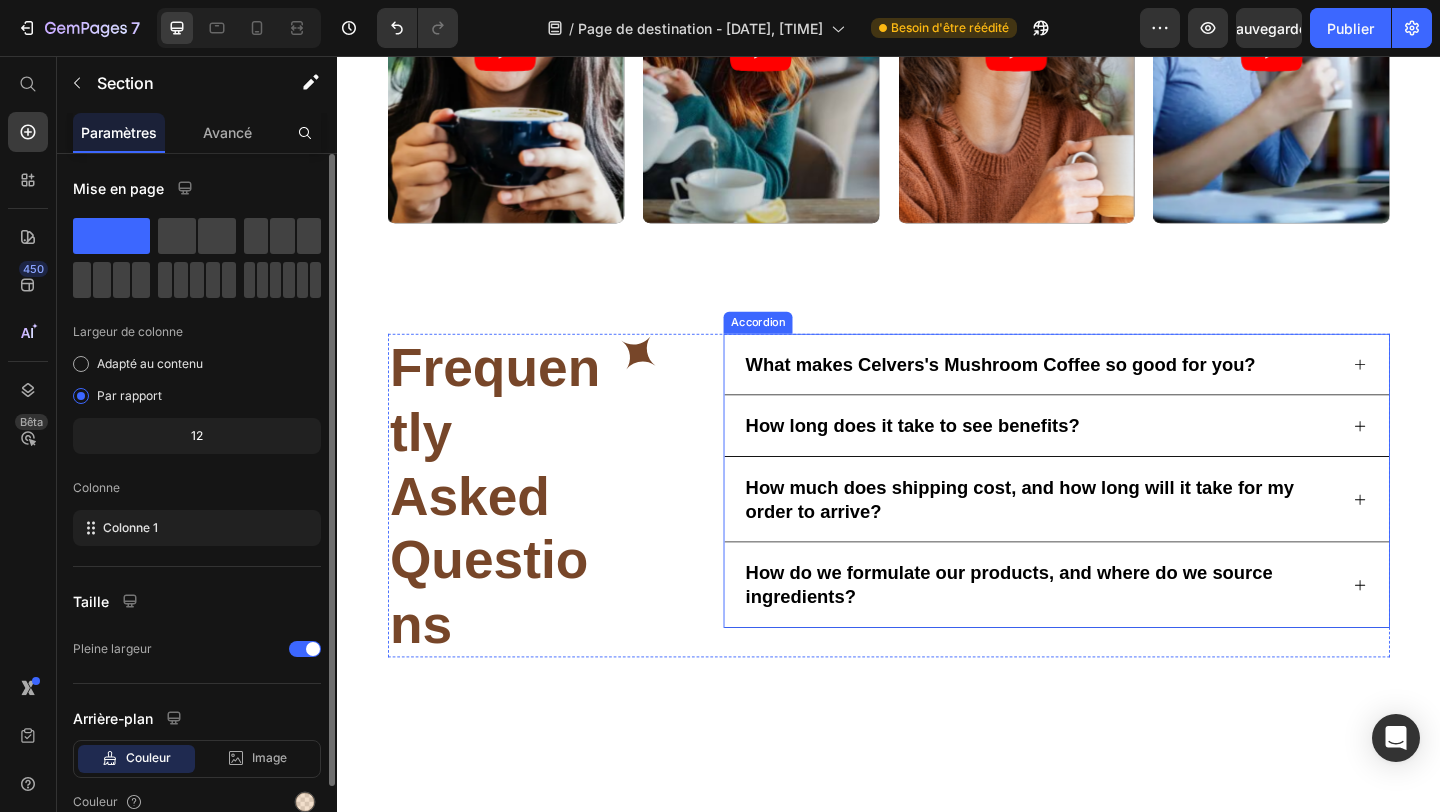 click 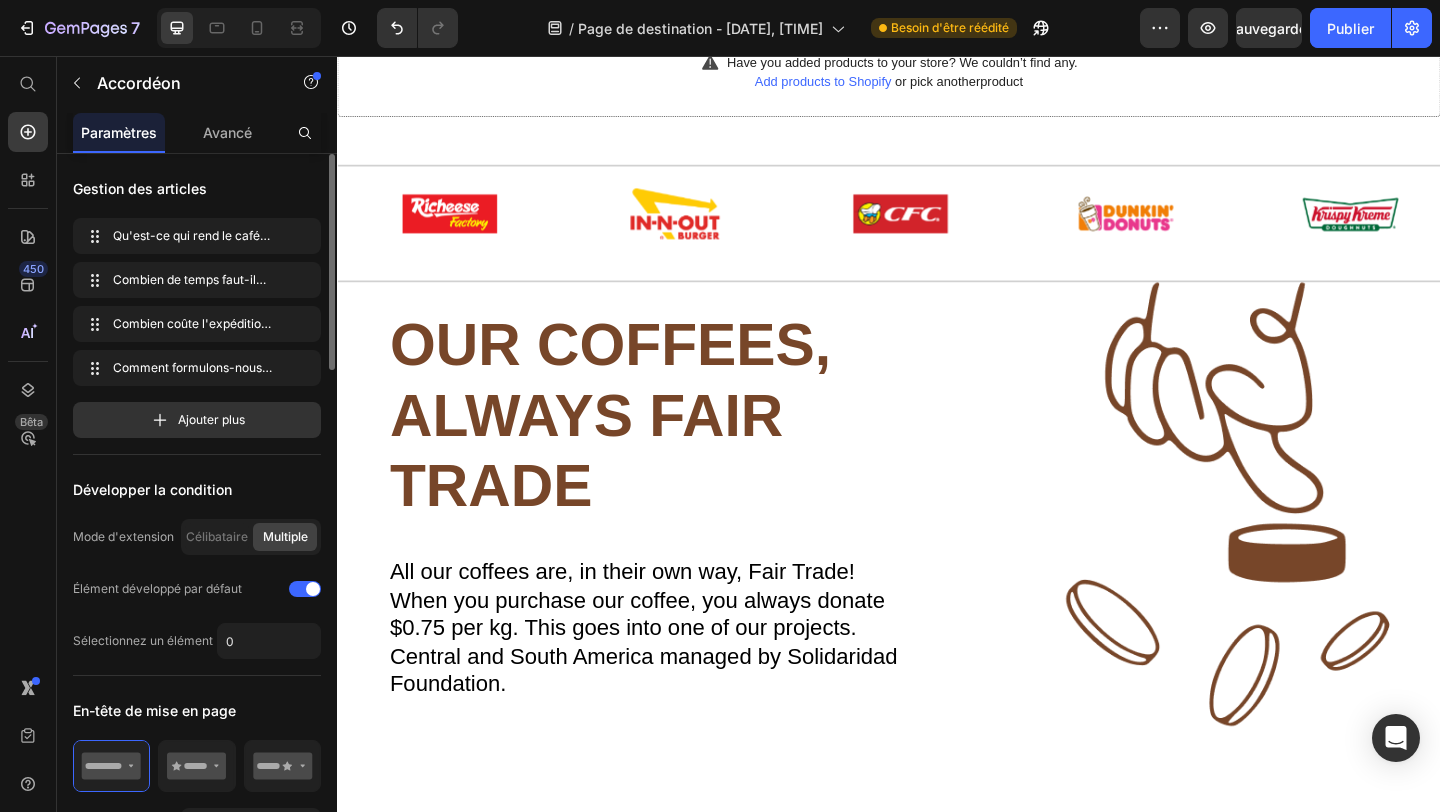 scroll, scrollTop: 0, scrollLeft: 0, axis: both 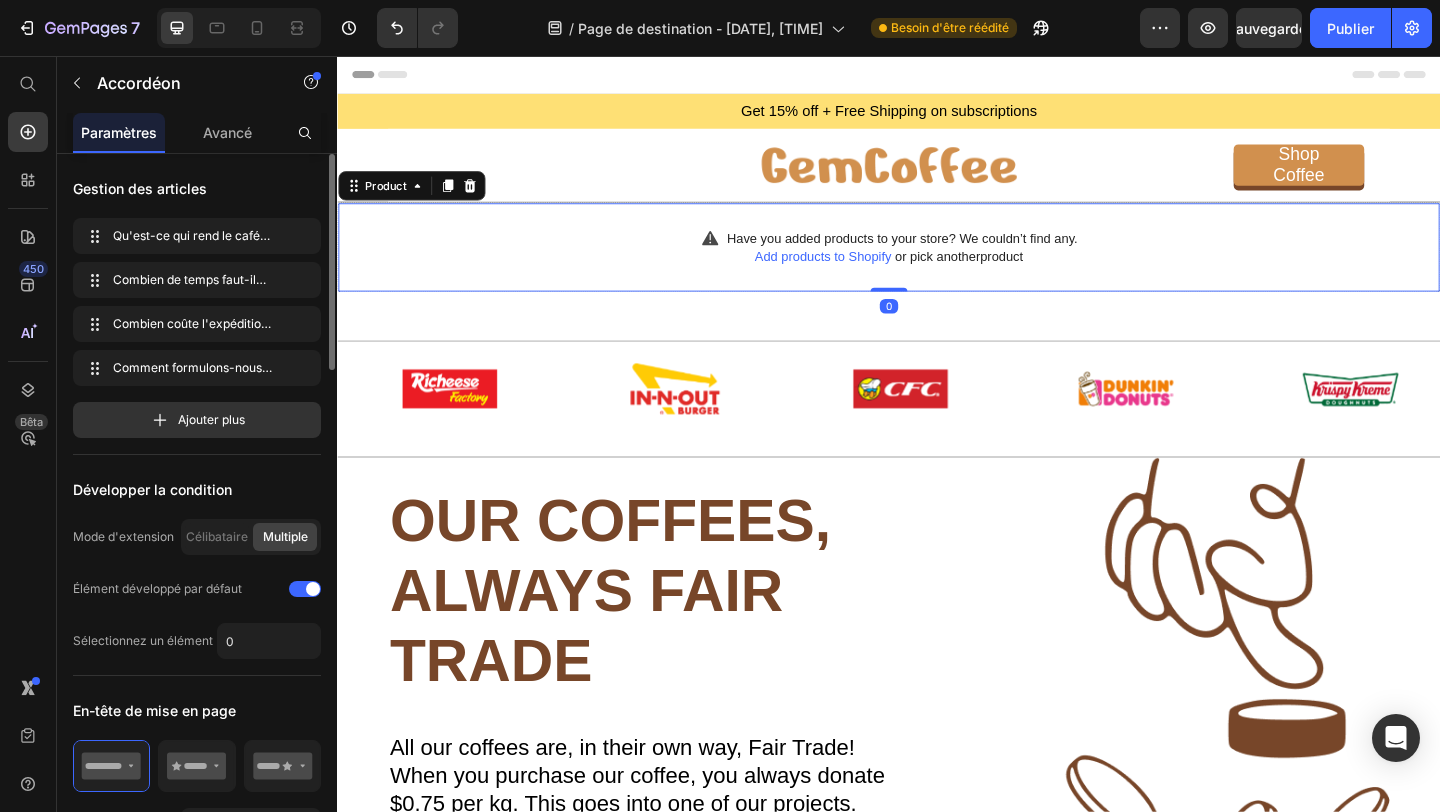 click on "Add products to Shopify" at bounding box center (865, 274) 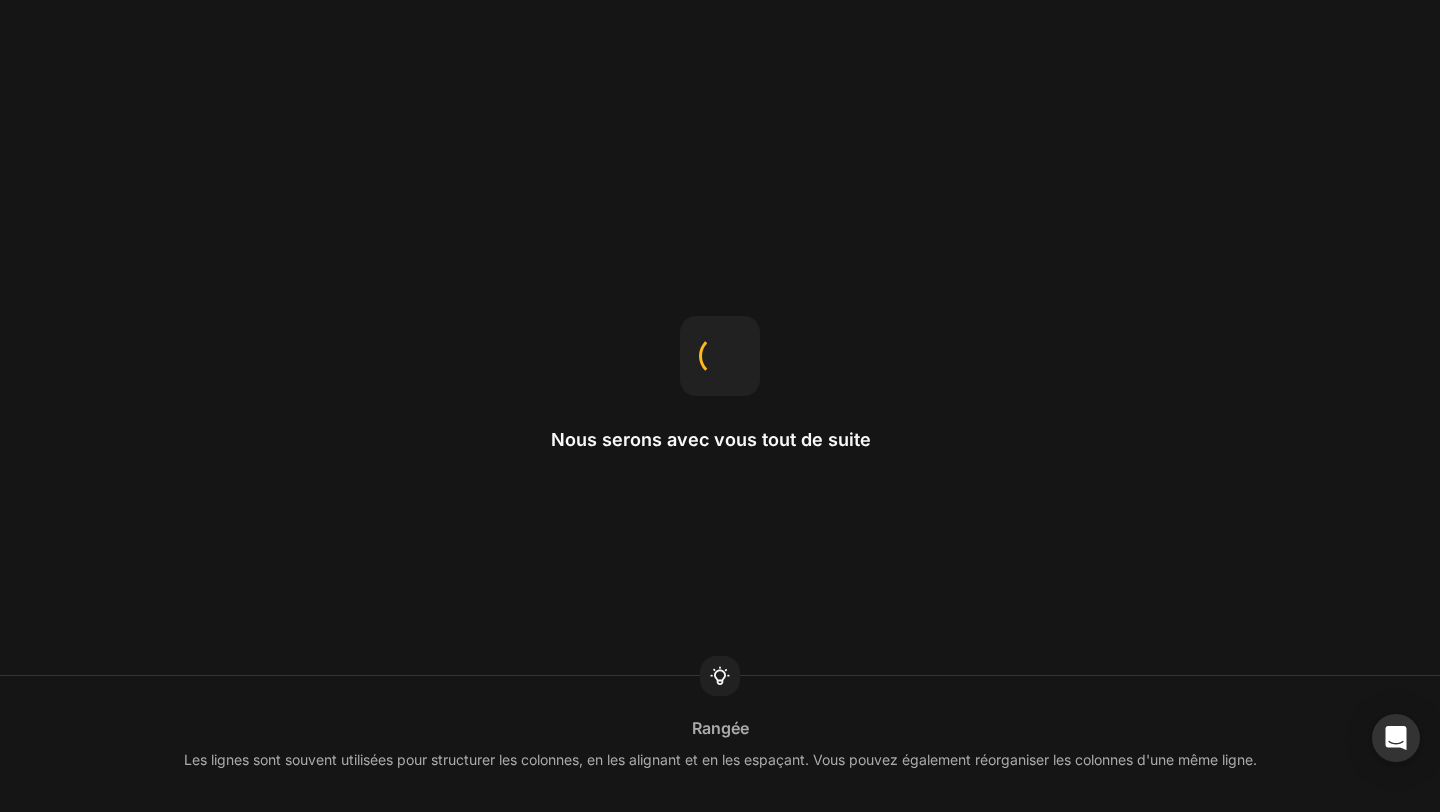 scroll, scrollTop: 0, scrollLeft: 0, axis: both 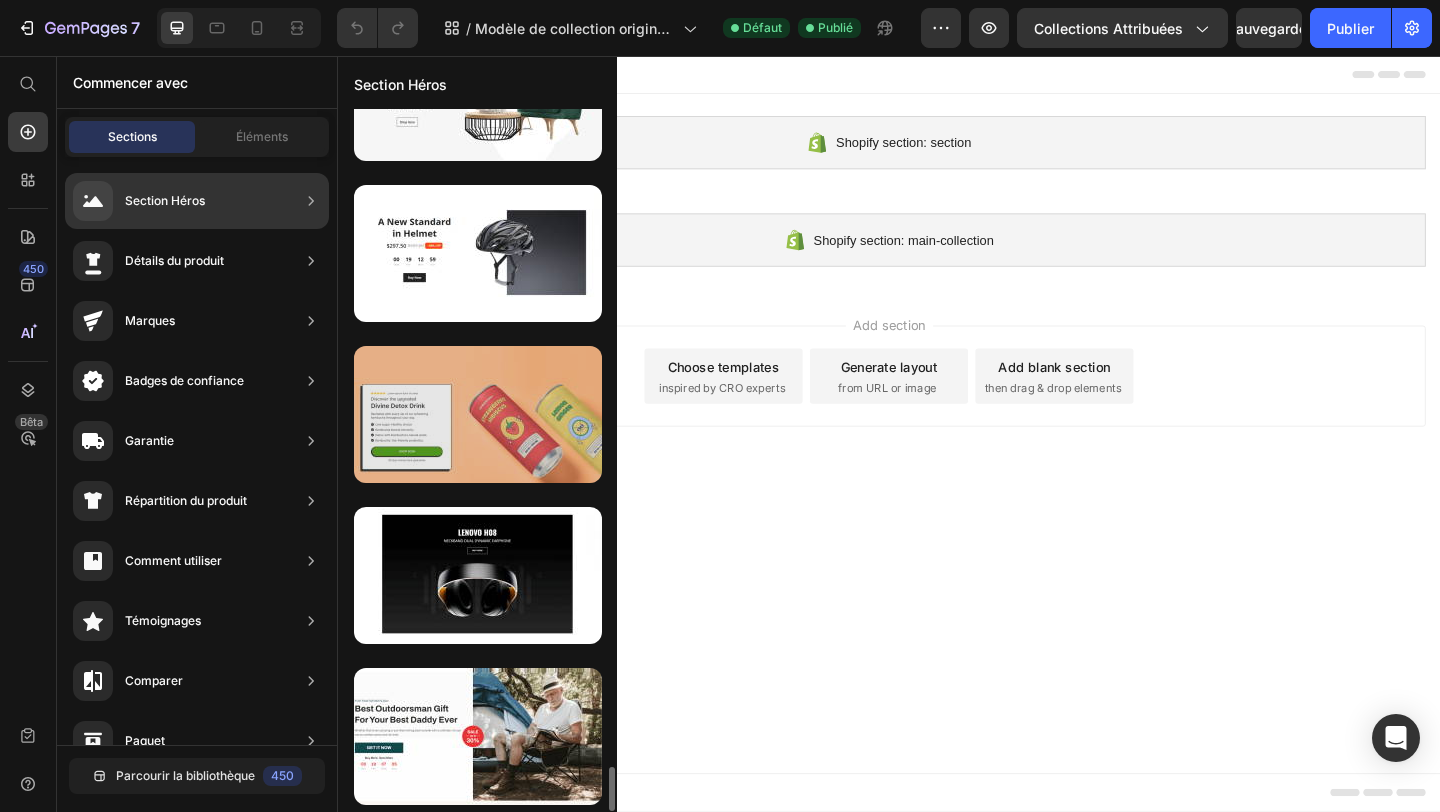 click at bounding box center [478, 414] 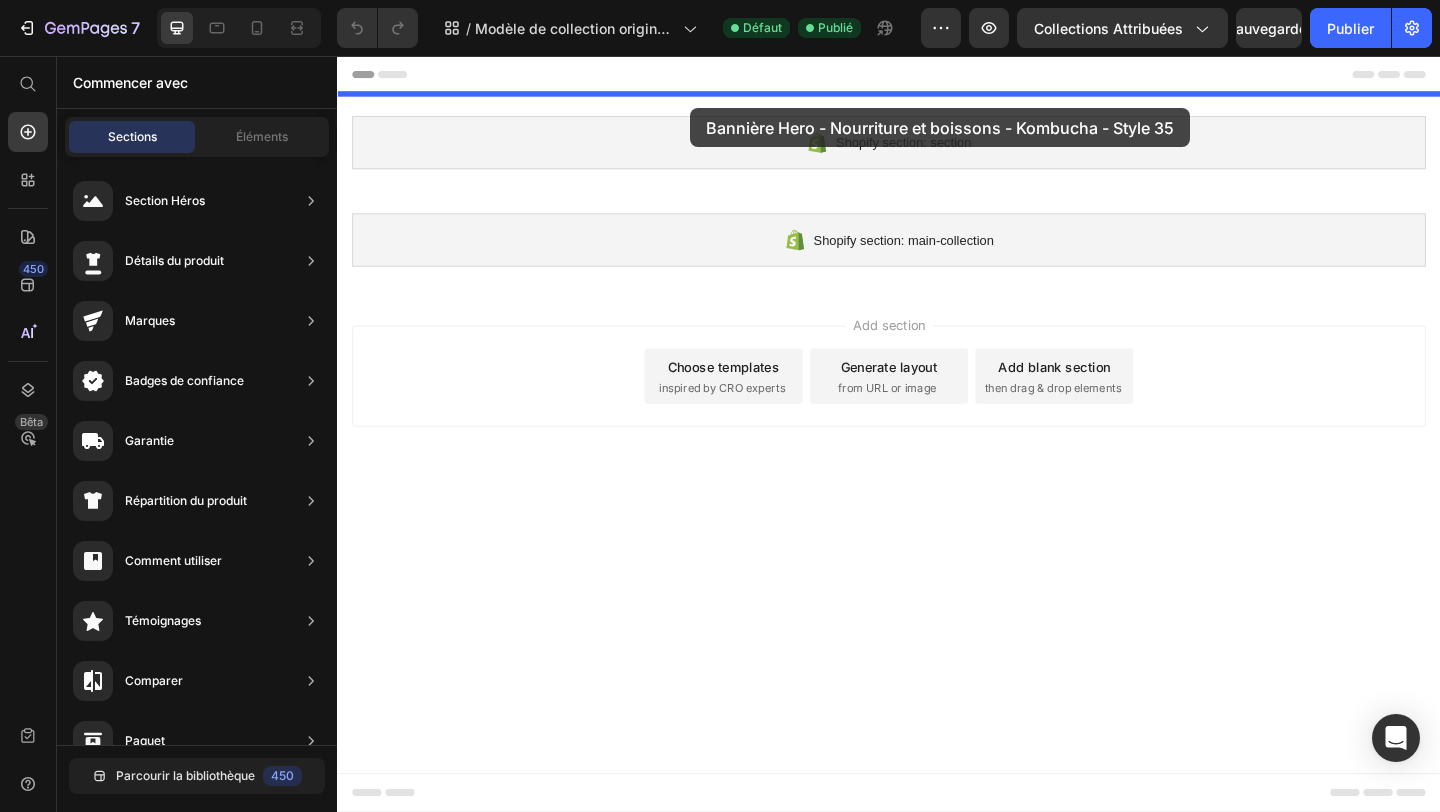 drag, startPoint x: 865, startPoint y: 496, endPoint x: 721, endPoint y: 113, distance: 409.176 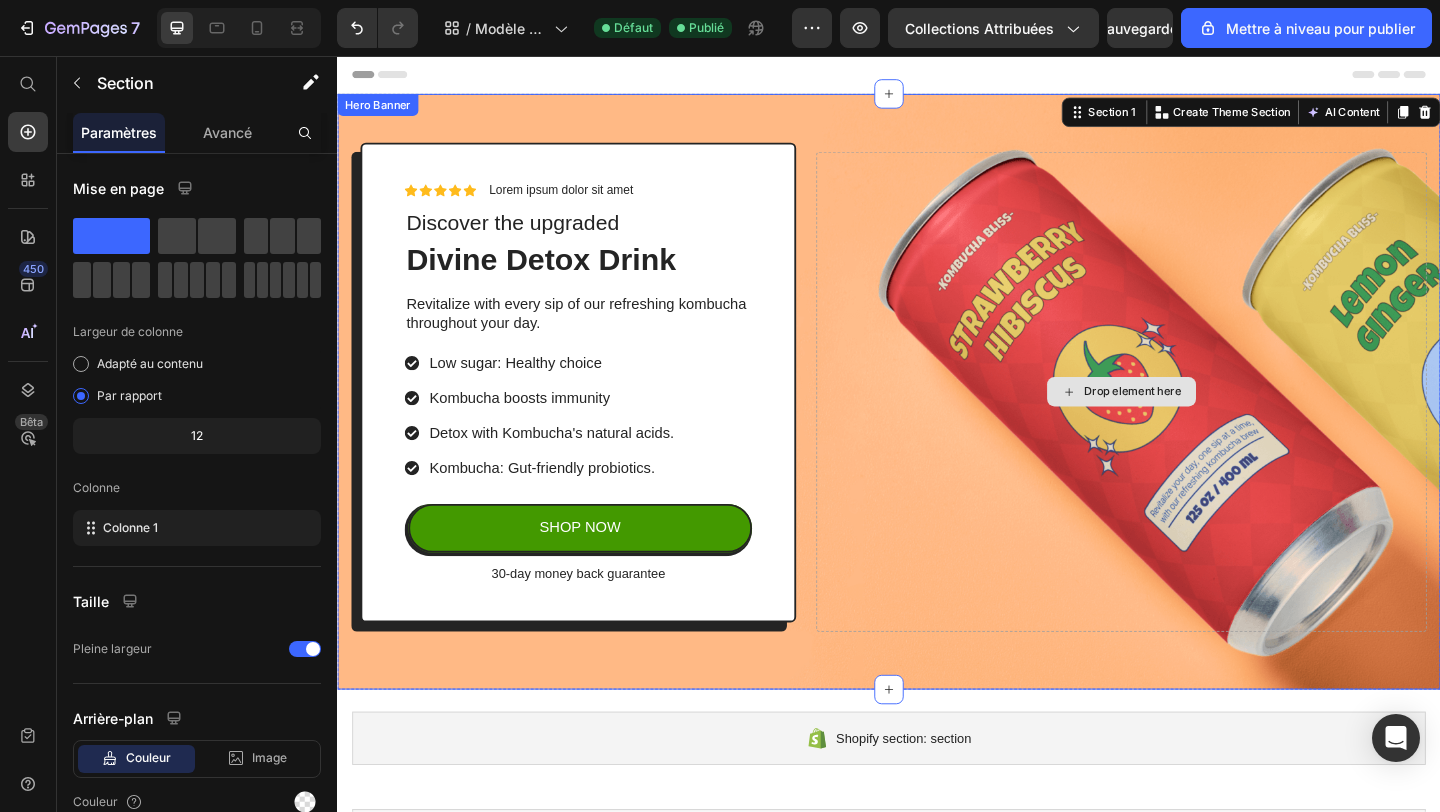 click on "Drop element here" at bounding box center (1190, 421) 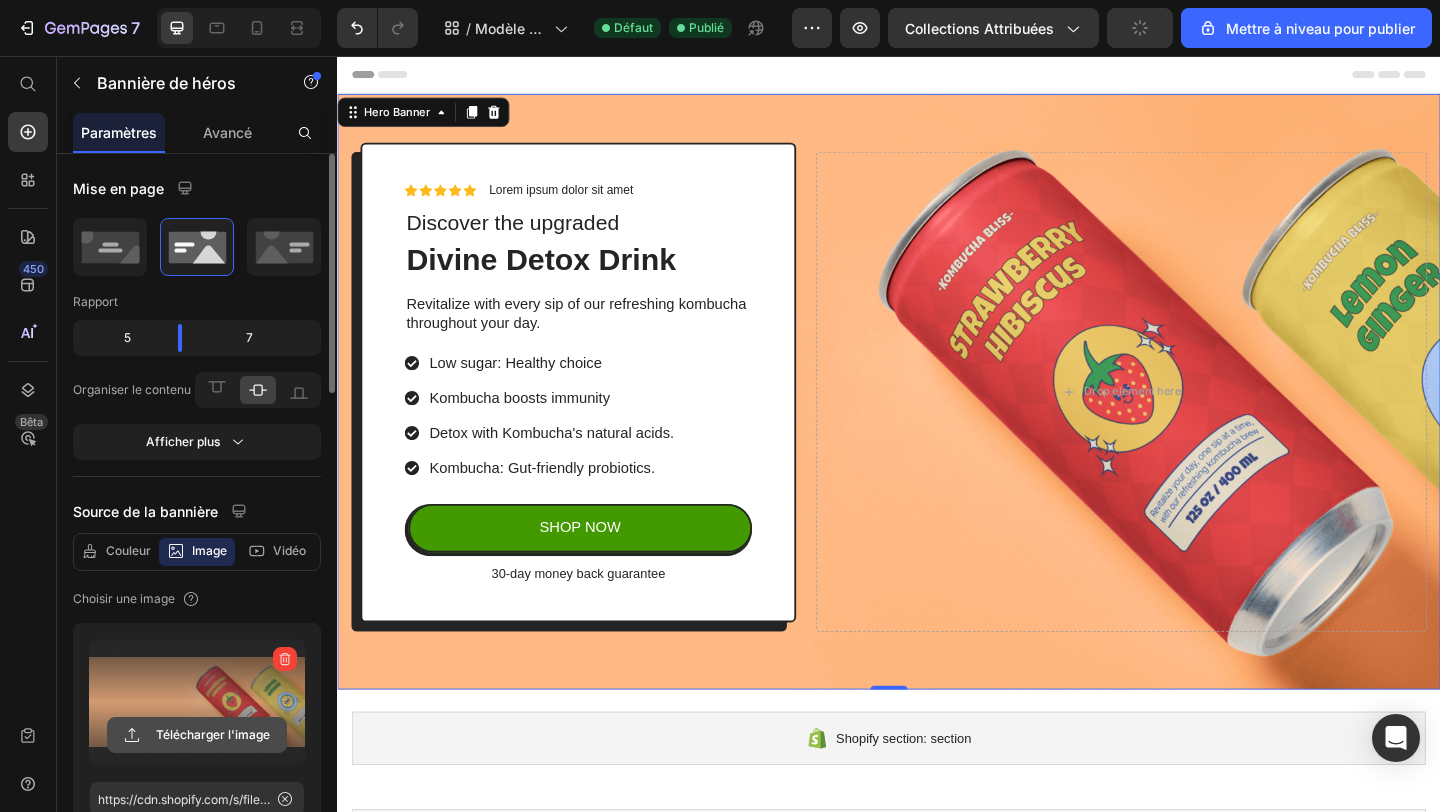 click 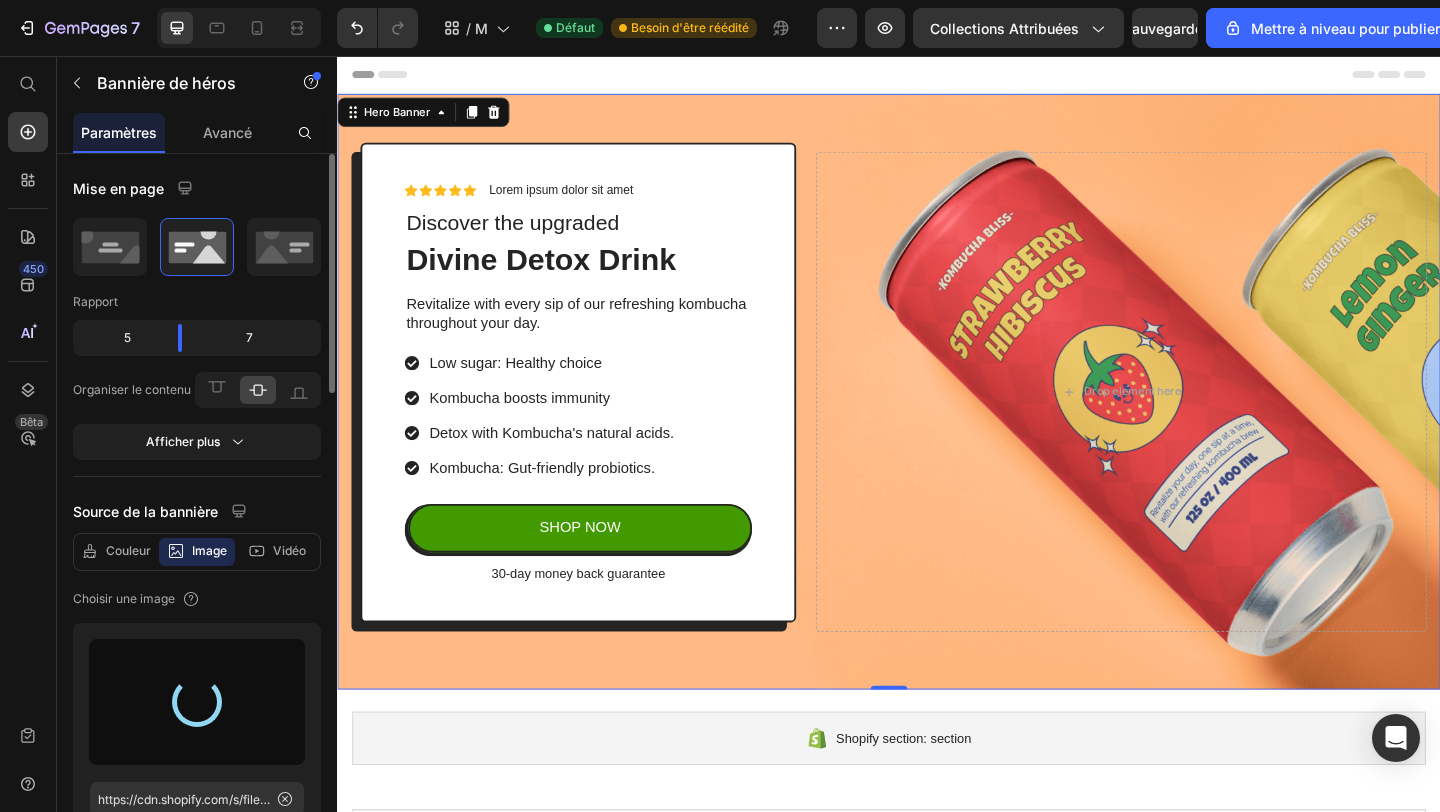 type on "https://cdn.shopify.com/s/files/1/0959/1534/4213/files/gempages_575159801810518884-9ca80623-9e13-4165-84d7-644a66f93d77.jpg" 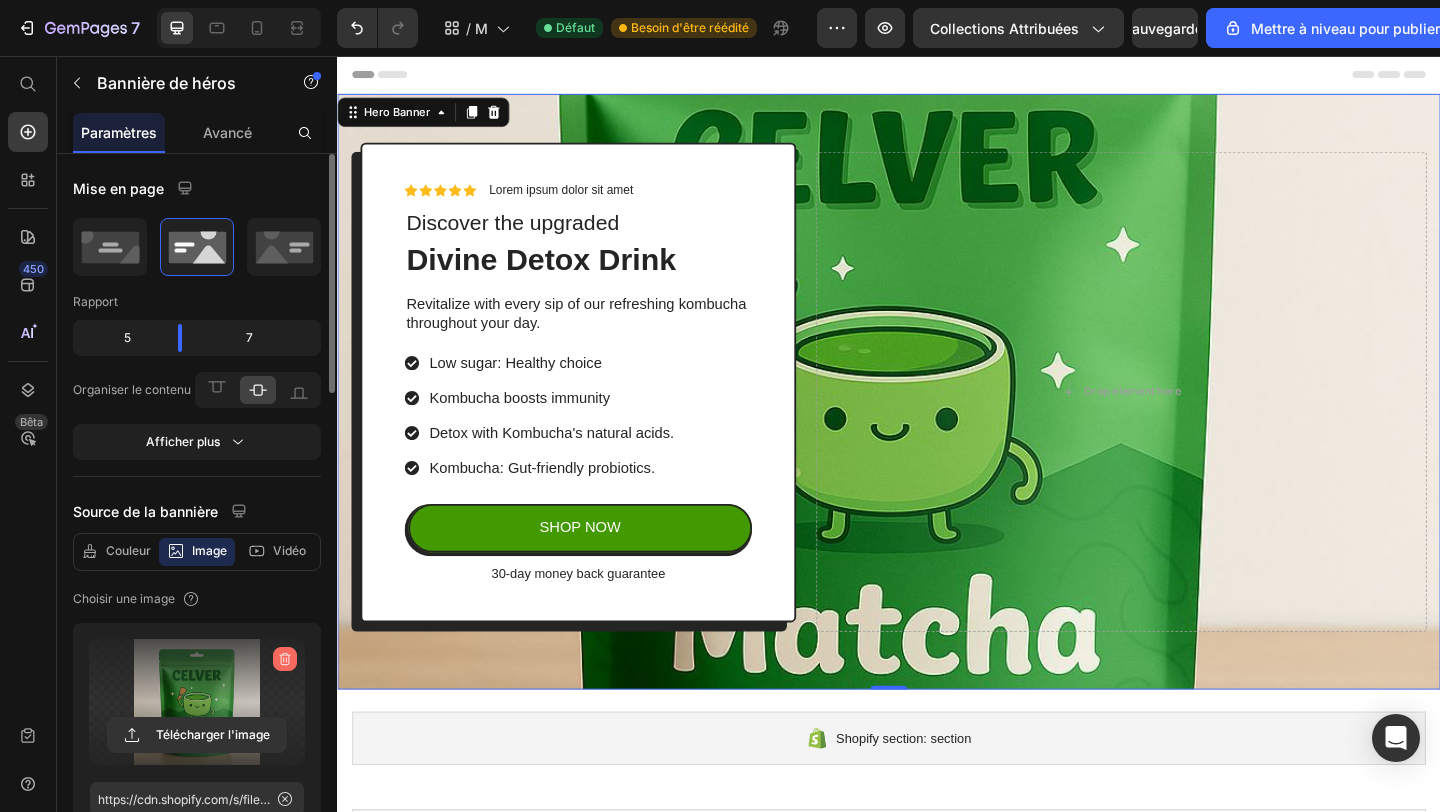 click 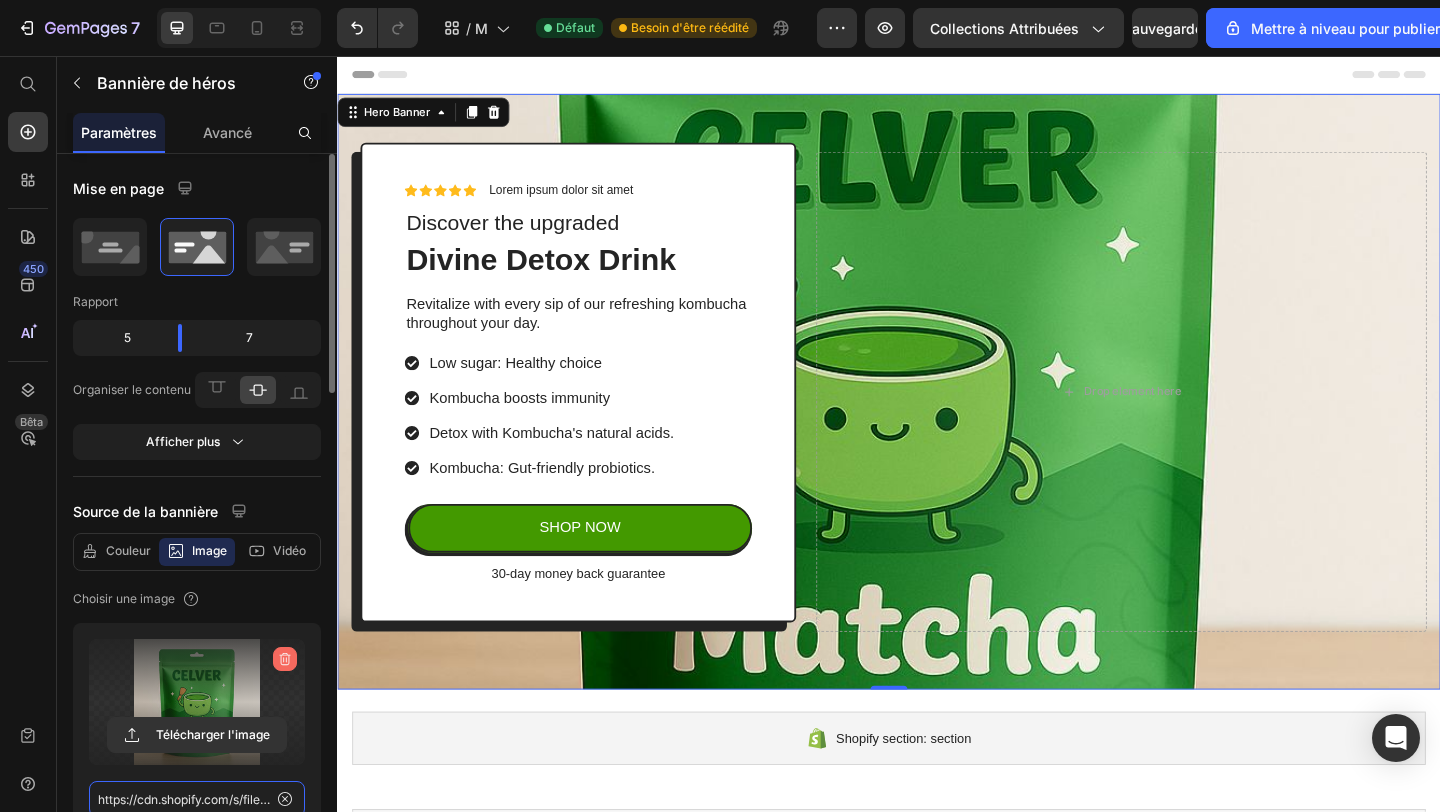 type 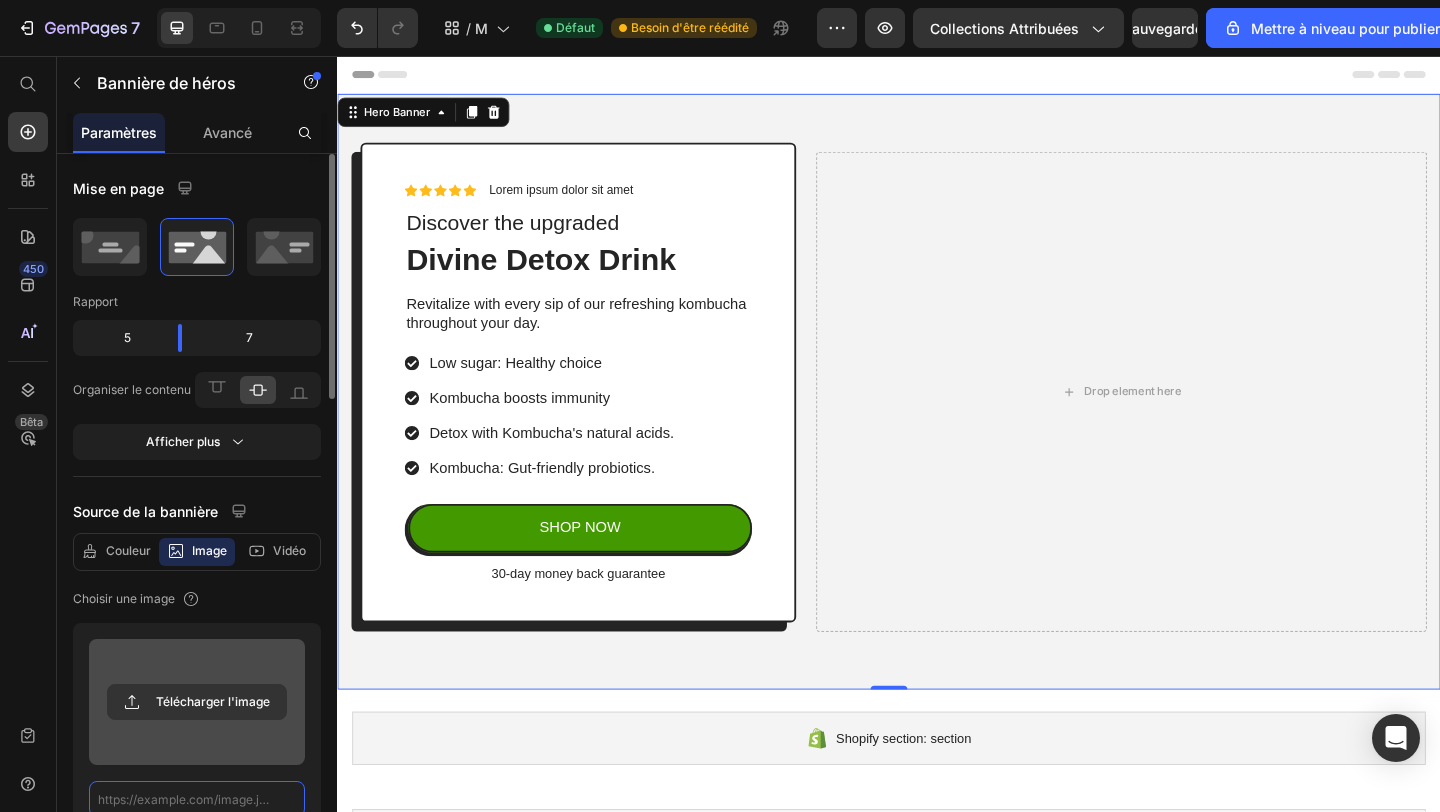 scroll, scrollTop: 5, scrollLeft: 0, axis: vertical 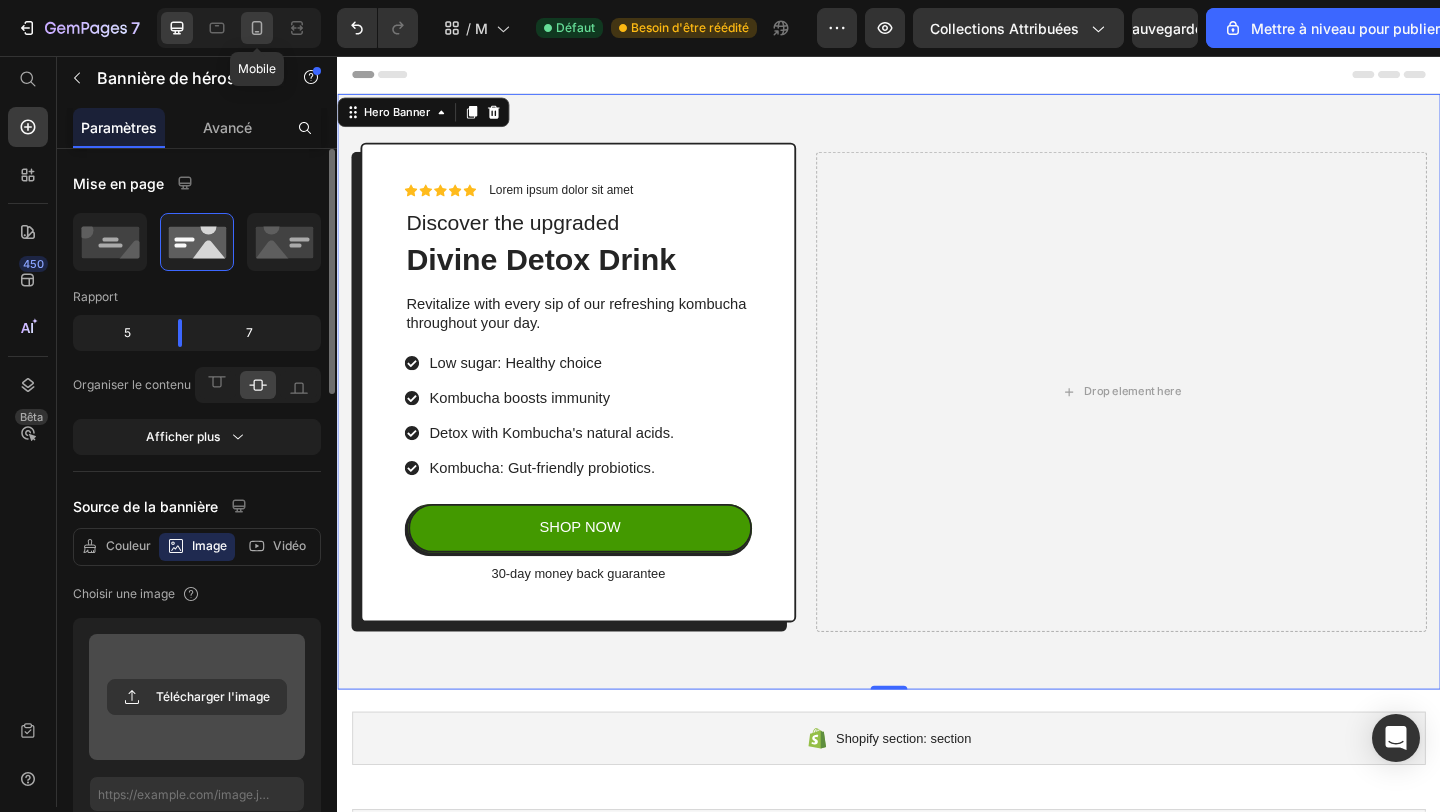 click 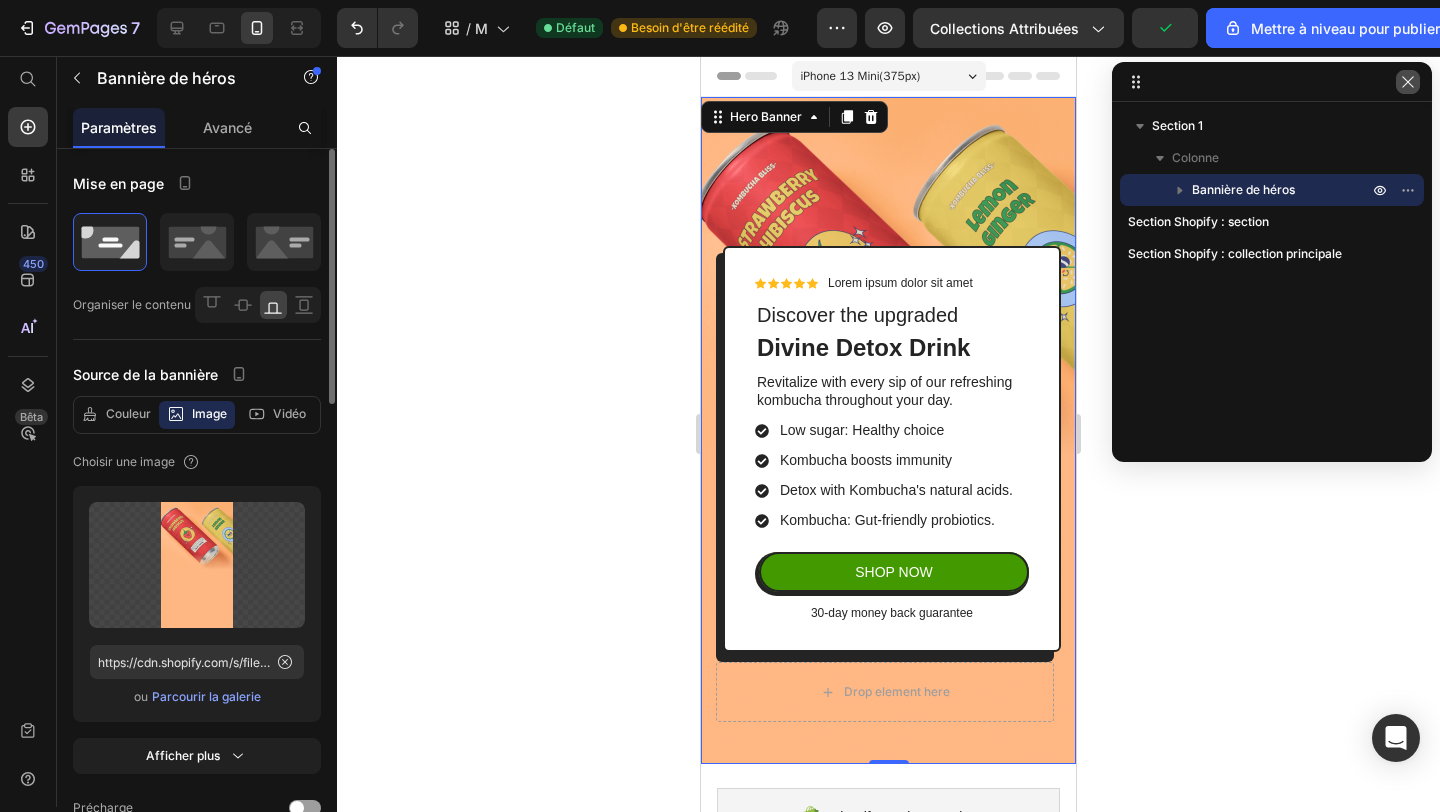 click 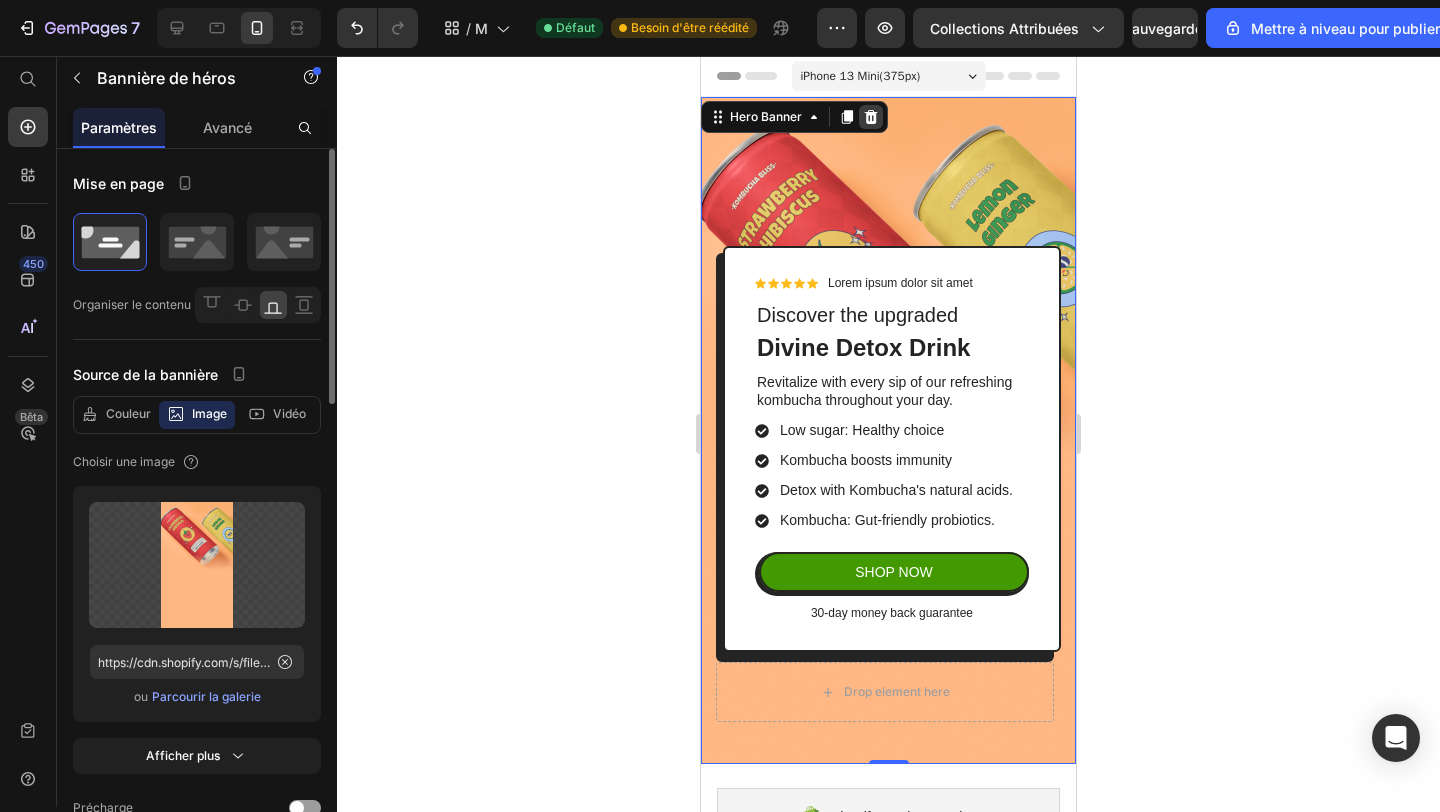 click 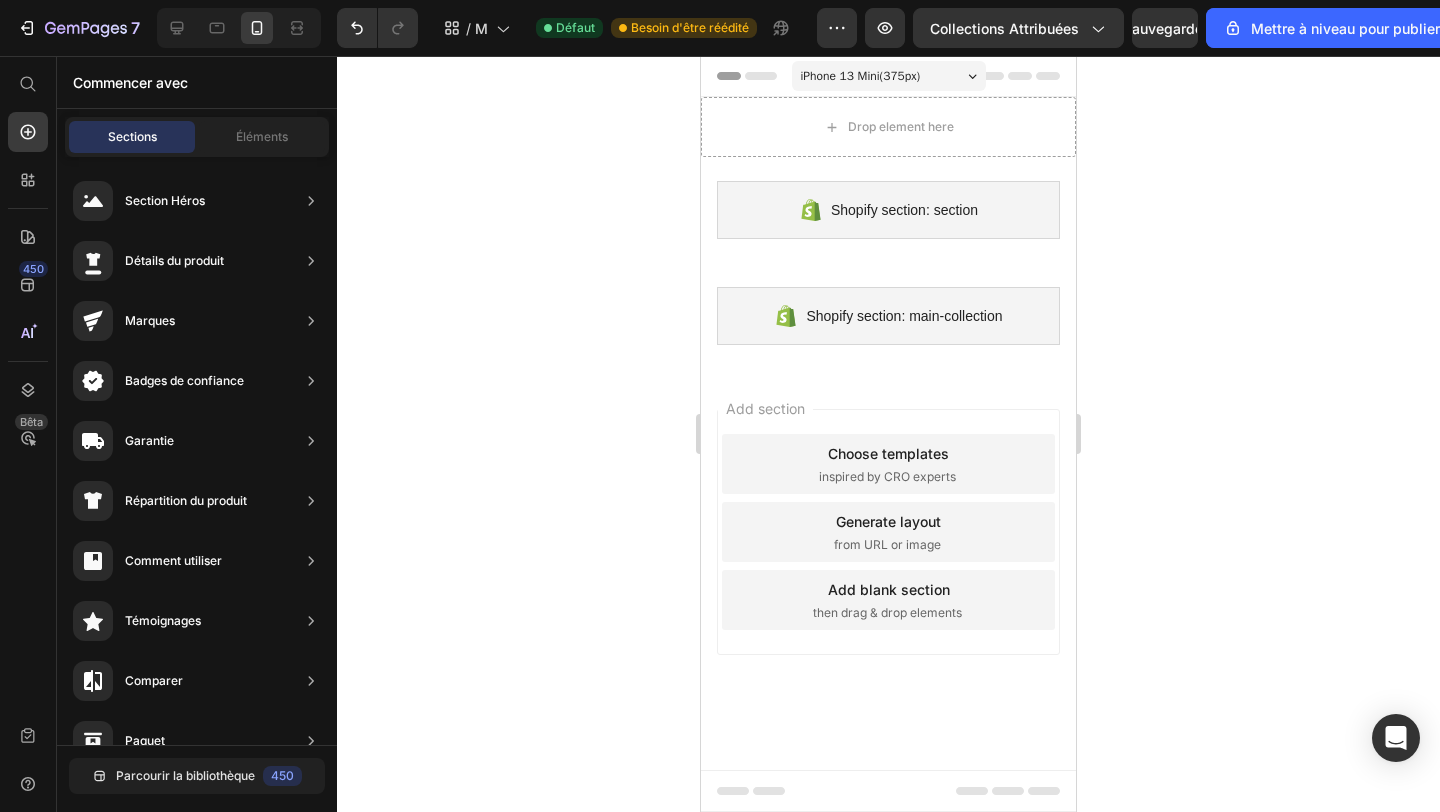 click on "iPhone 13 Mini  ( 375 px)" at bounding box center (861, 76) 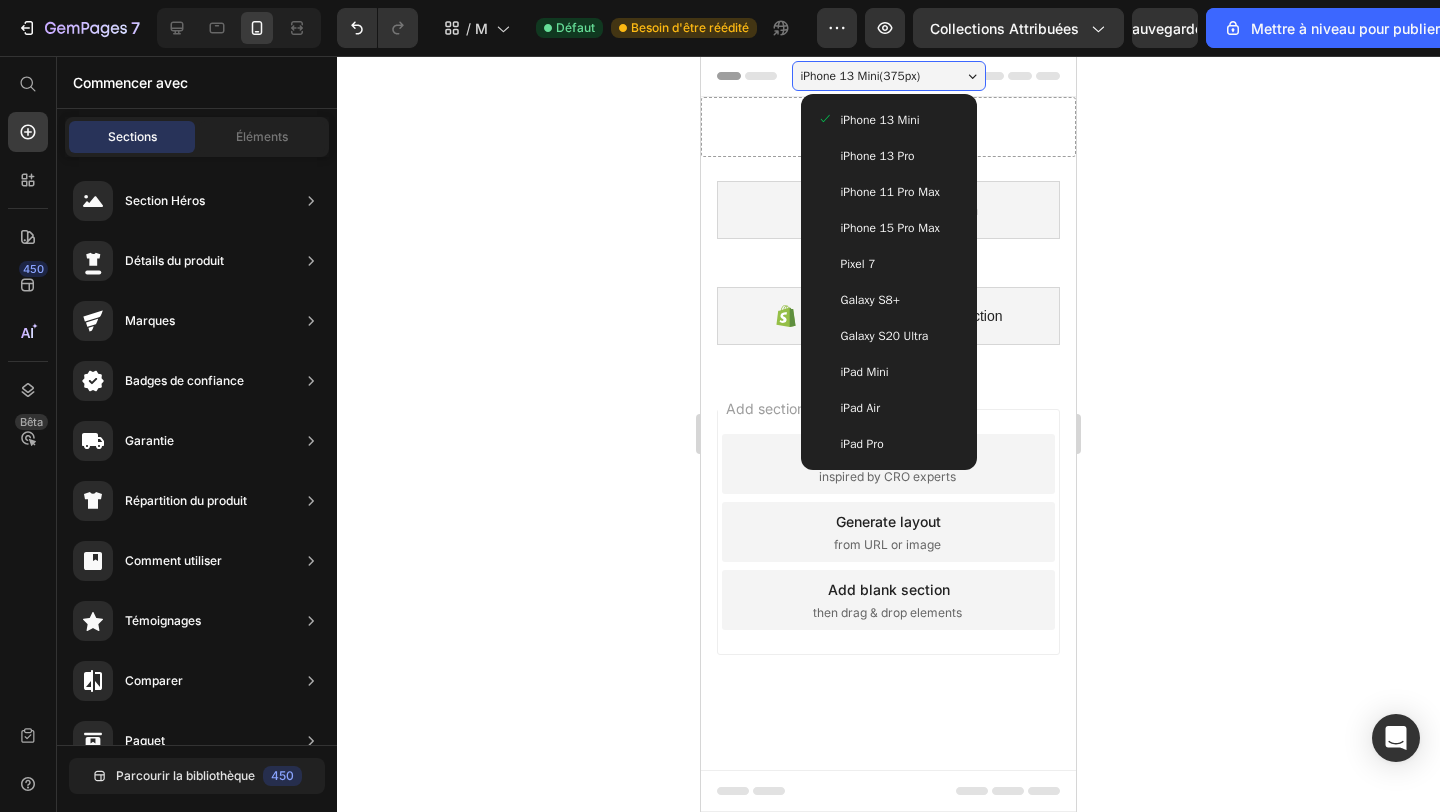 click on "iPhone 13 Pro" at bounding box center (889, 156) 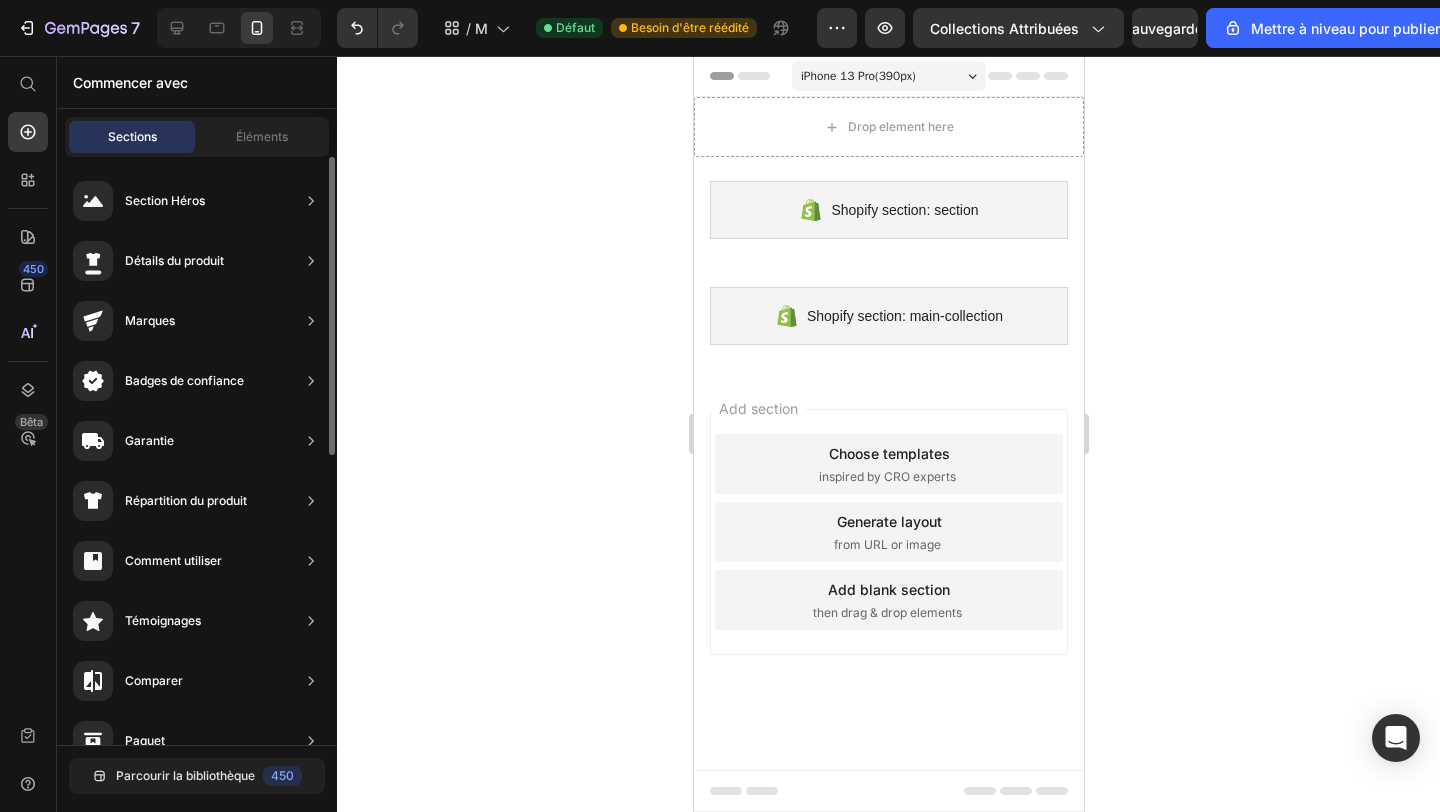 scroll, scrollTop: 0, scrollLeft: 0, axis: both 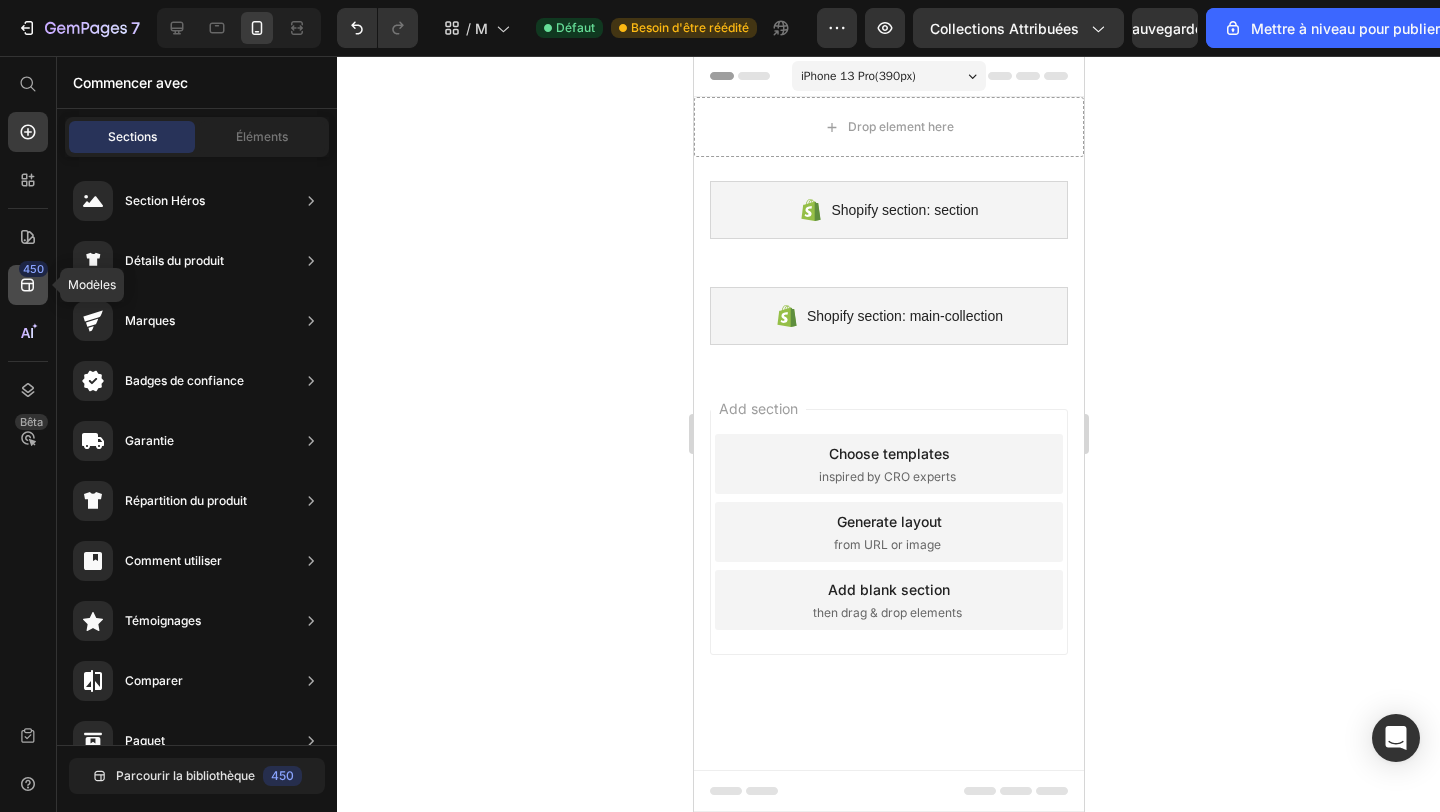 click on "450" at bounding box center (33, 269) 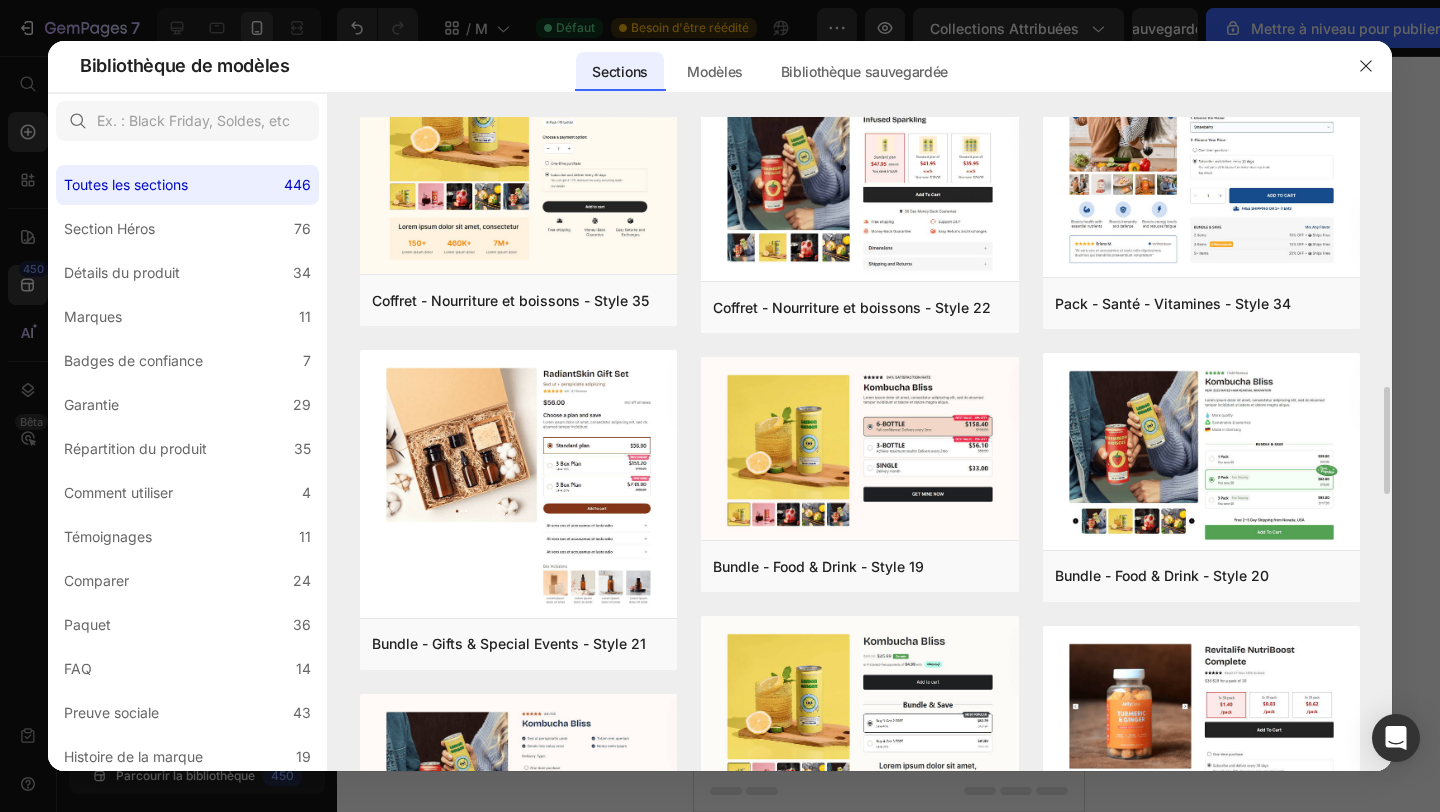 scroll, scrollTop: 1615, scrollLeft: 0, axis: vertical 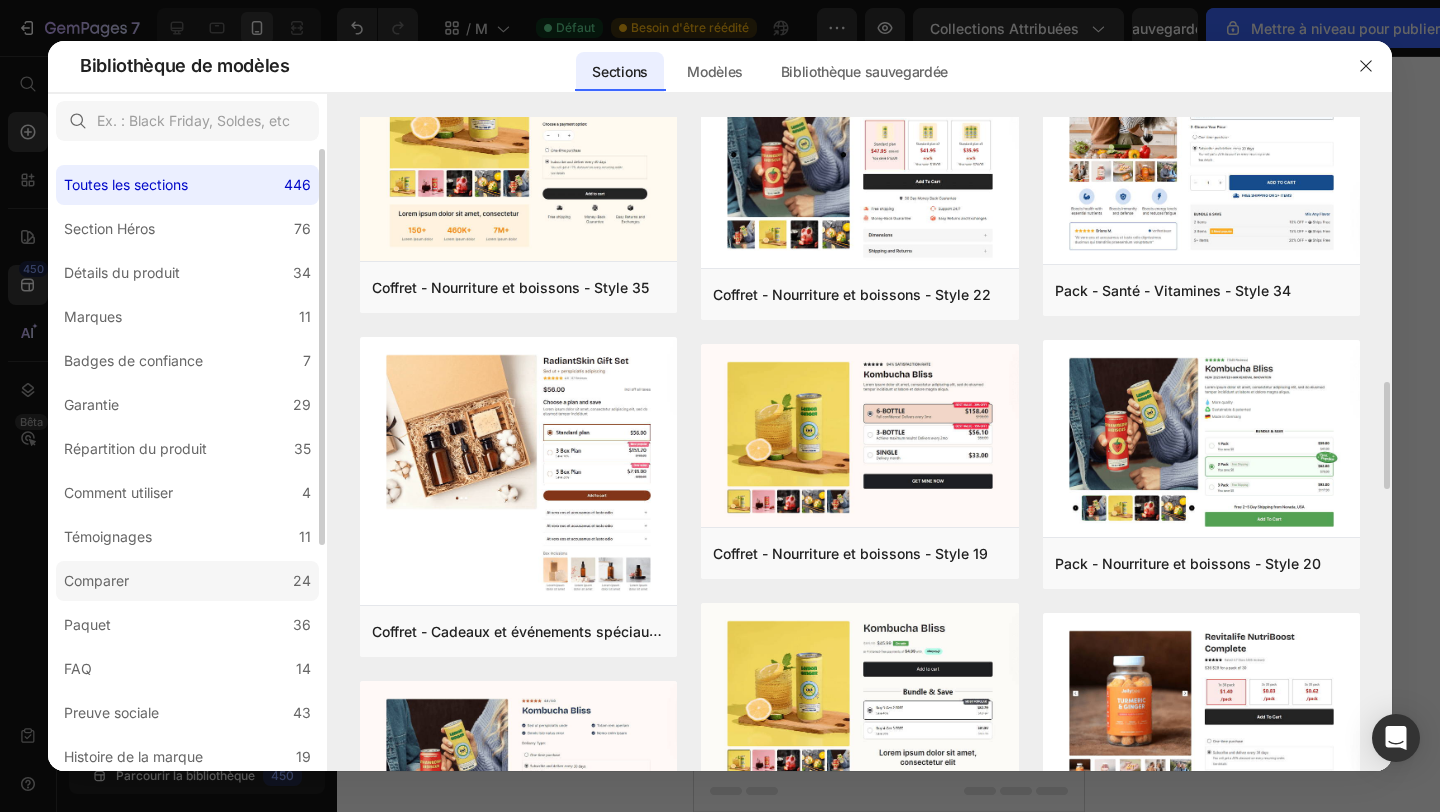 click on "Comparer 24" 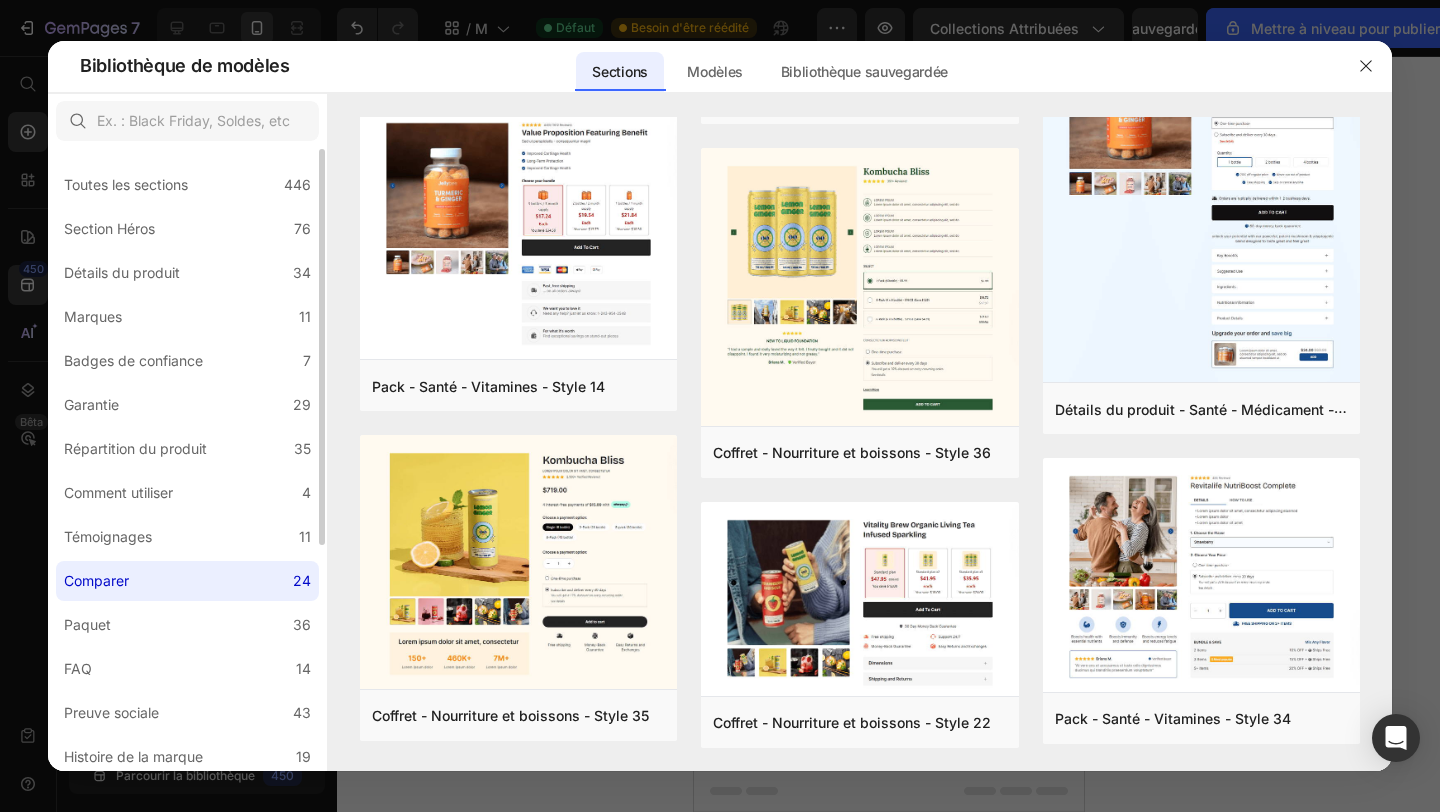 scroll, scrollTop: 0, scrollLeft: 0, axis: both 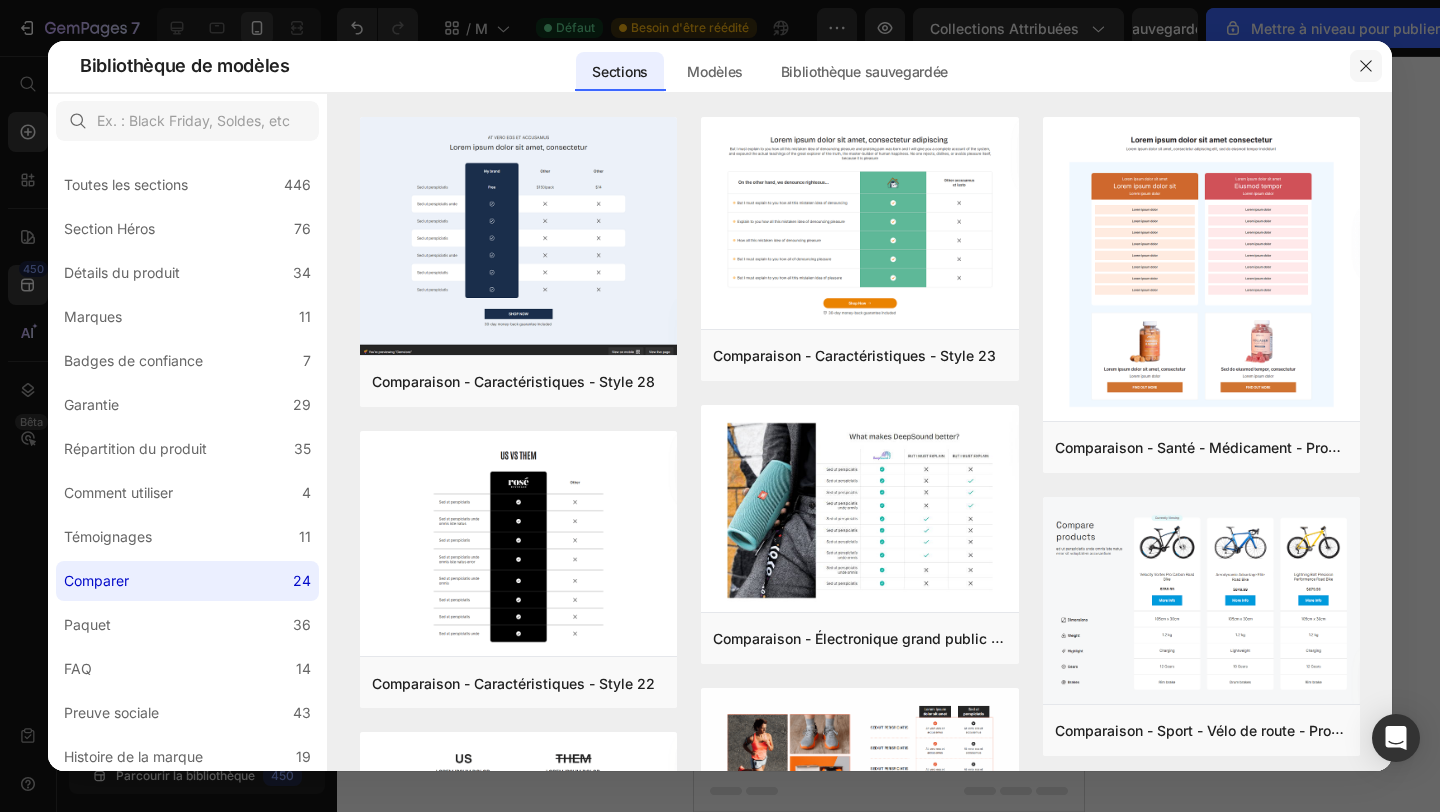 click at bounding box center [1366, 66] 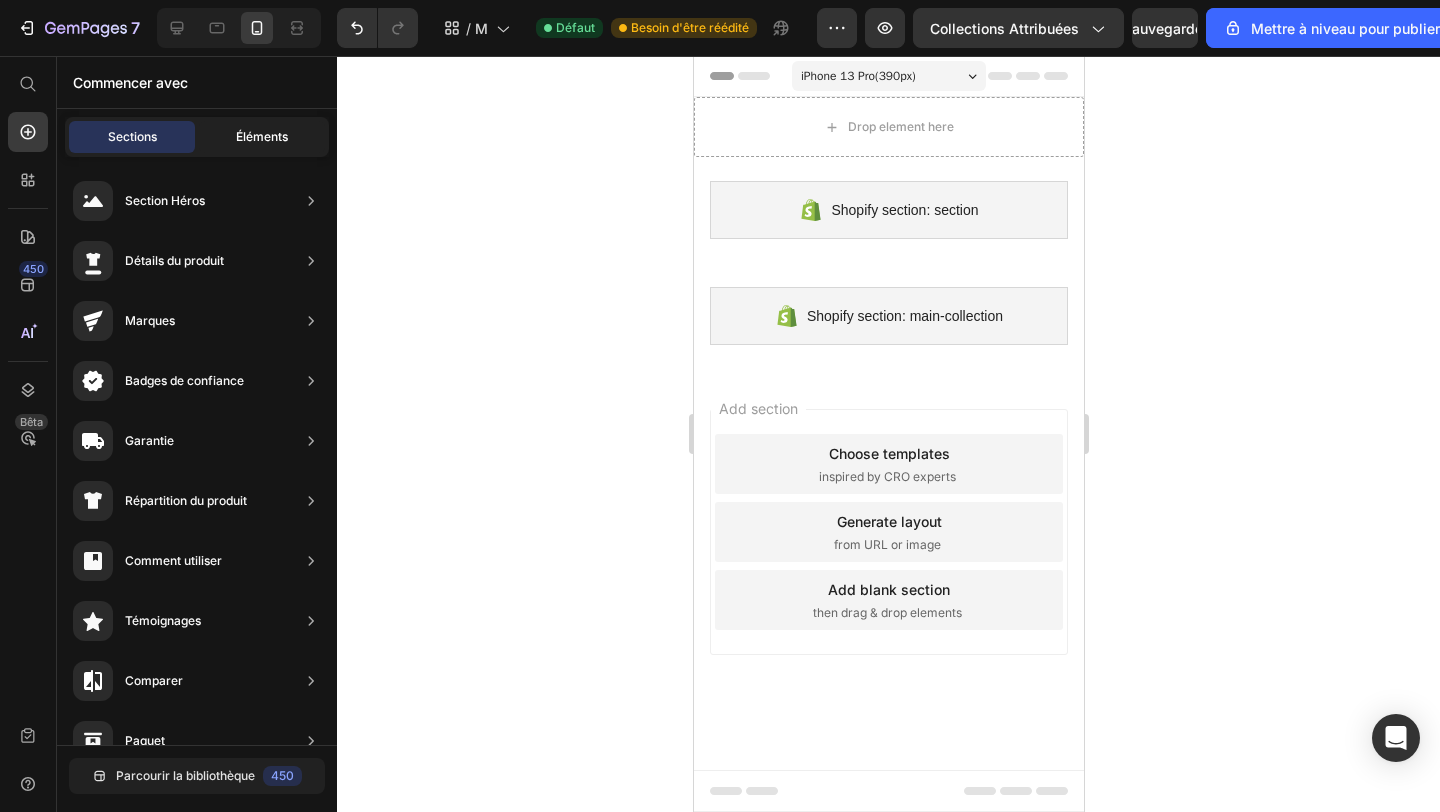 click on "Éléments" at bounding box center (262, 136) 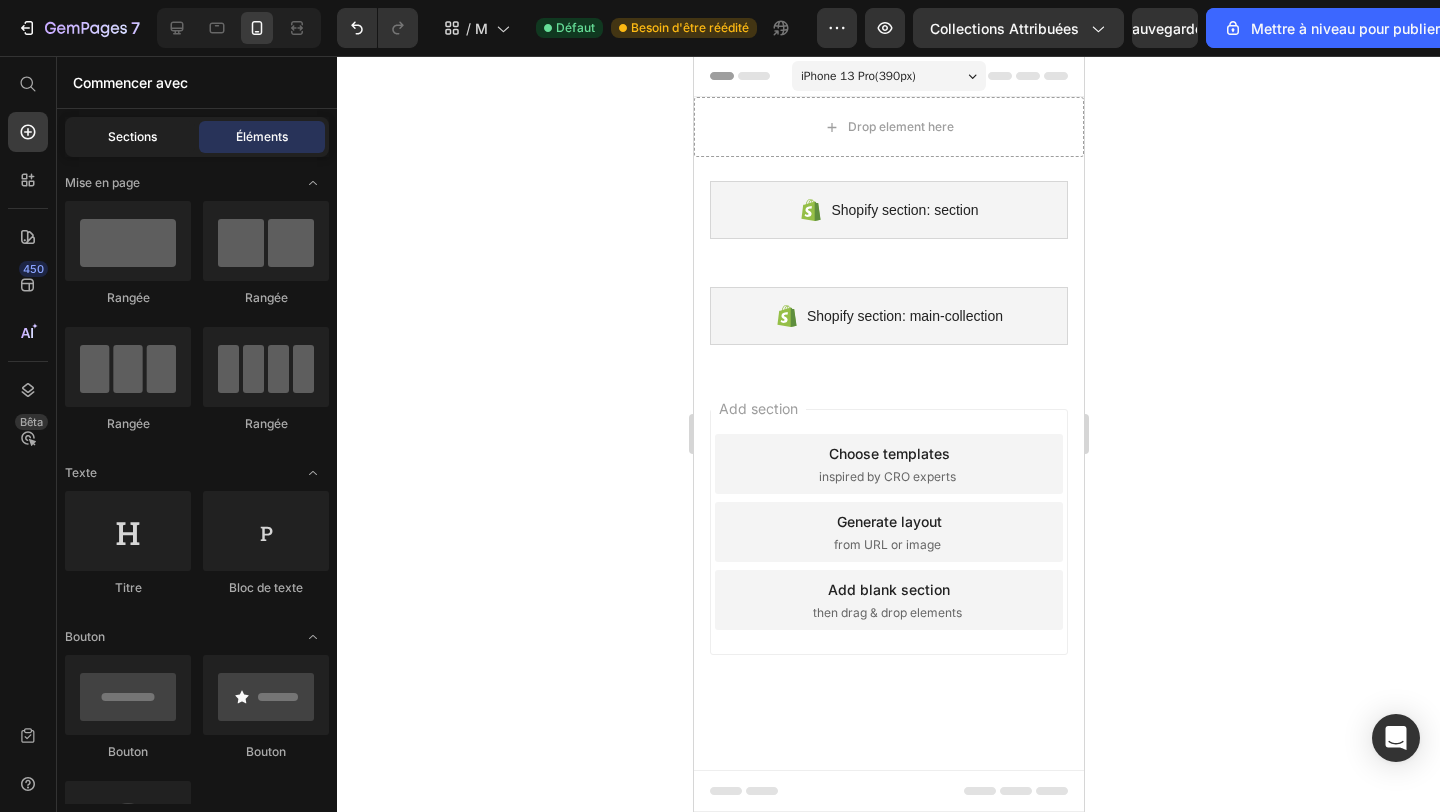 click on "Sections" at bounding box center [132, 136] 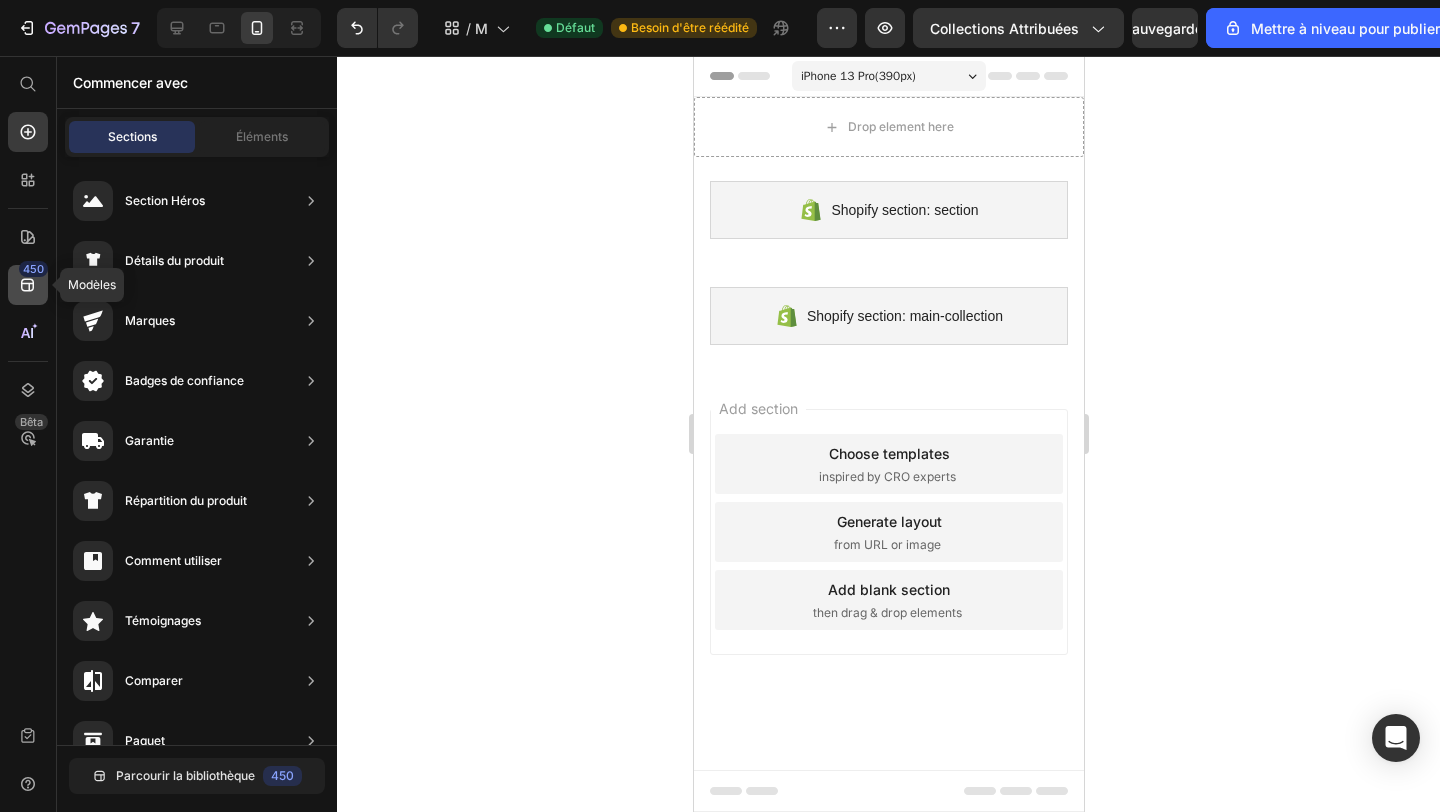 click 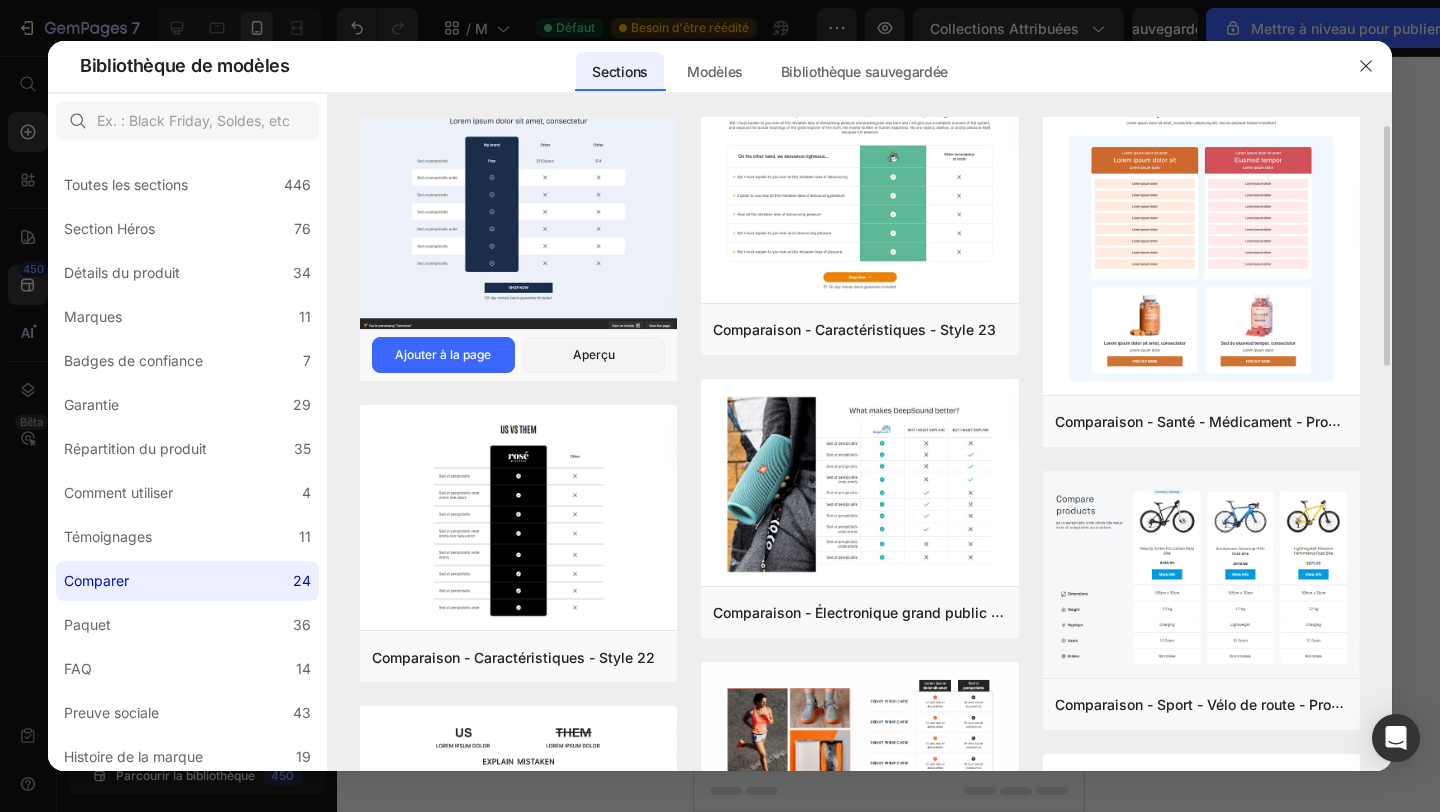 scroll, scrollTop: 27, scrollLeft: 0, axis: vertical 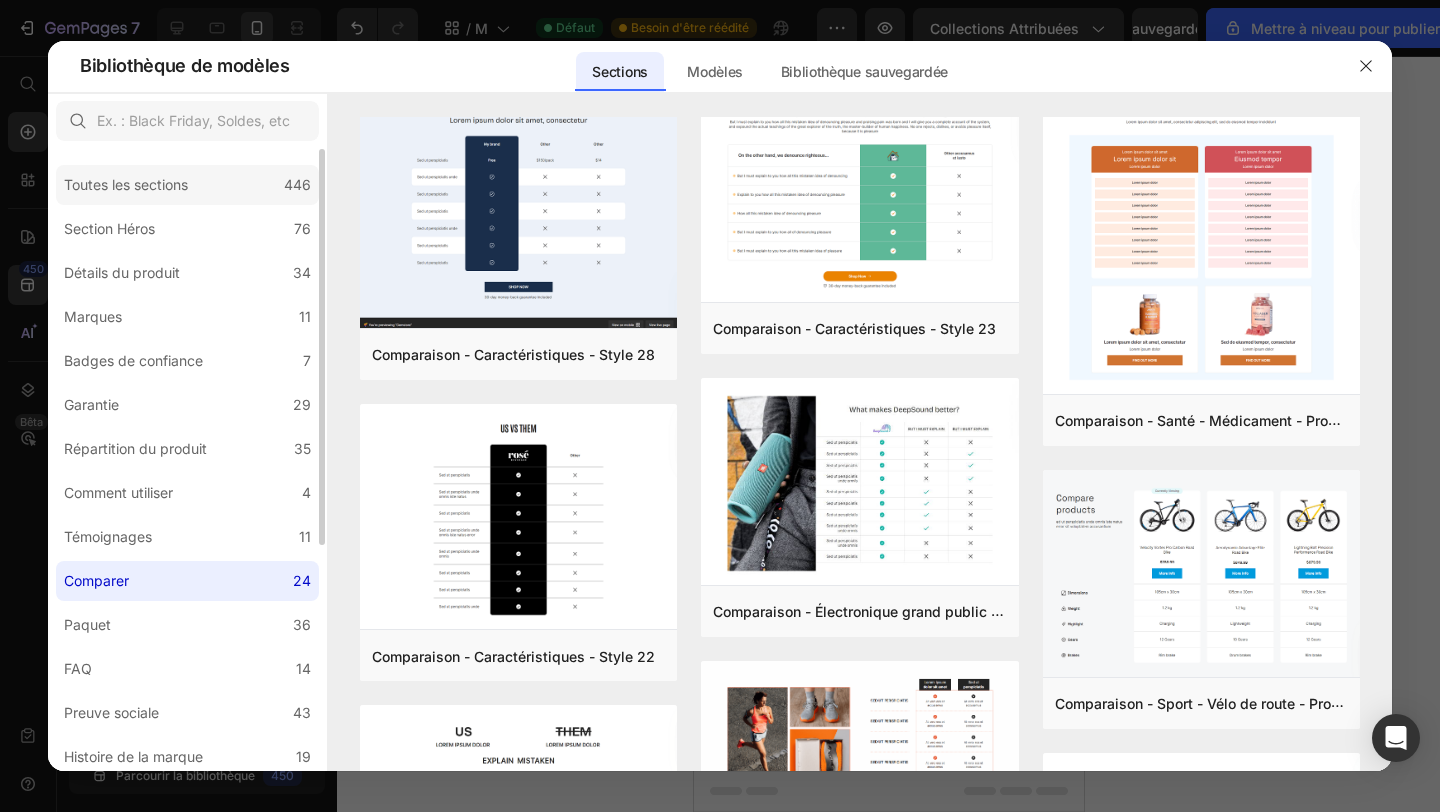 click on "446" at bounding box center (297, 184) 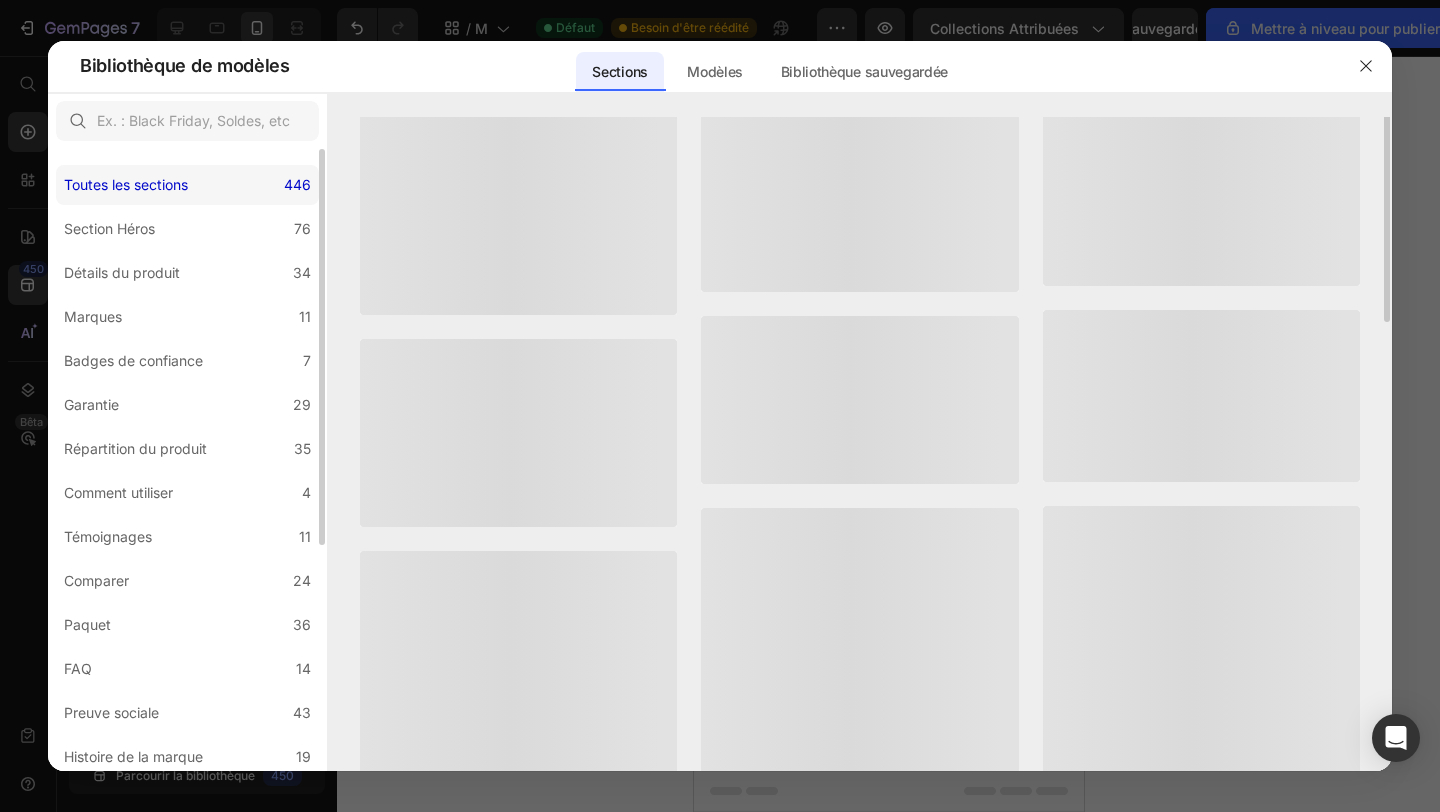 scroll, scrollTop: 0, scrollLeft: 0, axis: both 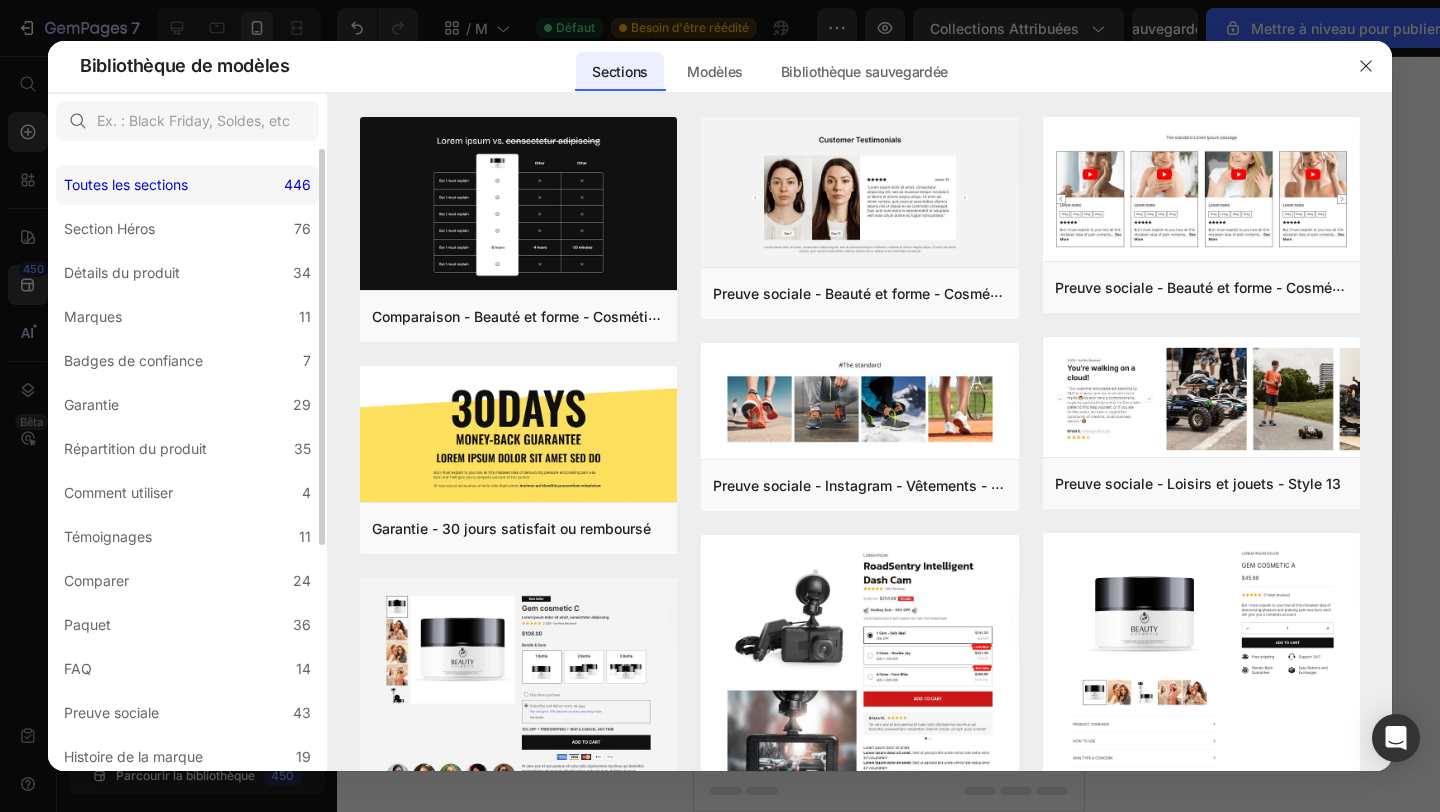 click on "446" at bounding box center (297, 184) 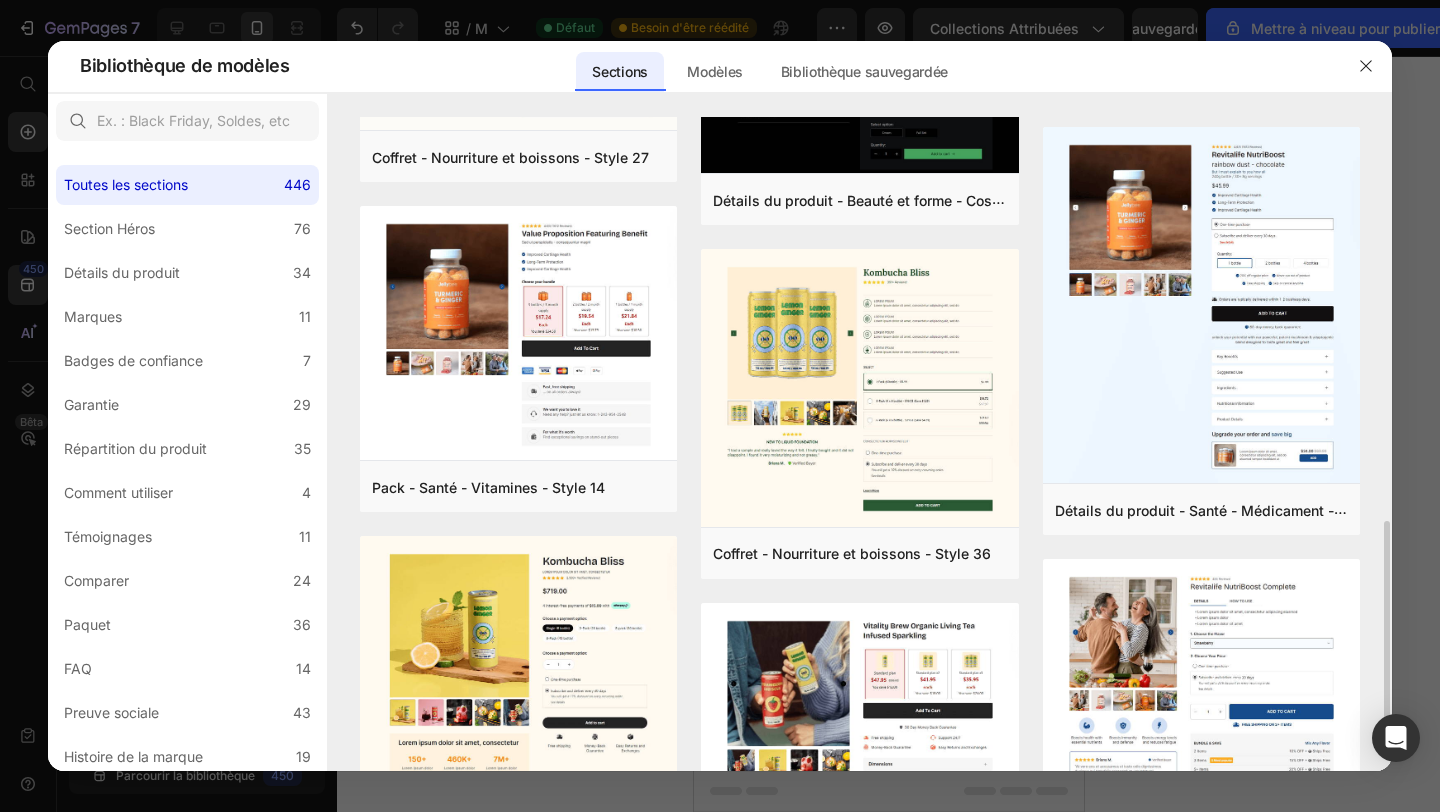 scroll, scrollTop: 1099, scrollLeft: 0, axis: vertical 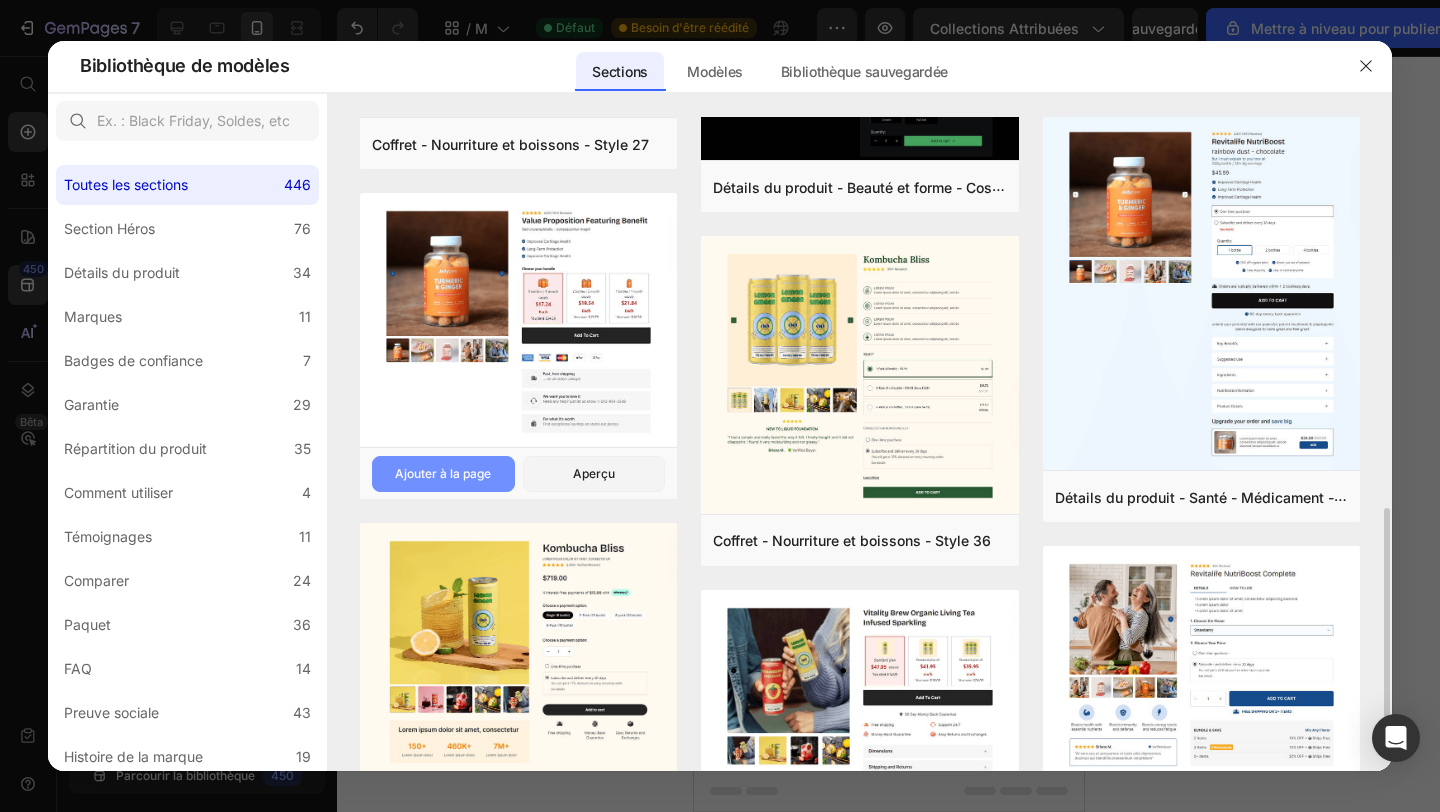 click on "Ajouter à la page" at bounding box center (443, 474) 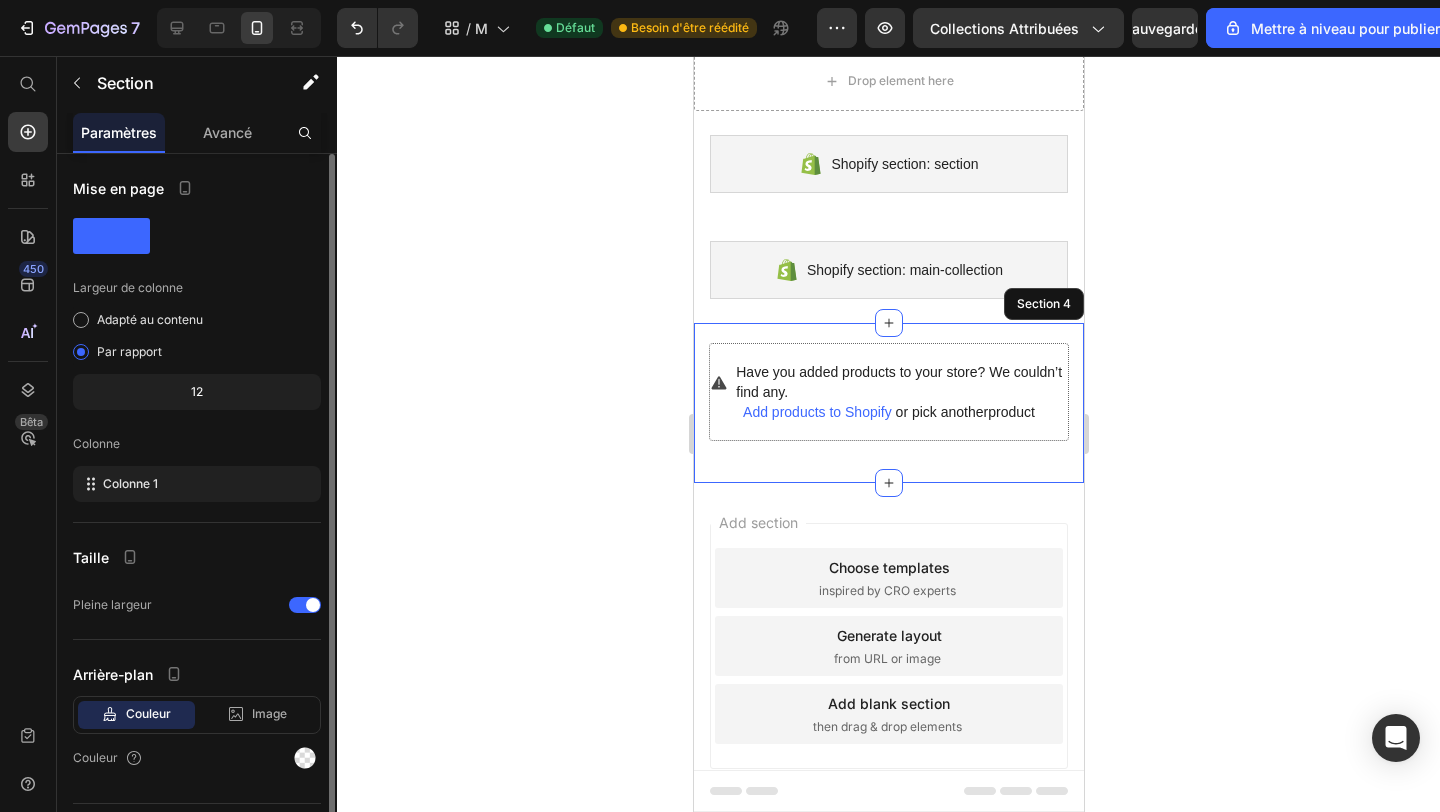 scroll, scrollTop: 51, scrollLeft: 0, axis: vertical 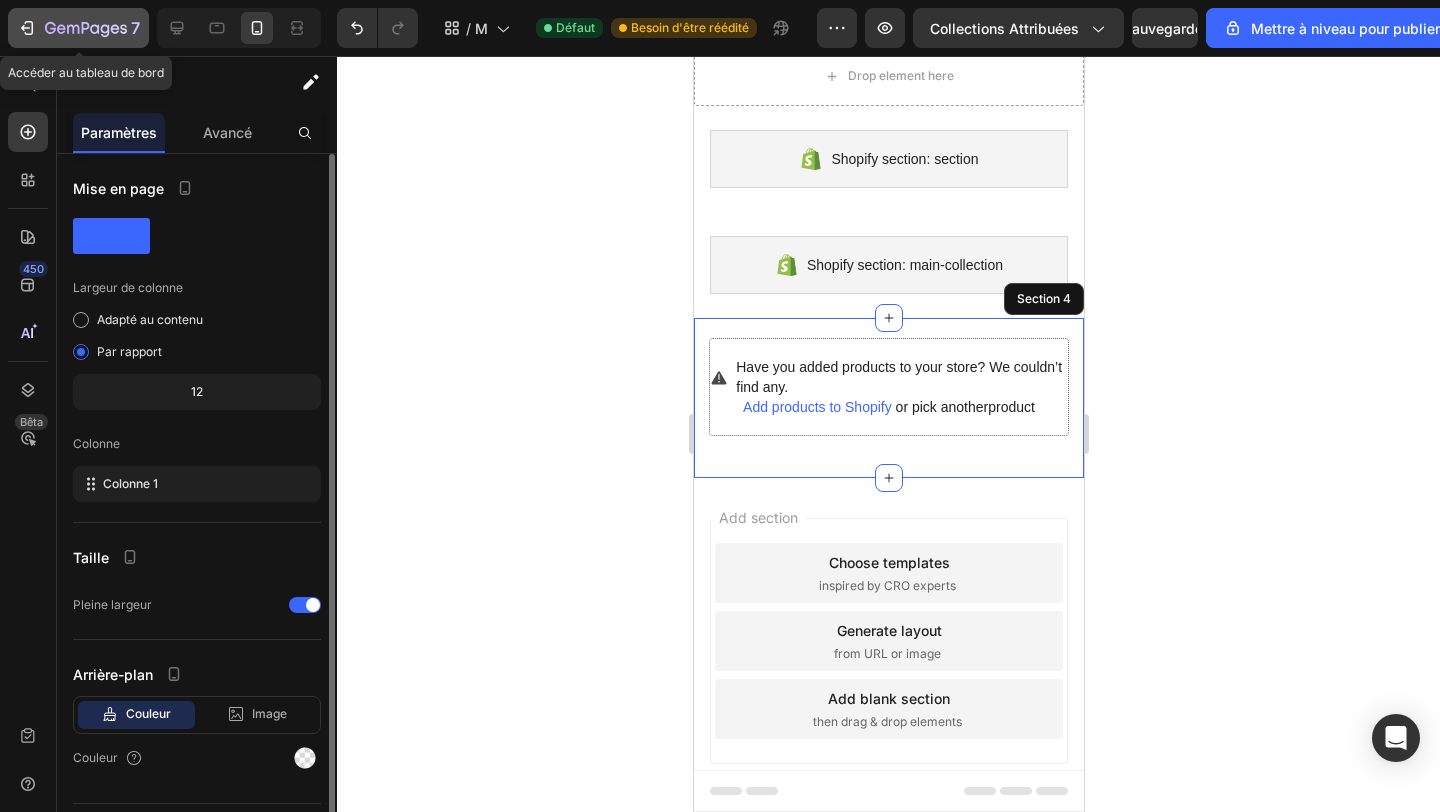 click on "7" 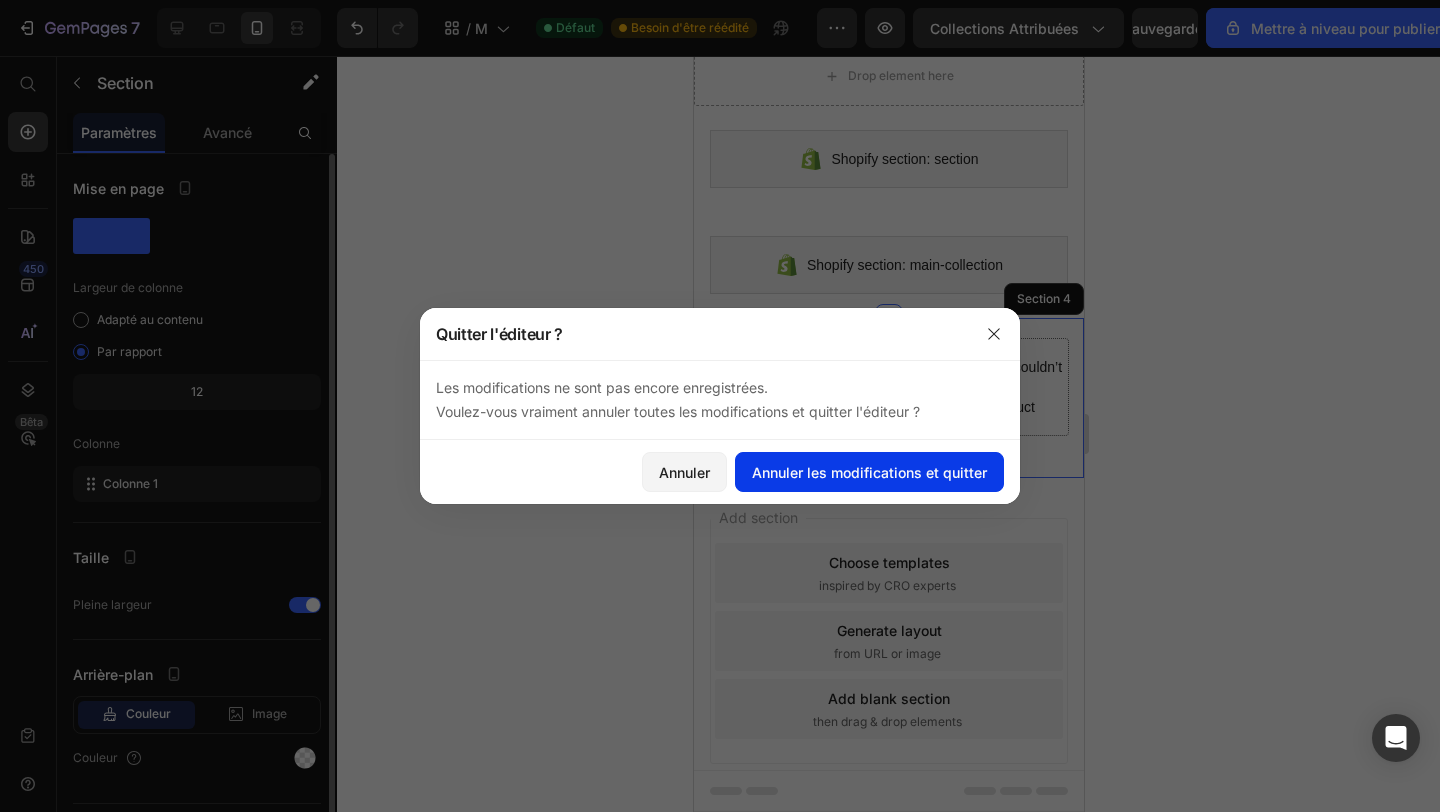 click on "Annuler les modifications et quitter" 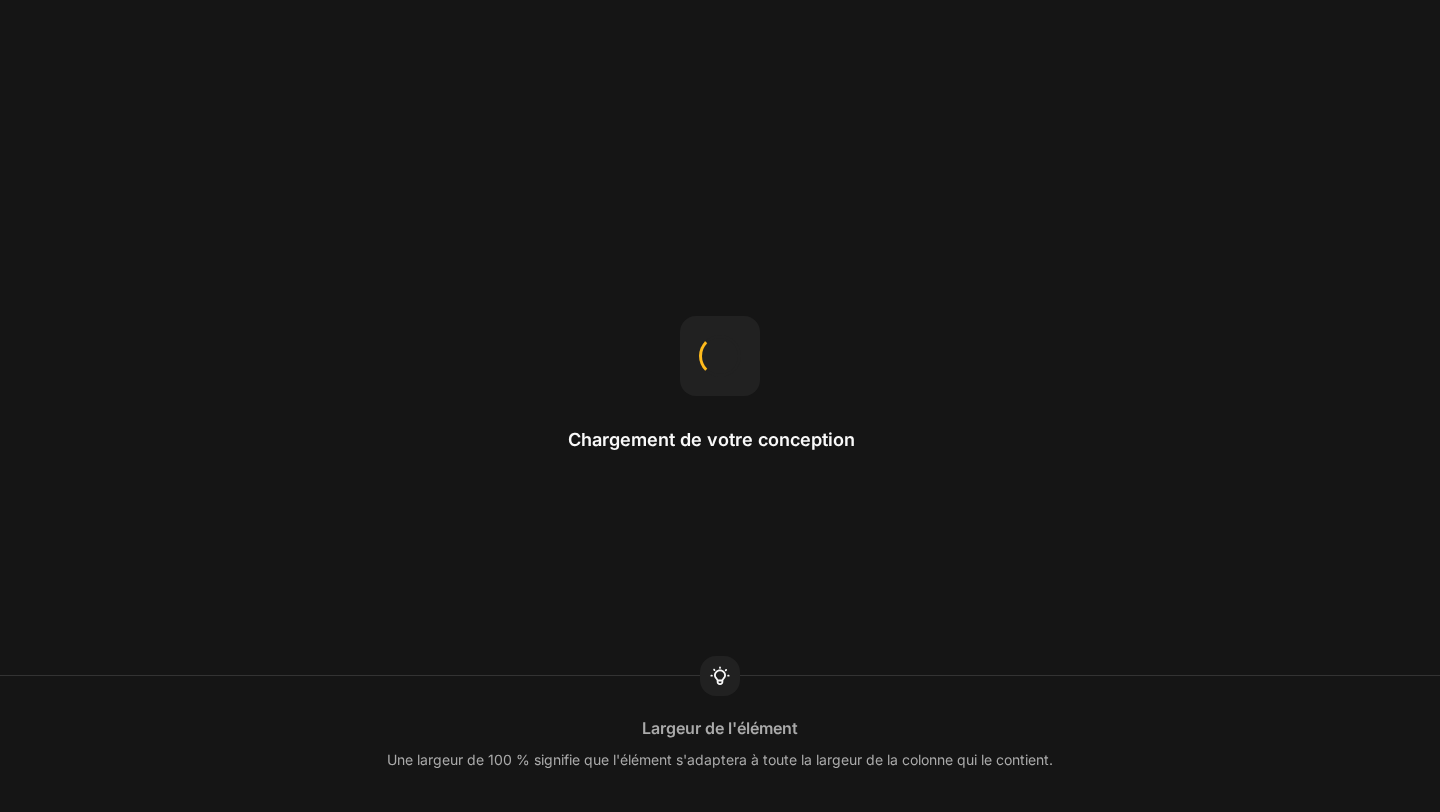 scroll, scrollTop: 0, scrollLeft: 0, axis: both 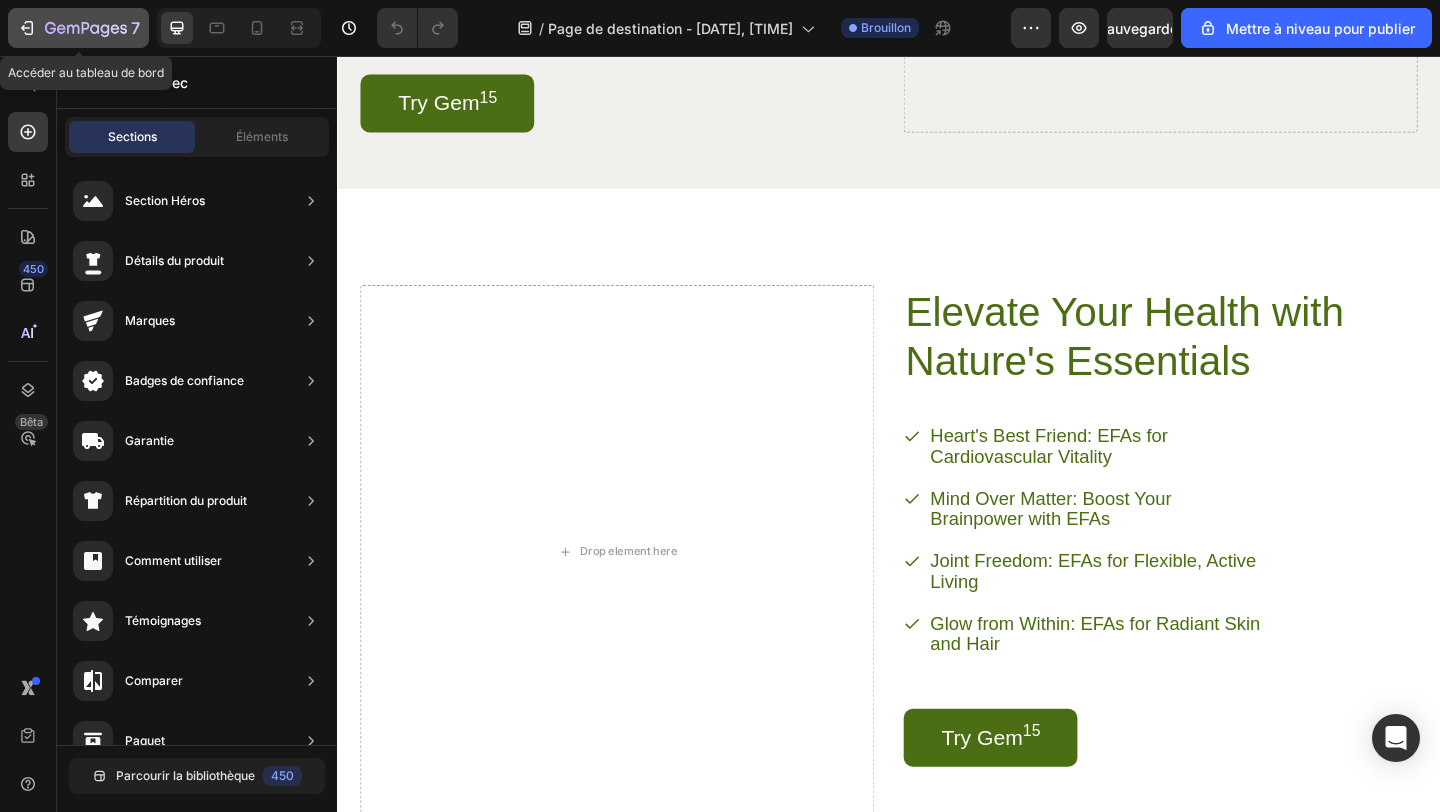 click 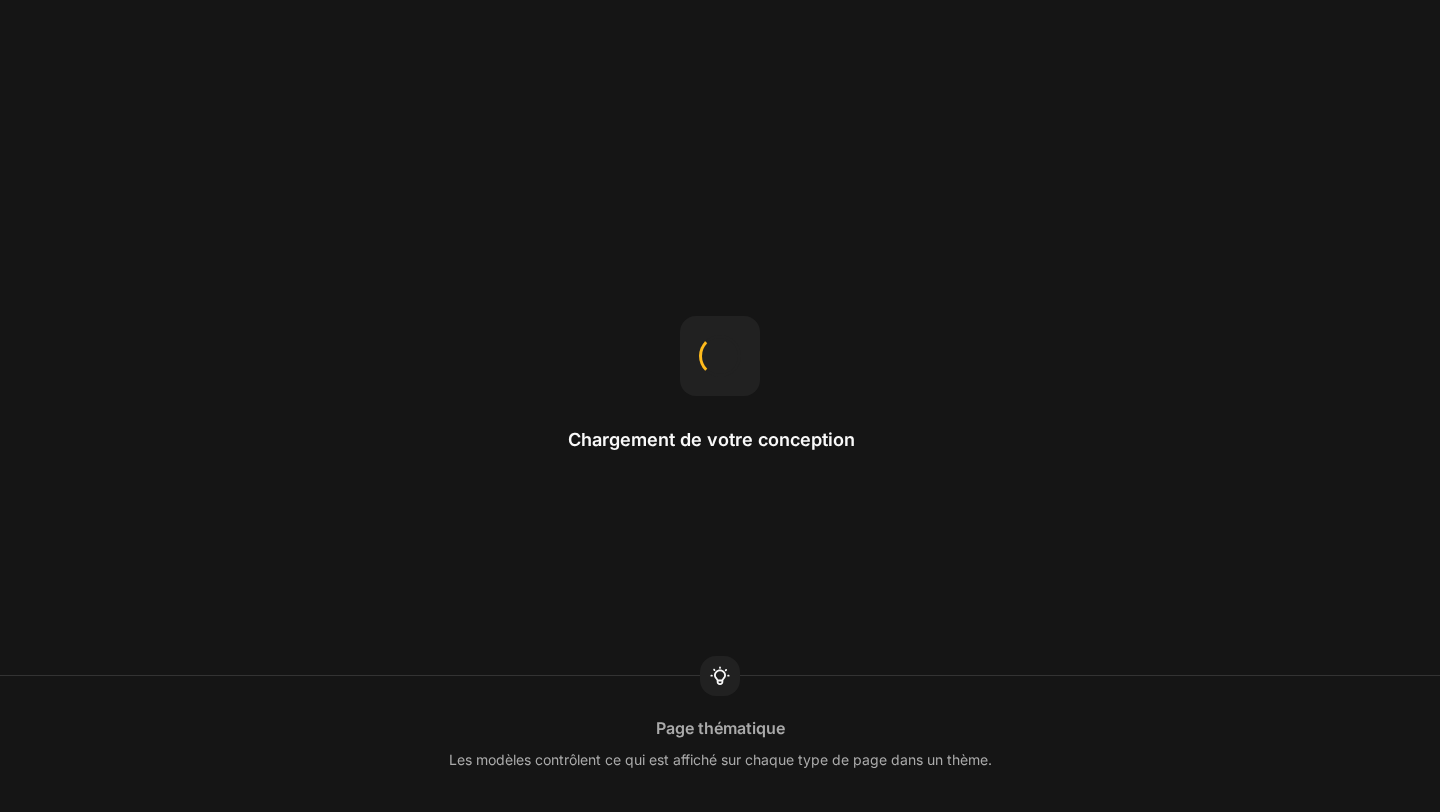 scroll, scrollTop: 0, scrollLeft: 0, axis: both 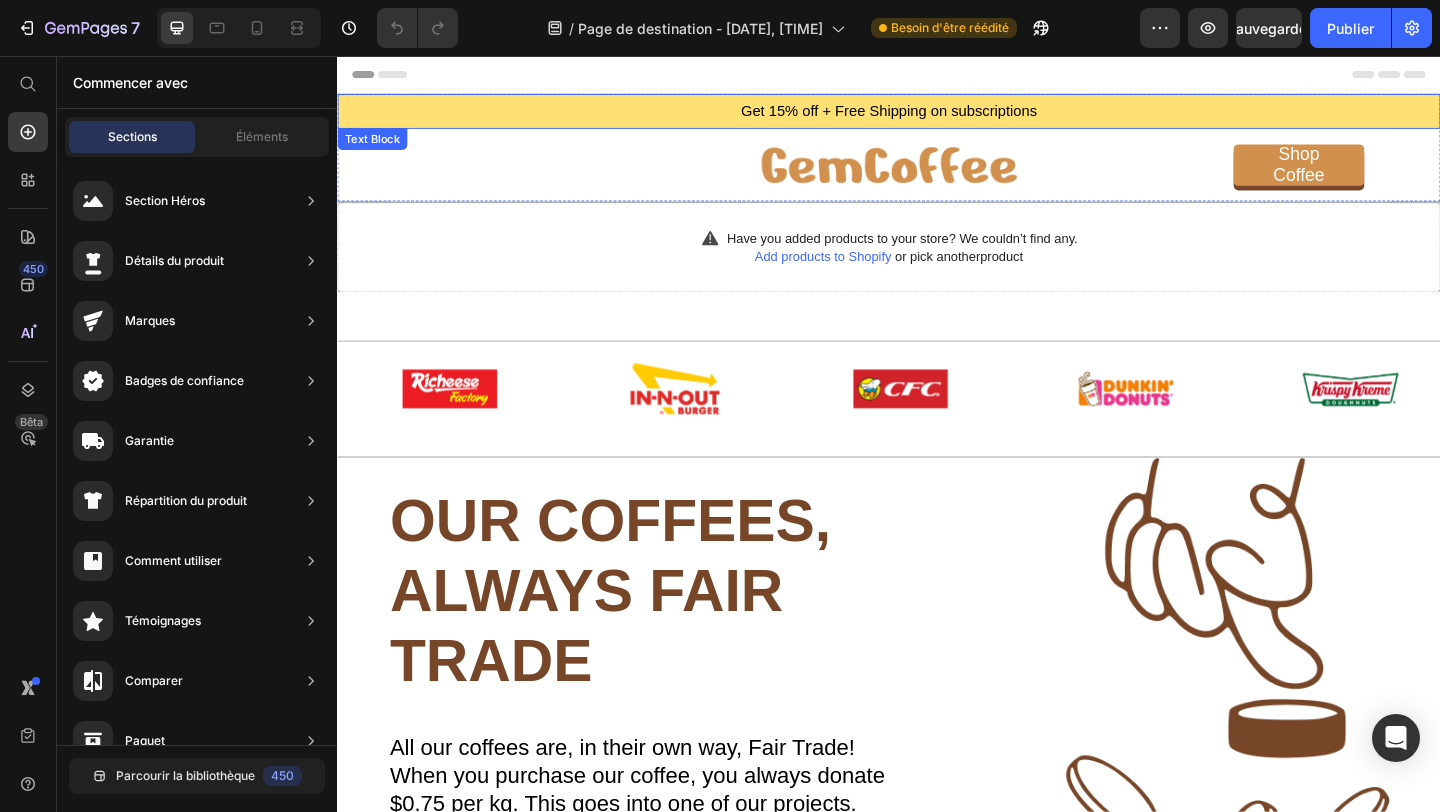 click on "Get 15% off + Free Shipping on subscriptions" at bounding box center (937, 116) 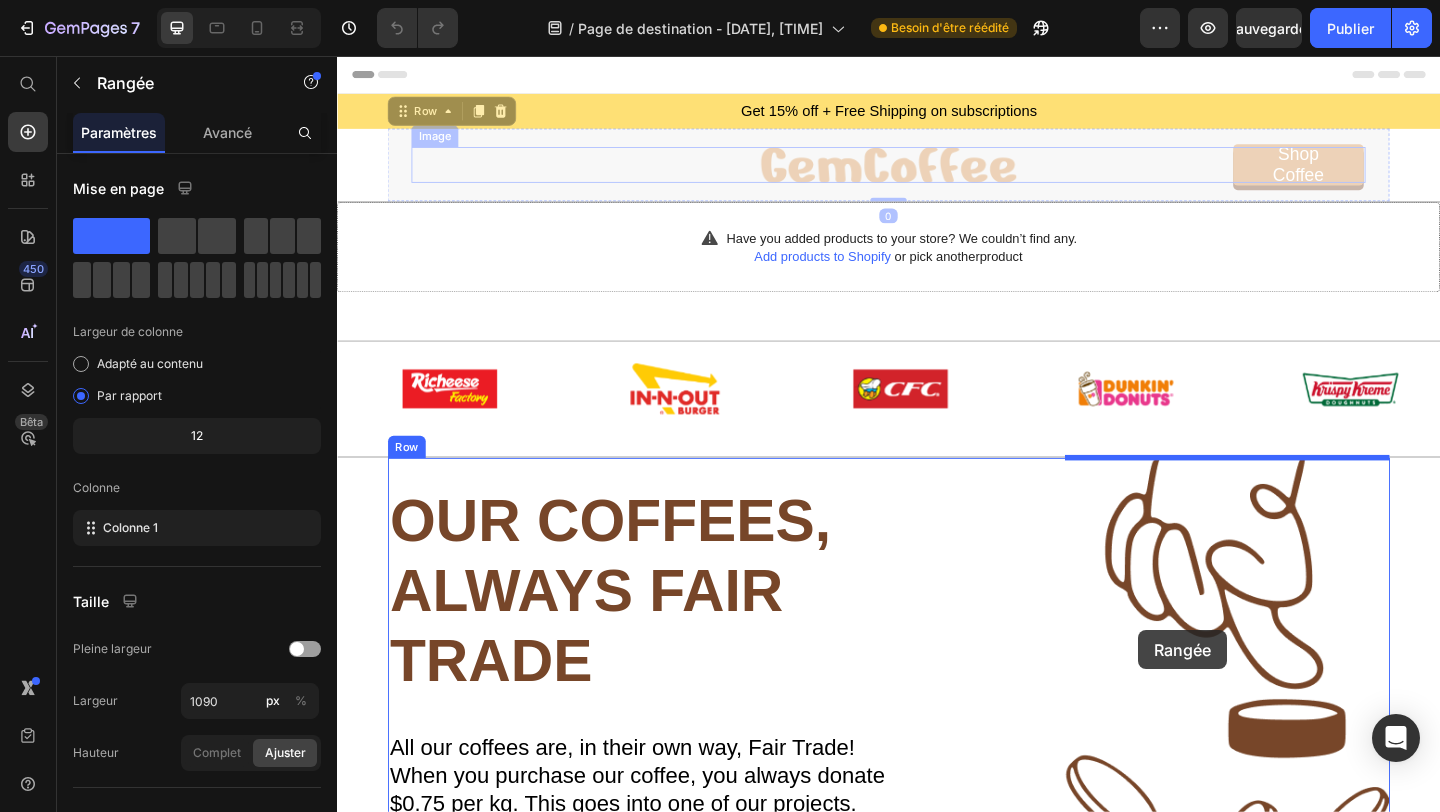 drag, startPoint x: 1106, startPoint y: 151, endPoint x: 1208, endPoint y: 682, distance: 540.7079 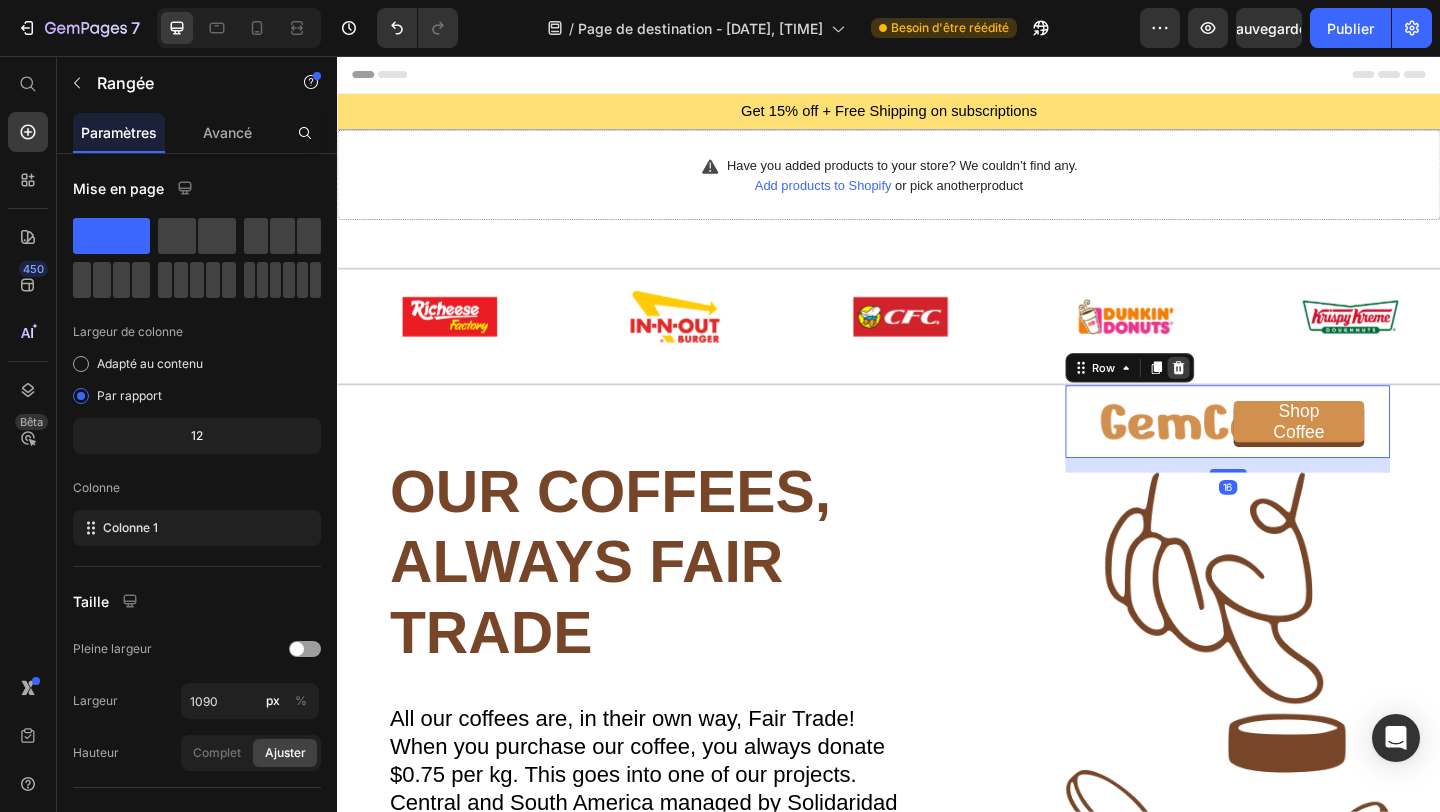 click at bounding box center [1252, 395] 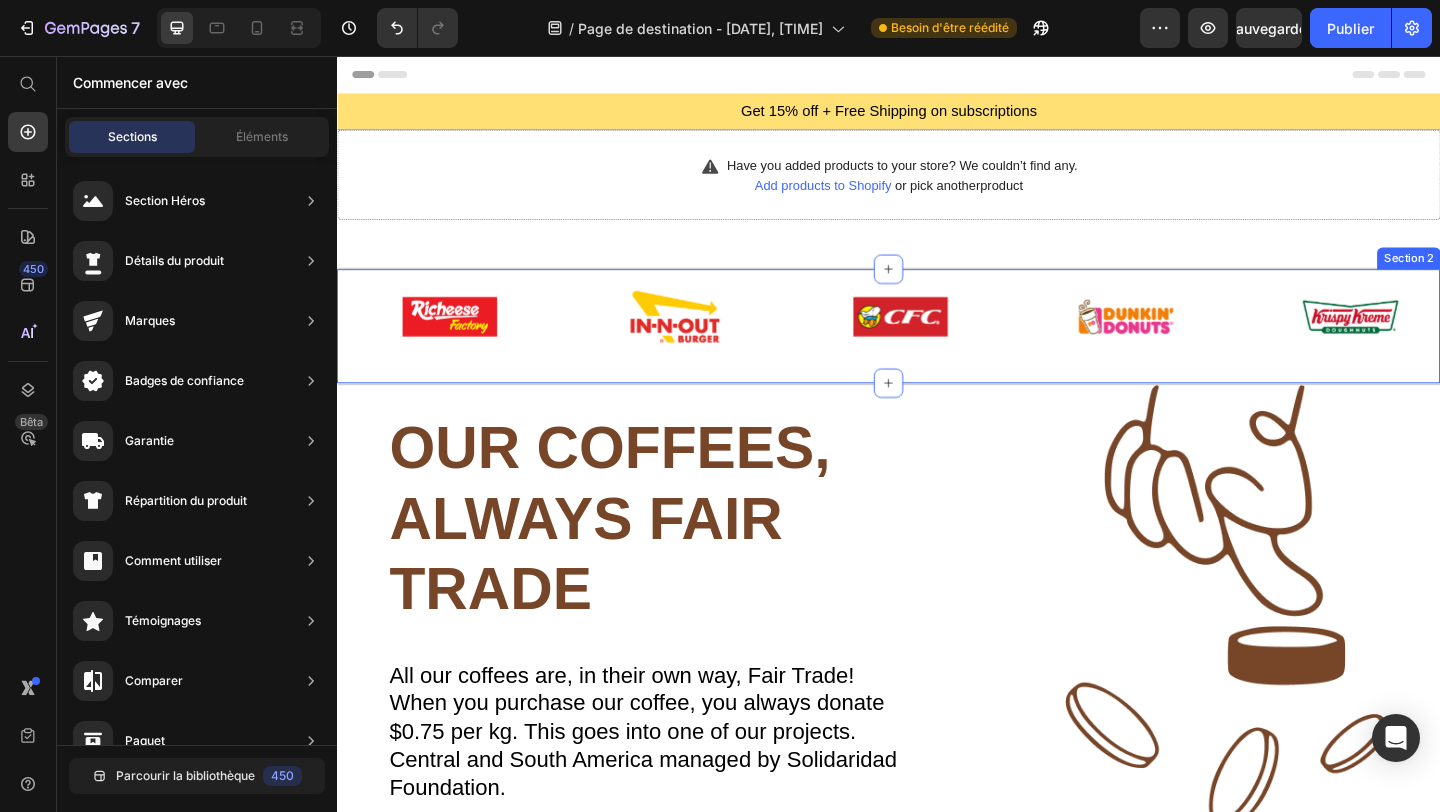 click on "Image Image Image Image Image Carousel Section 2" at bounding box center (937, 350) 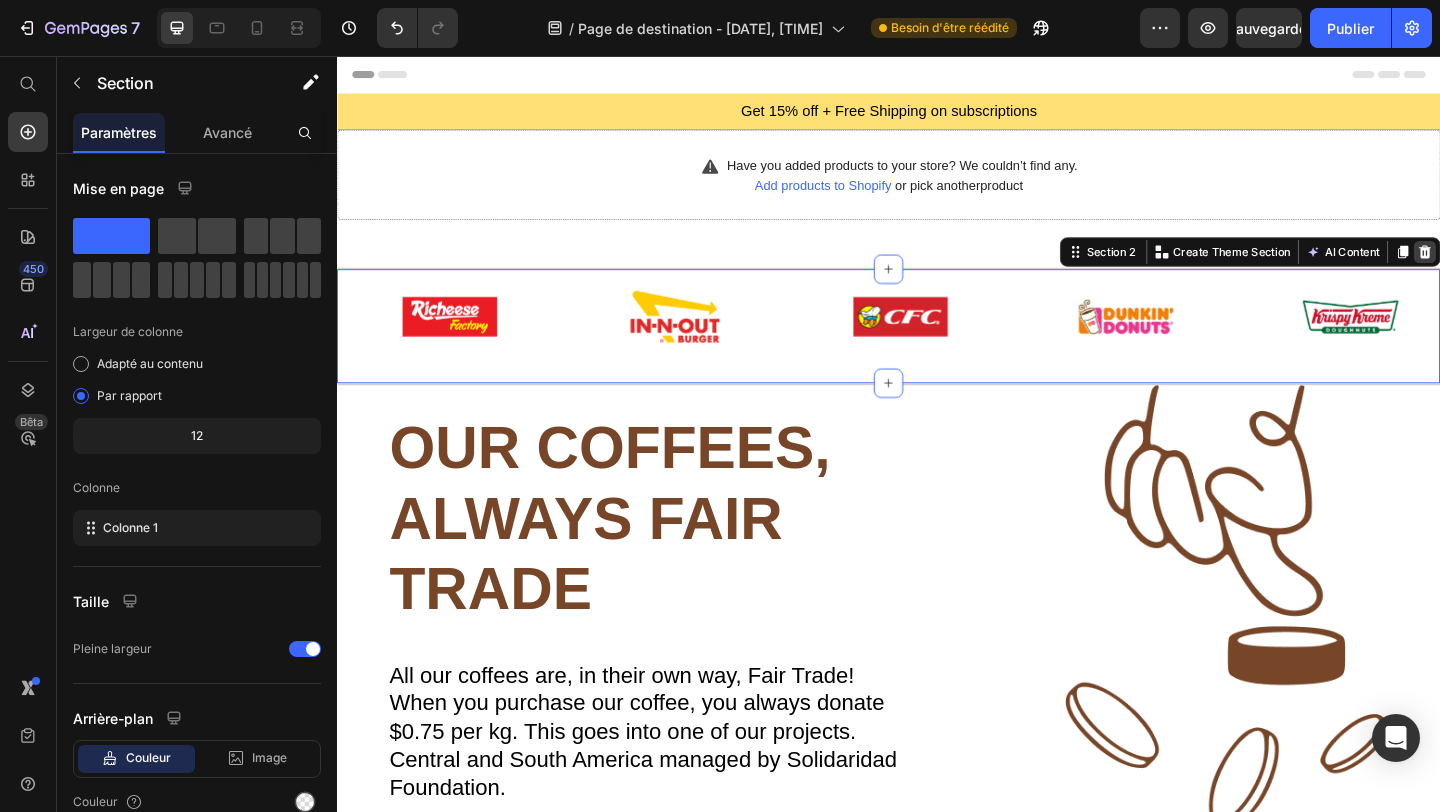 click 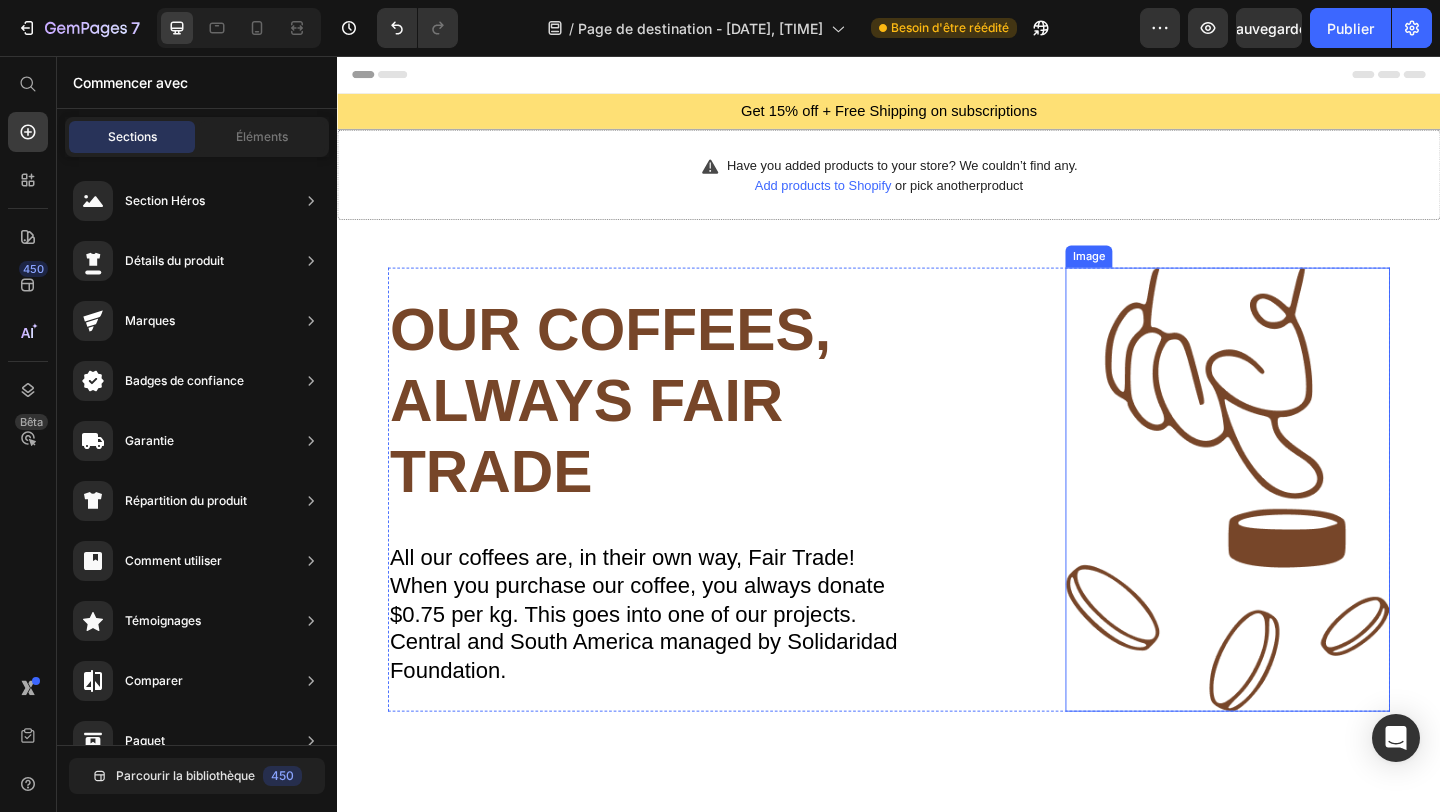 click at bounding box center (1305, 527) 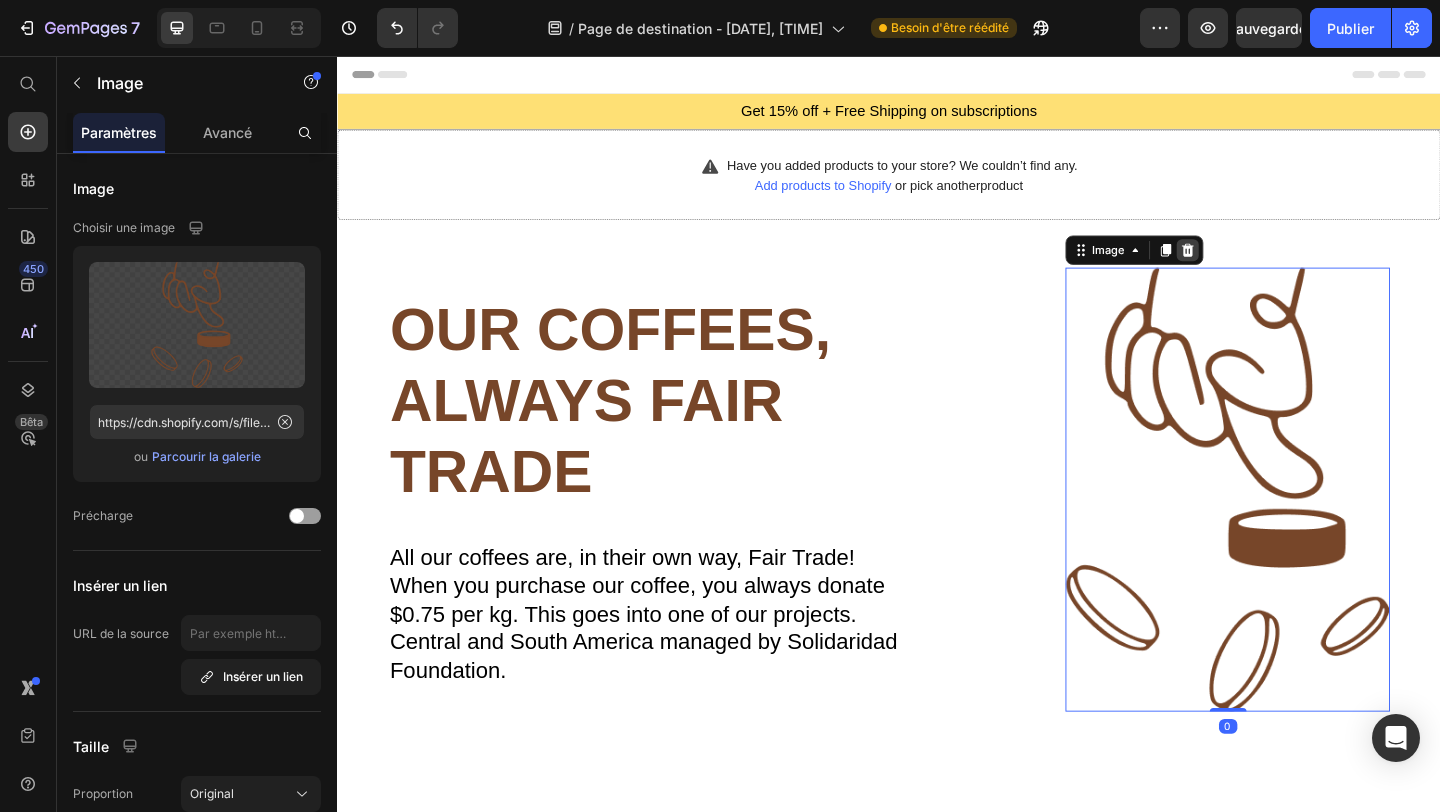 click 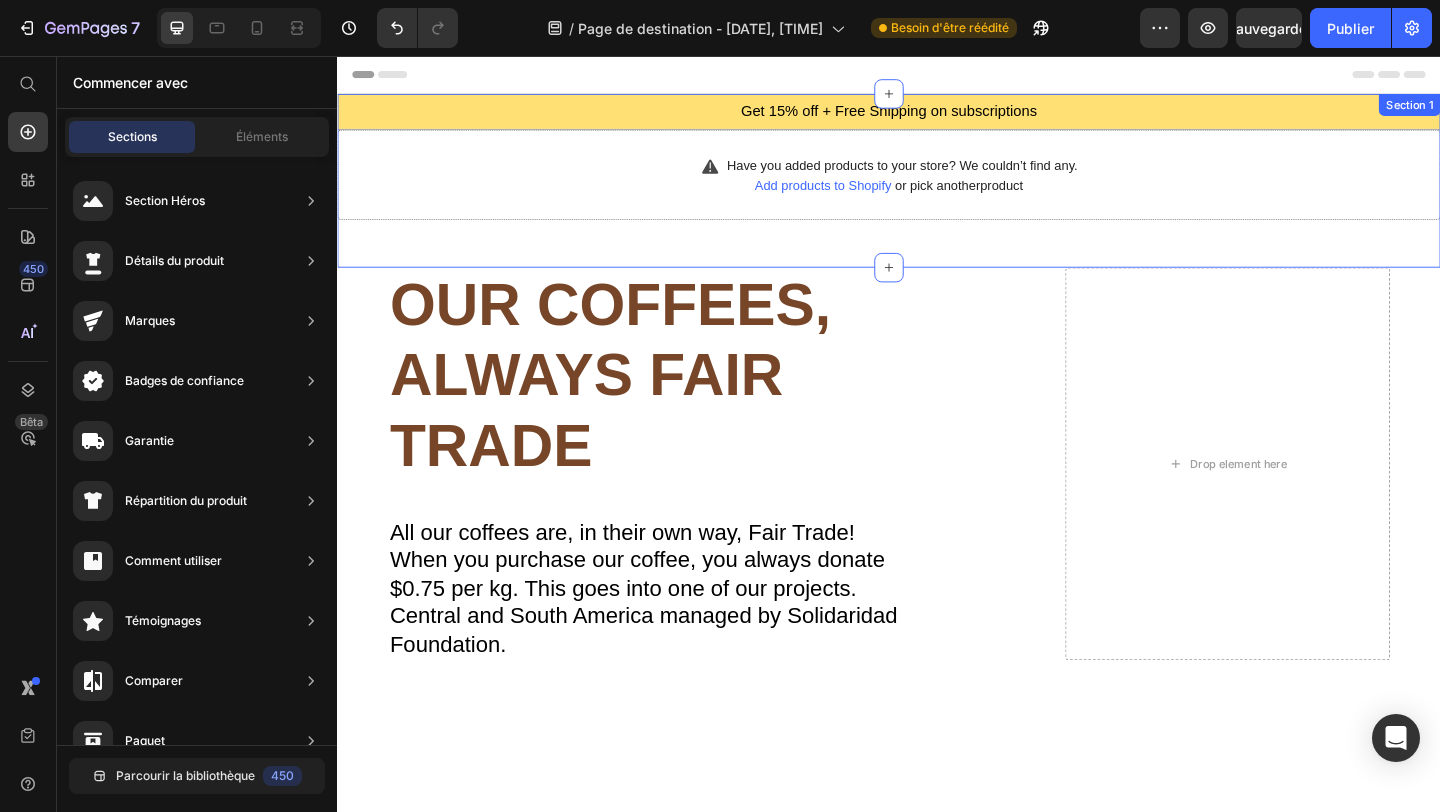 click on "Get 15% off + Free Shipping on subscriptions Text Block Row Have you added products to your store? We couldn’t find any. Add products to Shopify   or pick another  product Product Section 1" at bounding box center [937, 191] 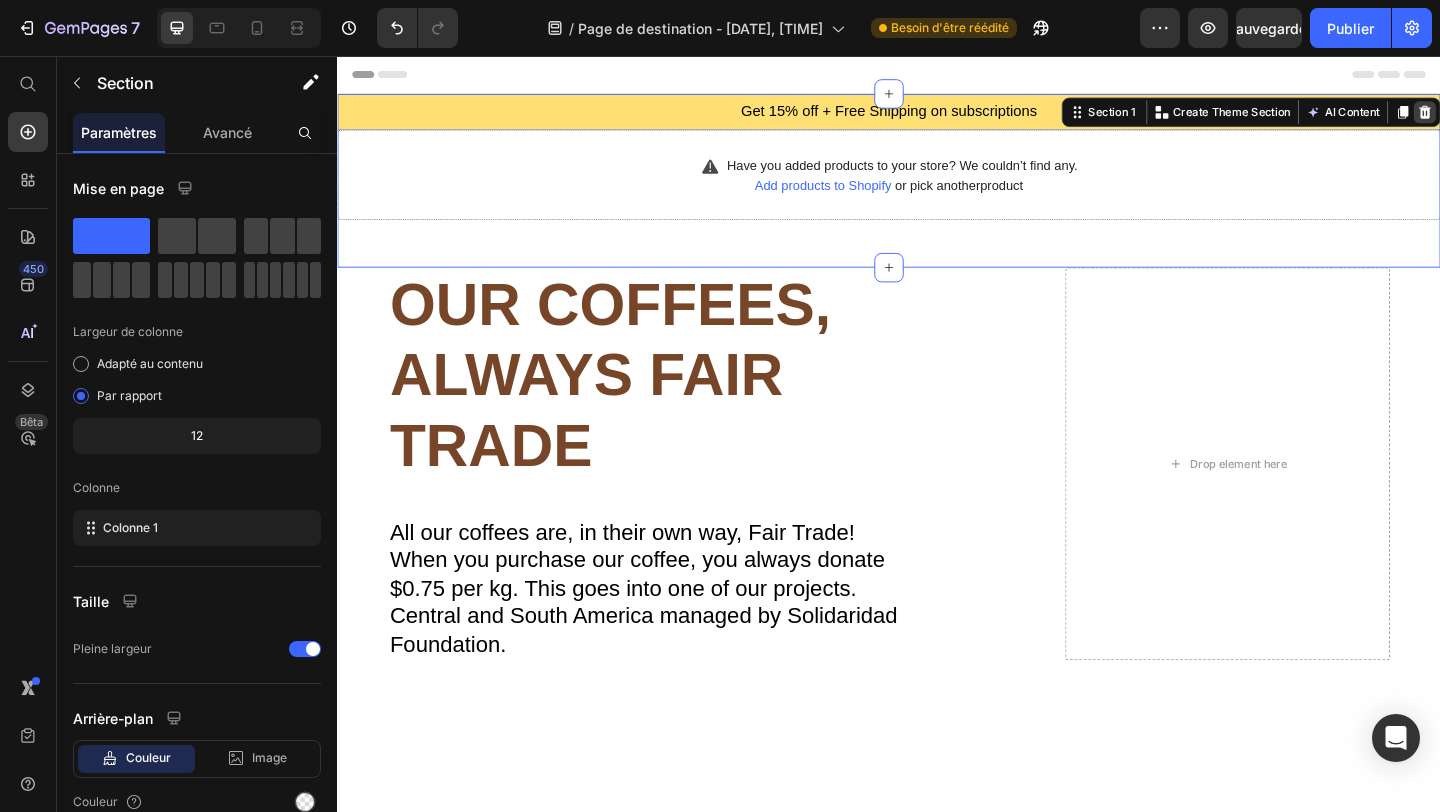 click at bounding box center (1520, 117) 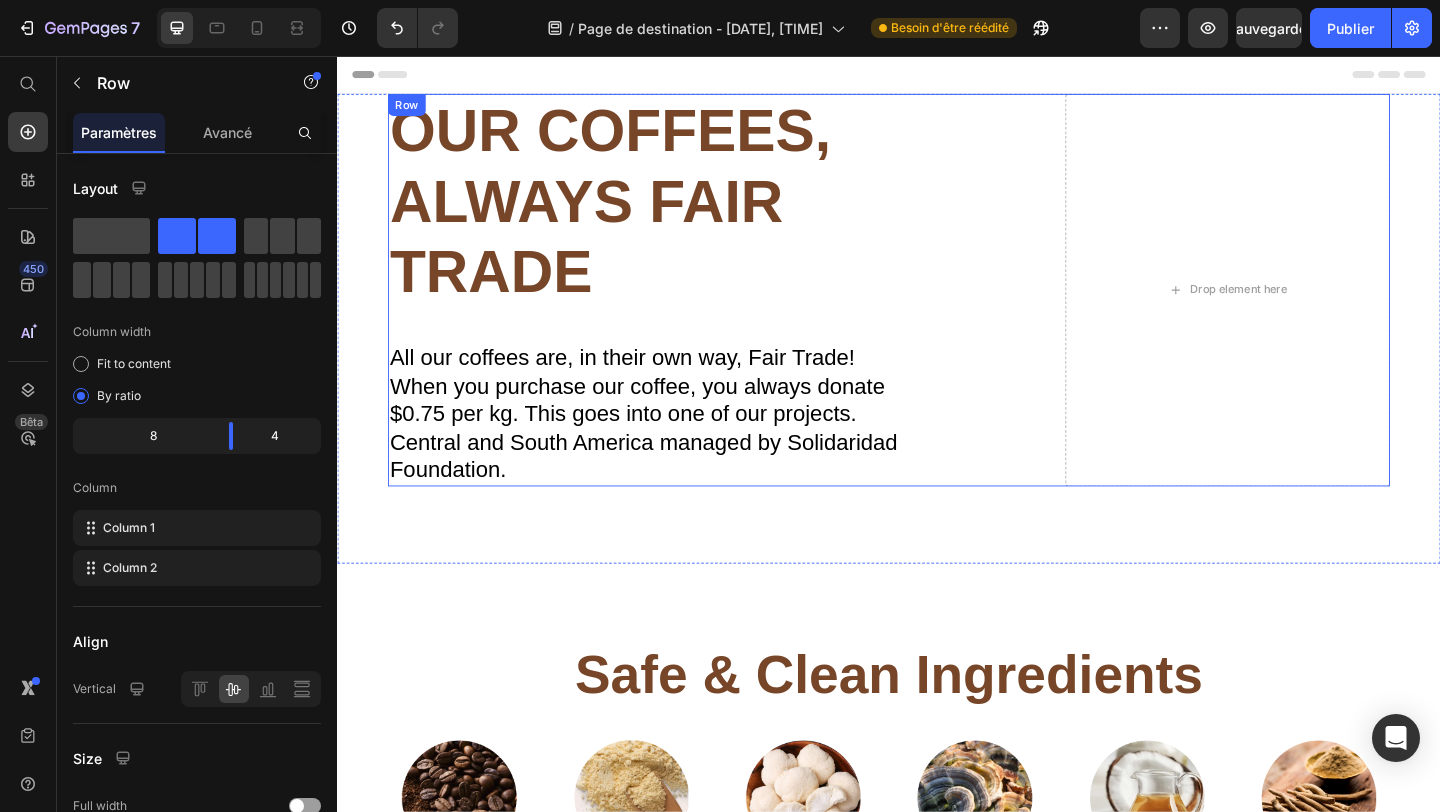 click on "OUR COFFEES, ALWAYS FAIR TRADE HEADING All our coffees are, in their own way, Fair Trade! When you purchase our coffee, you always donate $0.75 per kg. This goes into one of our projects. Central and South America managed by Solidaridad Foundation. Text Block
Drop element here Row" at bounding box center [937, 310] 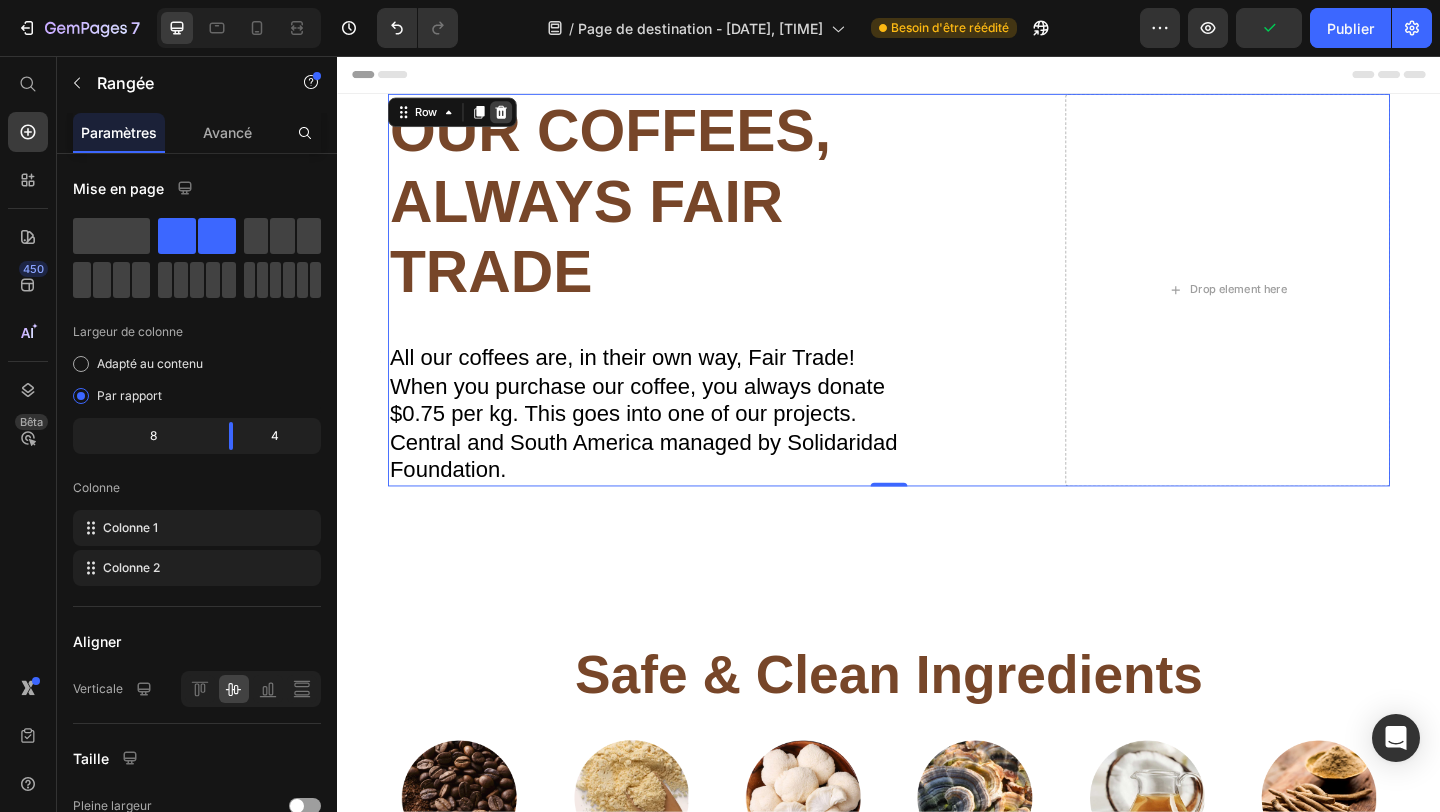 click 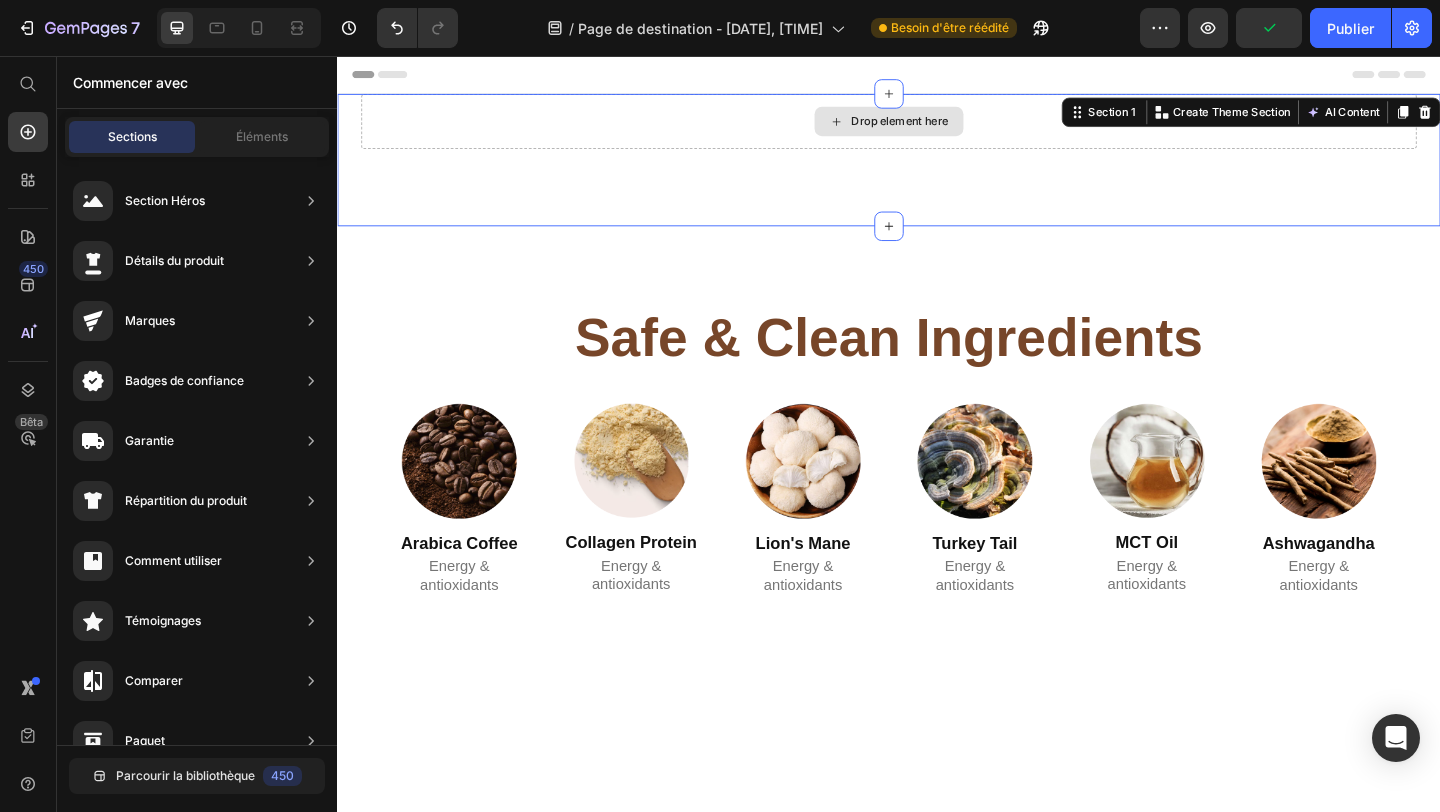 click on "Drop element here" at bounding box center [937, 127] 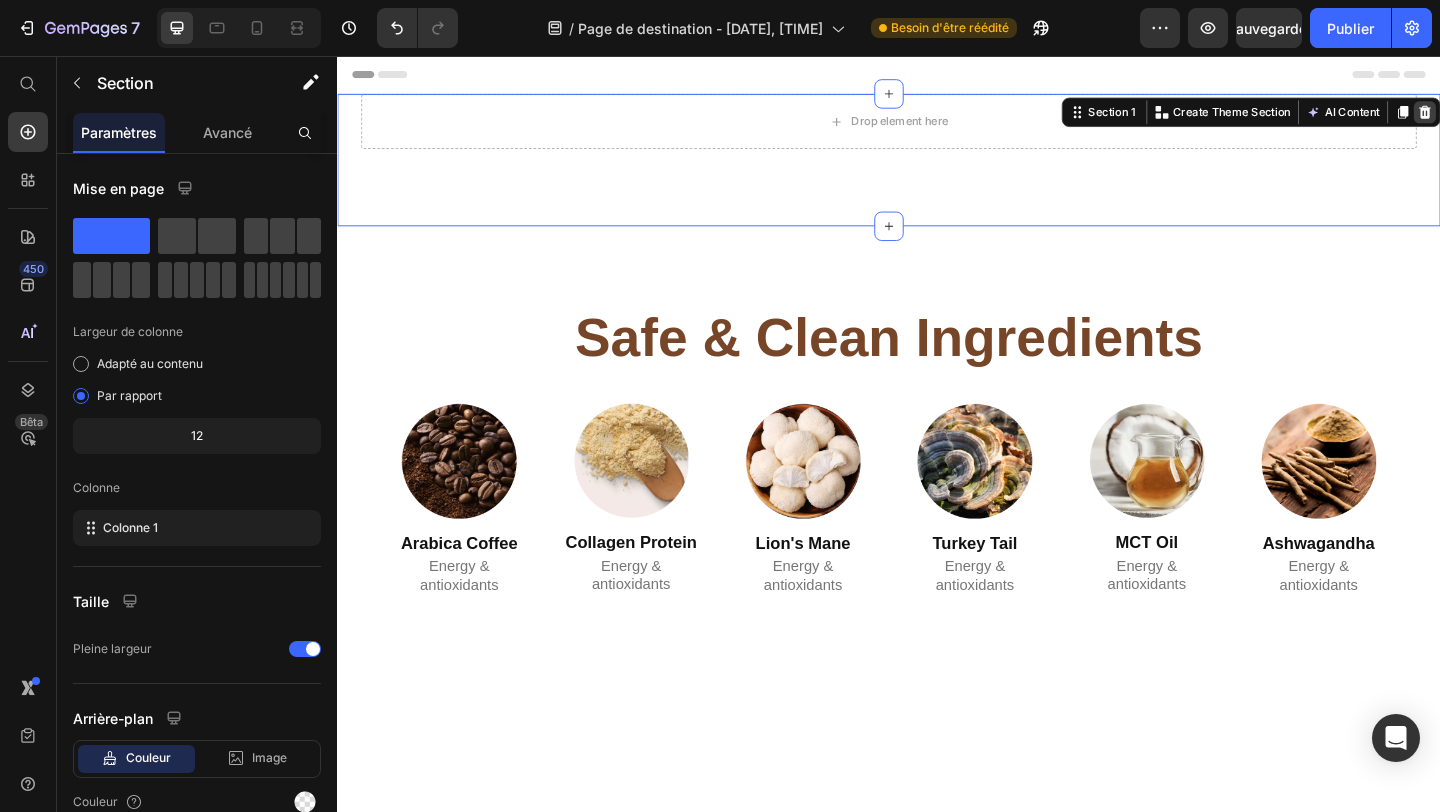 click 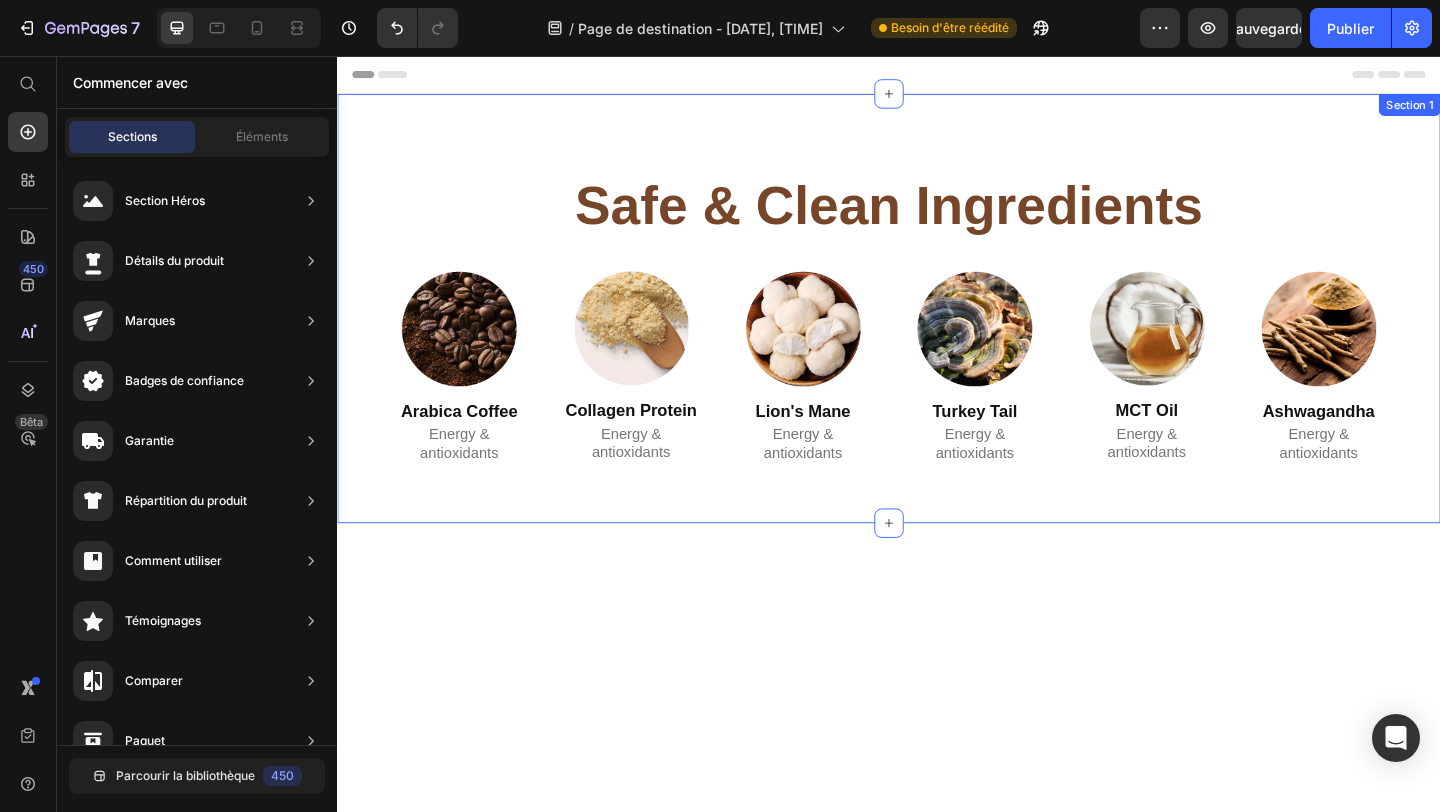 click on "Safe & Clean Ingredients Heading Image Arabica Coffee Heading Energy & antioxidants Text Block Image Collagen Protein Heading Energy & antioxidants Text Block Image Lion's Mane Heading Energy & antioxidants Text Block Image Turkey Tail Heading Energy & antioxidants Text Block Image MCT Oil Heading Energy & antioxidants Text Block Image Ashwagandha Heading Energy & antioxidants Text Block Row Row Section 1" at bounding box center [937, 330] 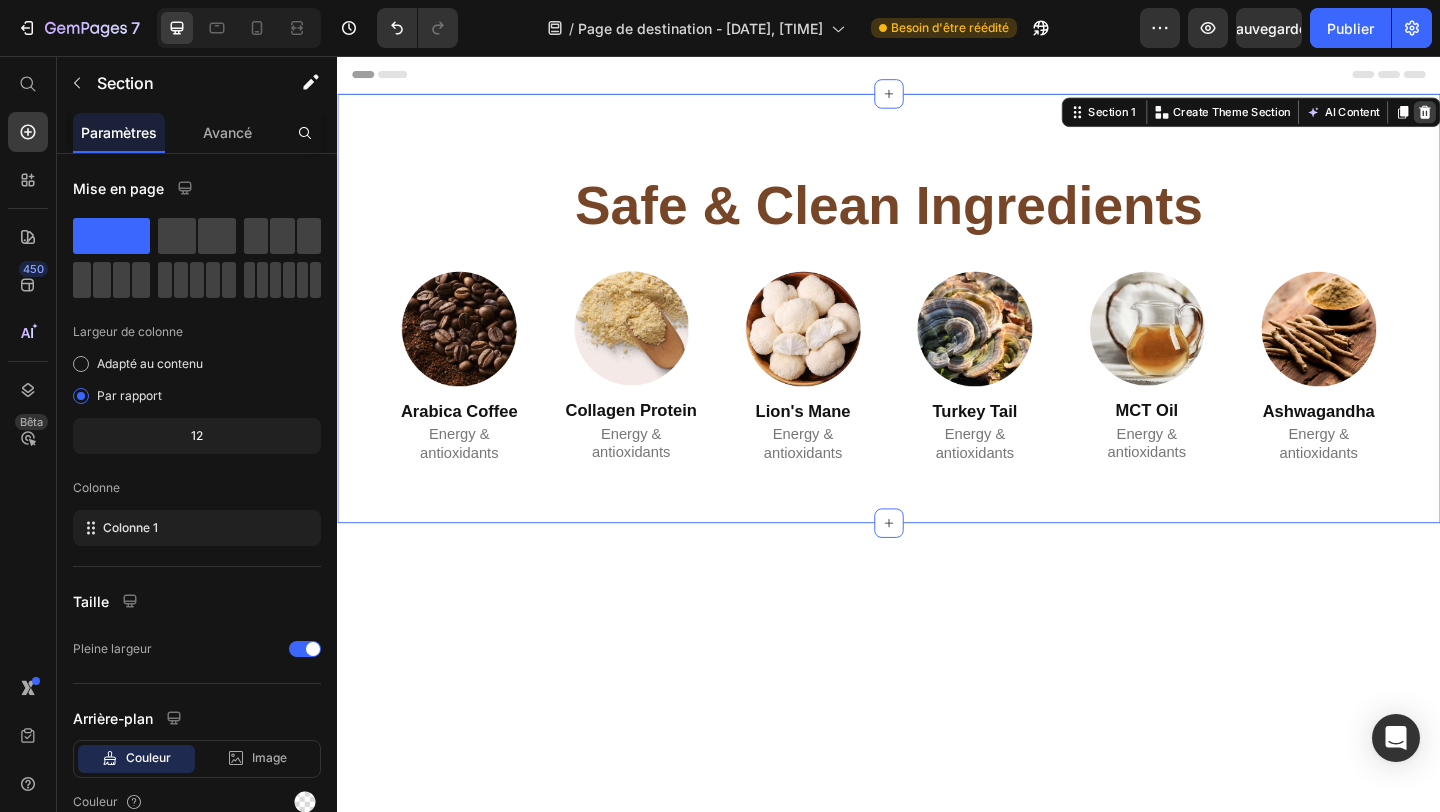 click 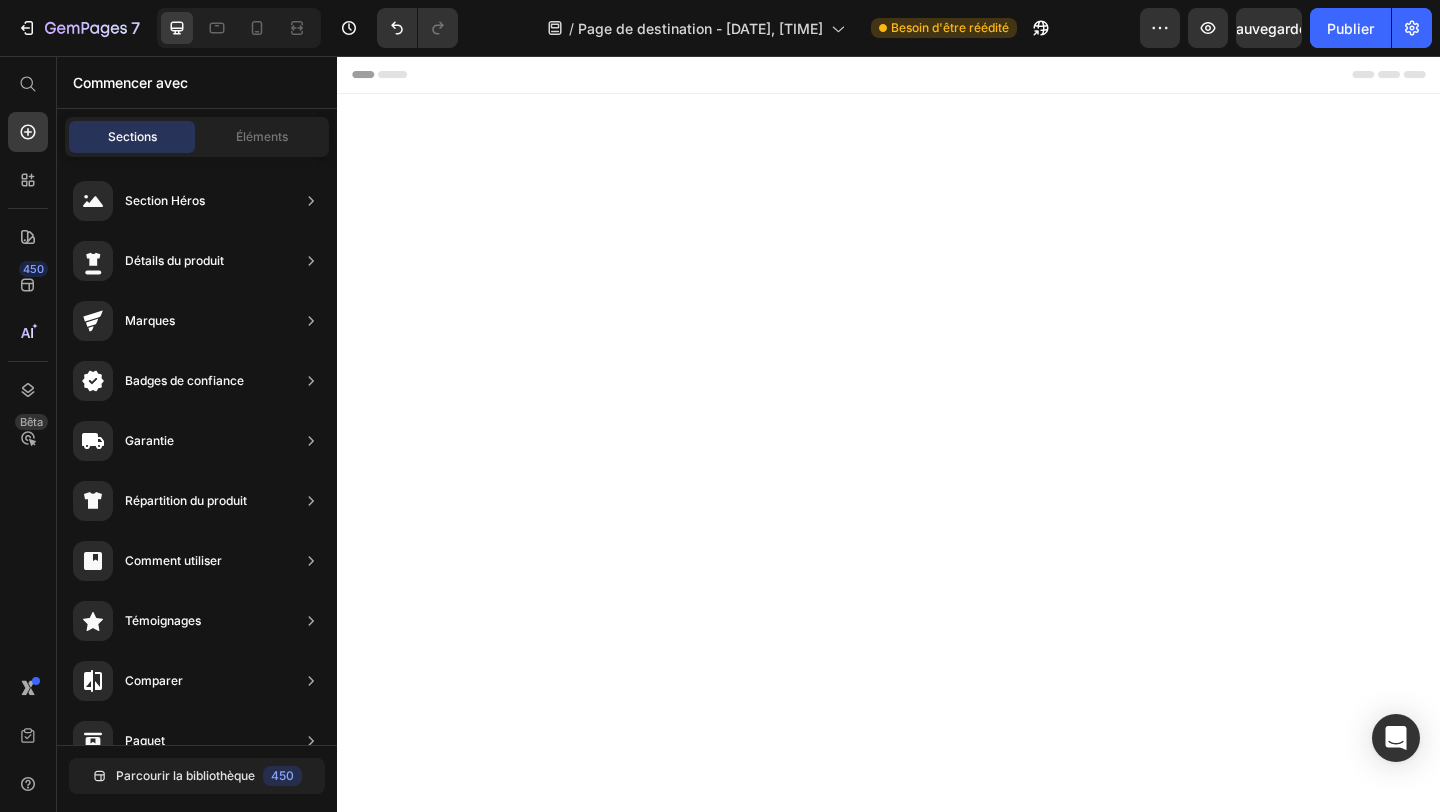click at bounding box center [937, 458] 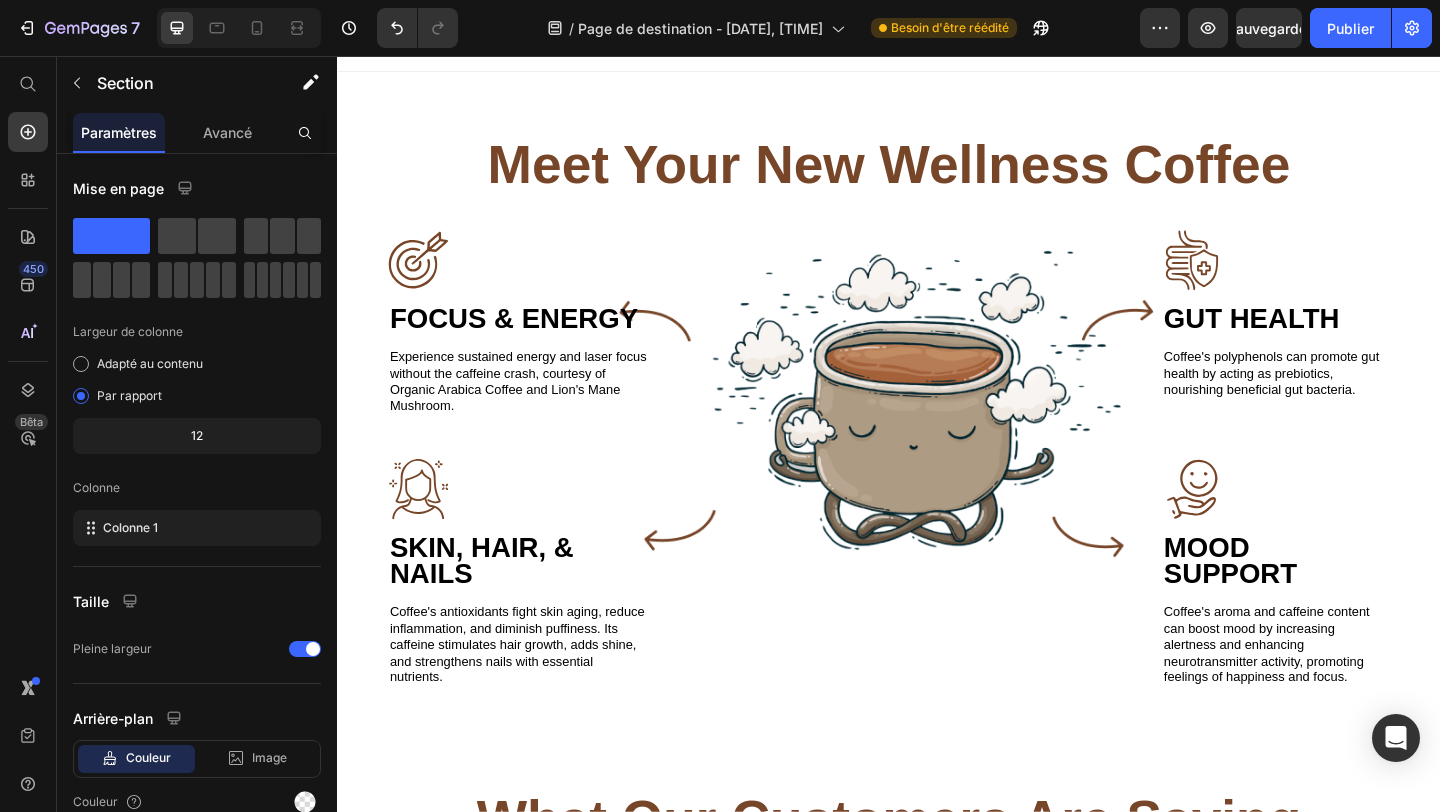 scroll, scrollTop: 0, scrollLeft: 0, axis: both 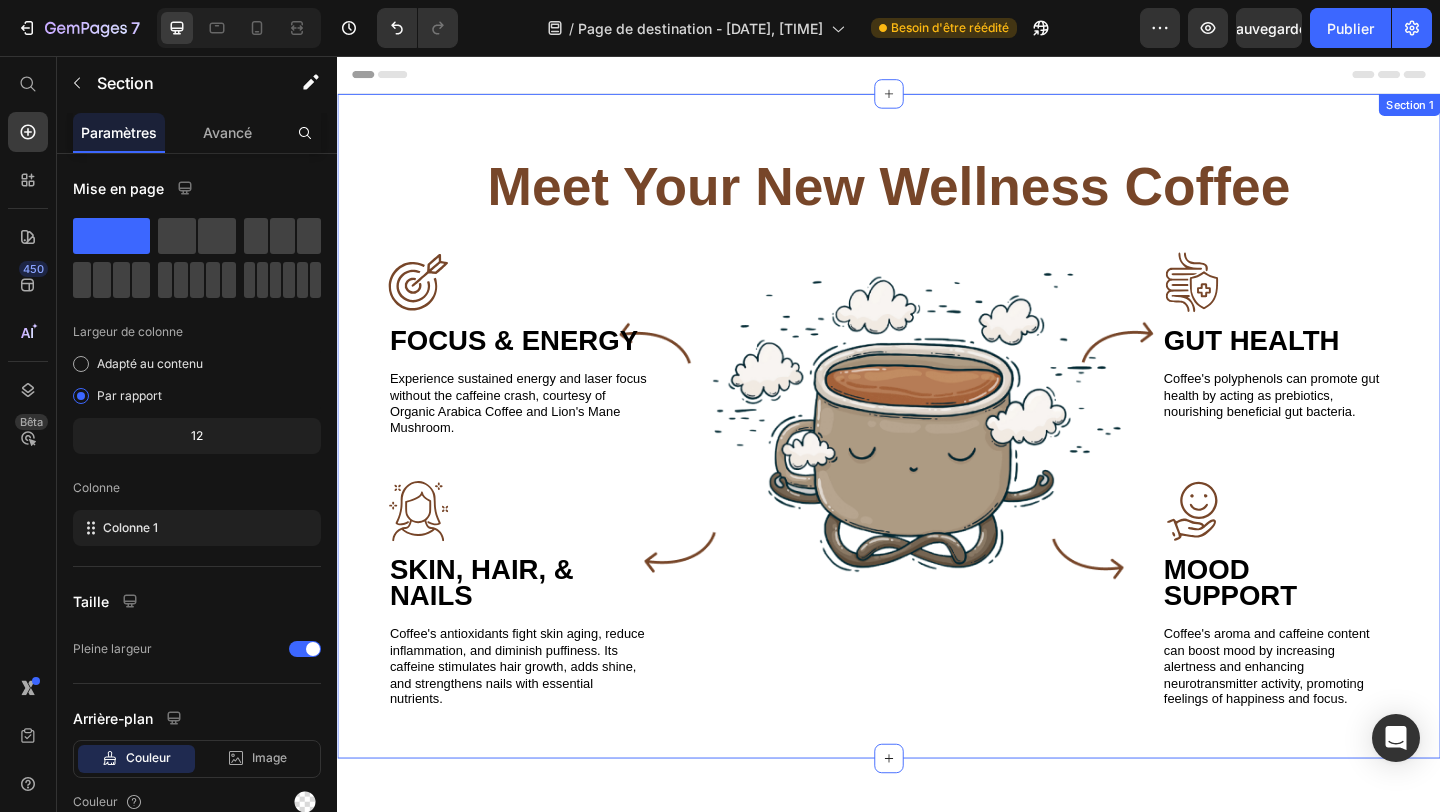 click on "Meet your new wellness Coffee Heading Image
Icon Image FOCUS & ENERGY Heading Experience sustained energy and laser focus without the caffeine crash, courtesy of Organic Arabica Coffee and Lion's Mane Mushroom. Text Block Row
Icon SKIN, HAIR, & NAILS Heading Image Coffee's antioxidants fight skin aging, reduce inflammation, and diminish puffiness. Its caffeine stimulates hair growth, adds shine, and strengthens nails with essential nutrients. Text Block Row Image
Icon GUt HEALTH Heading Image Coffee's polyphenols can promote gut health by acting as prebiotics, nourishing beneficial gut bacteria. Text Block Row
Icon MOOD SUPPORT Heading Image Coffee's aroma and caffeine content can boost mood by increasing alertness and enhancing neurotransmitter activity, promoting feelings of happiness and focus. Text Block Row Row Row Section 1" at bounding box center (937, 458) 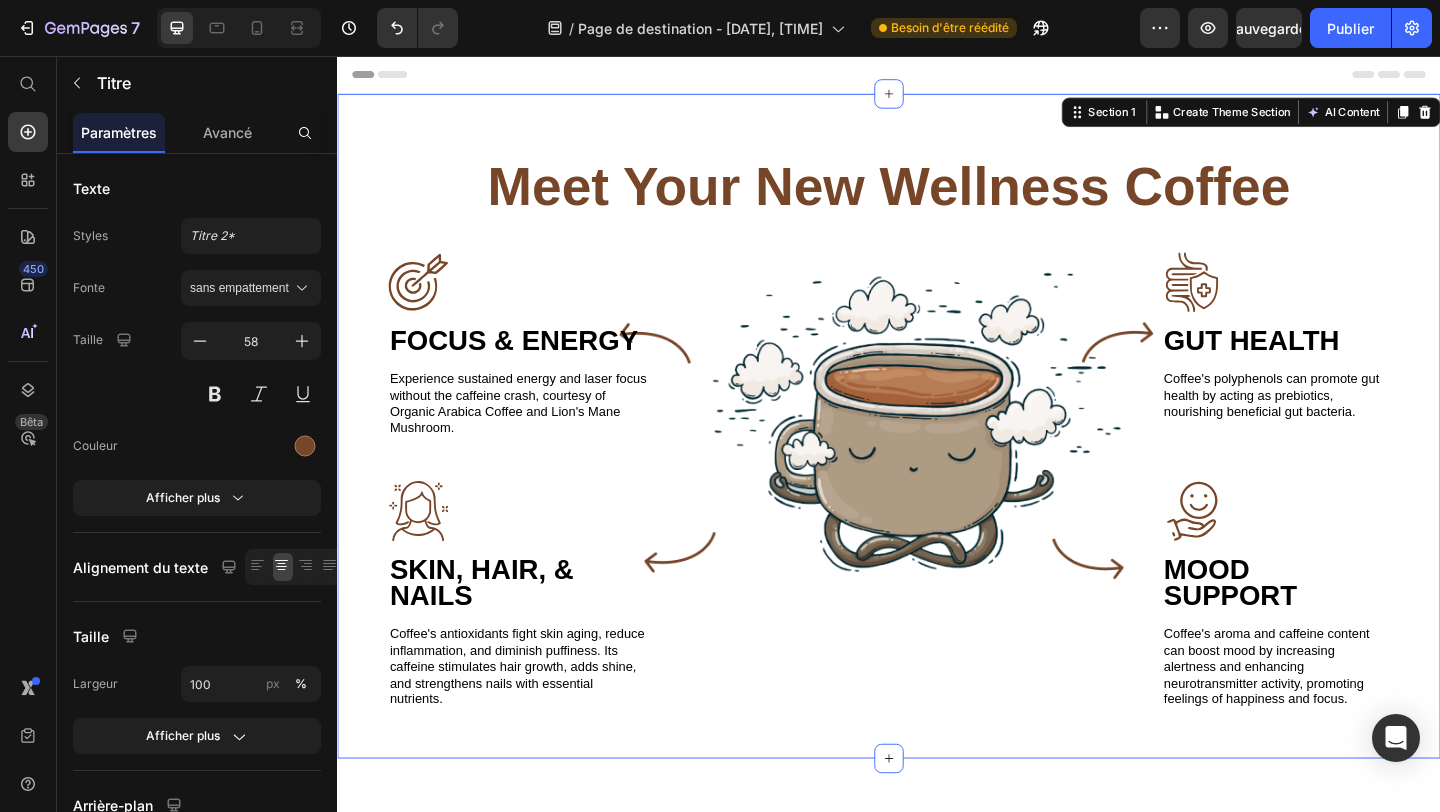 click on "Meet your new wellness Coffee Heading Image
Icon Image FOCUS & ENERGY Heading Experience sustained energy and laser focus without the caffeine crash, courtesy of Organic Arabica Coffee and Lion's Mane Mushroom. Text Block Row
Icon SKIN, HAIR, & NAILS Heading Image Coffee's antioxidants fight skin aging, reduce inflammation, and diminish puffiness. Its caffeine stimulates hair growth, adds shine, and strengthens nails with essential nutrients. Text Block Row Image
Icon GUt HEALTH Heading Image Coffee's polyphenols can promote gut health by acting as prebiotics, nourishing beneficial gut bacteria. Text Block Row
Icon MOOD SUPPORT Heading Image Coffee's aroma and caffeine content can boost mood by increasing alertness and enhancing neurotransmitter activity, promoting feelings of happiness and focus. Text Block Row Row Row Section 1   You can create reusable sections Create Theme Section AI Content Write with GemAI What would you like to describe here? Tone and Voice Persuasive Product Show more" at bounding box center (937, 458) 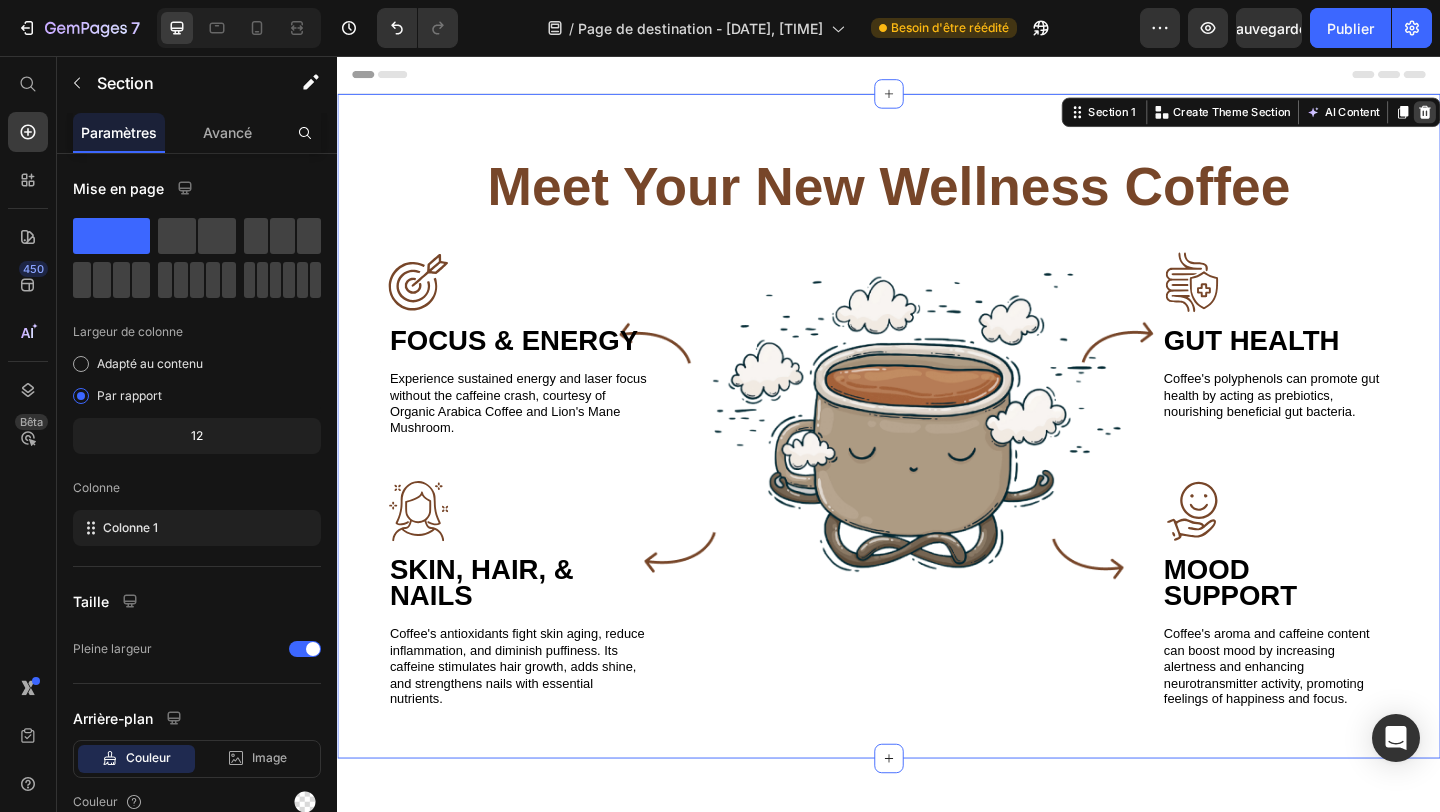 click at bounding box center [1520, 117] 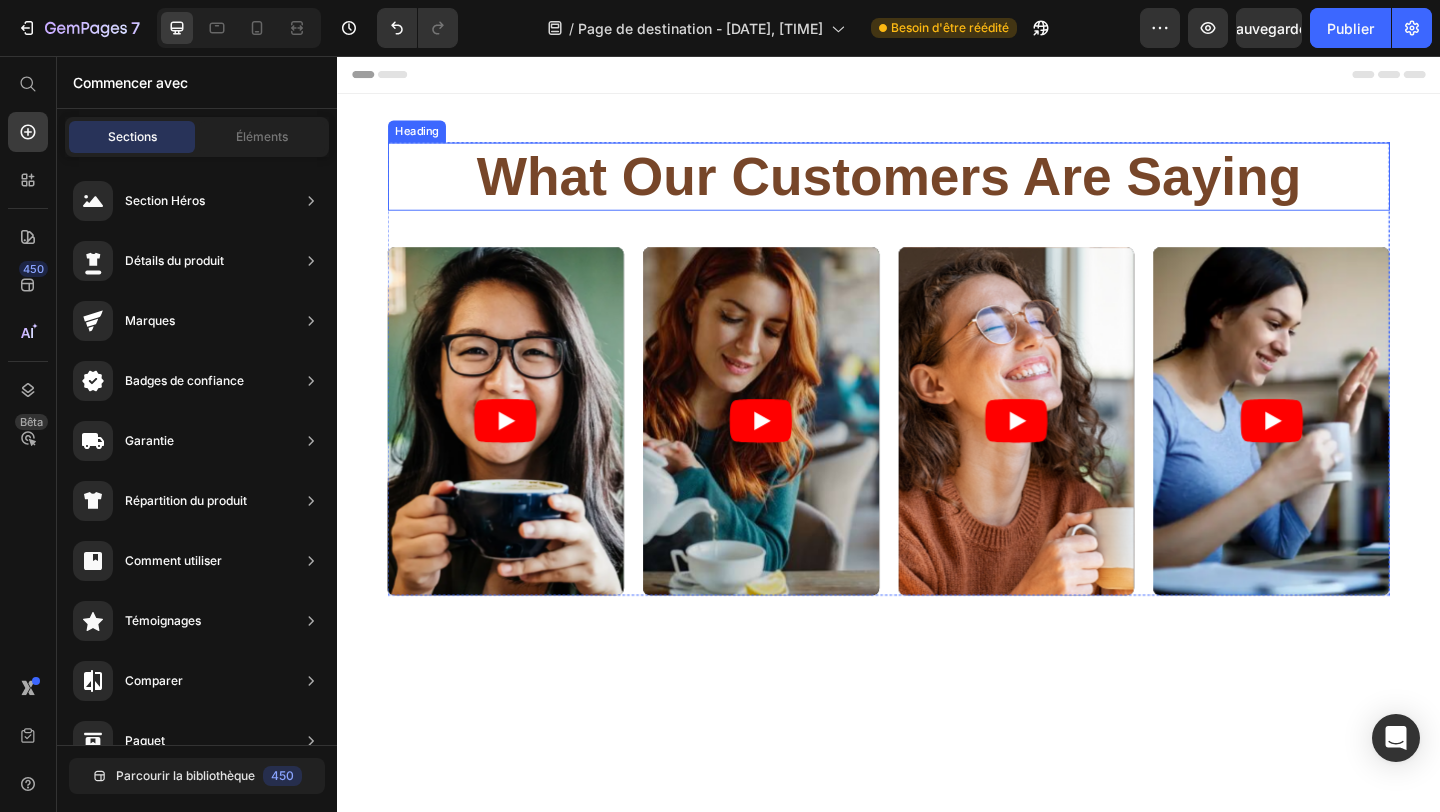click on "What our customers are saying" at bounding box center [937, 187] 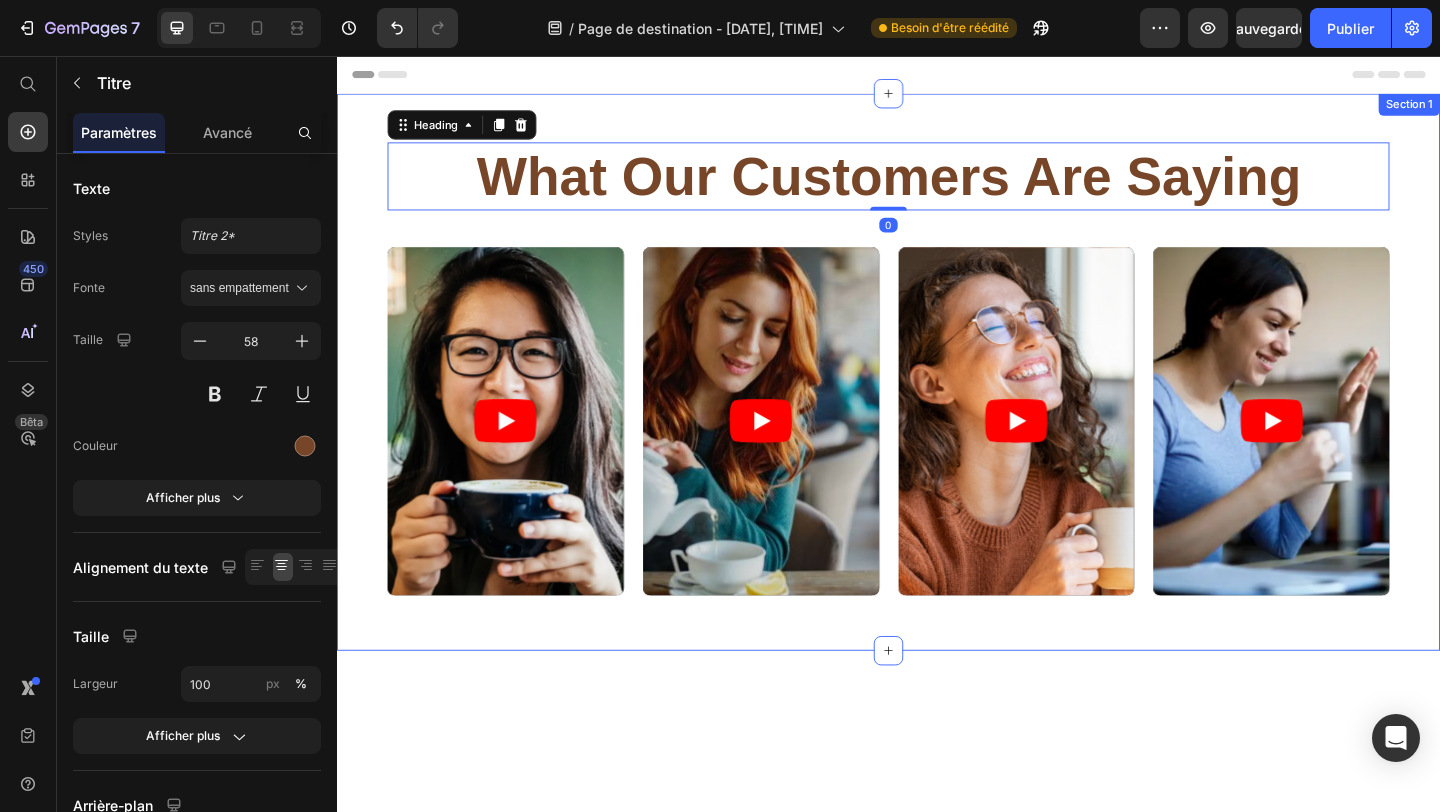 click on "What our customers are saying Heading   0
Video Video Video Video
Carousel Row Section 1" at bounding box center [937, 400] 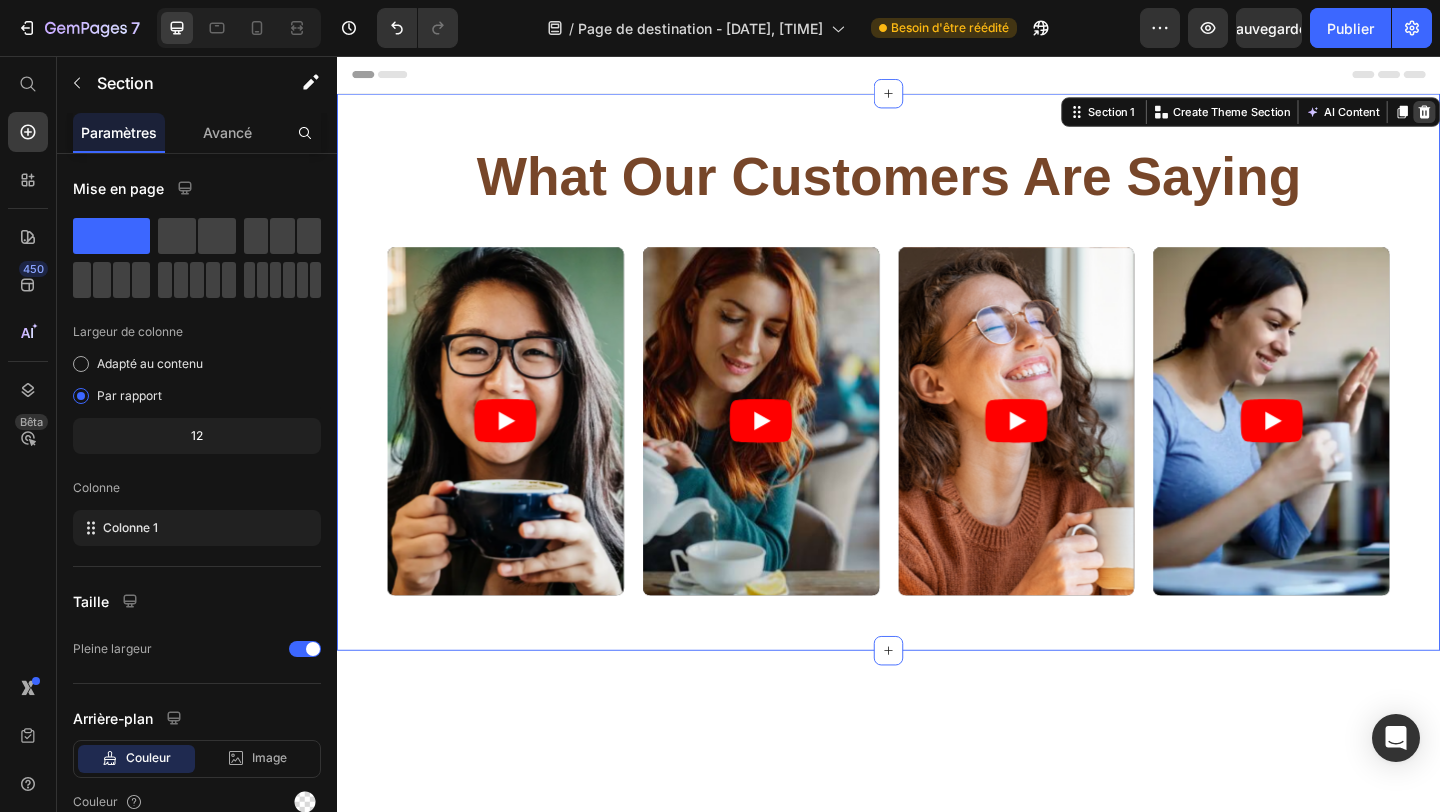 click 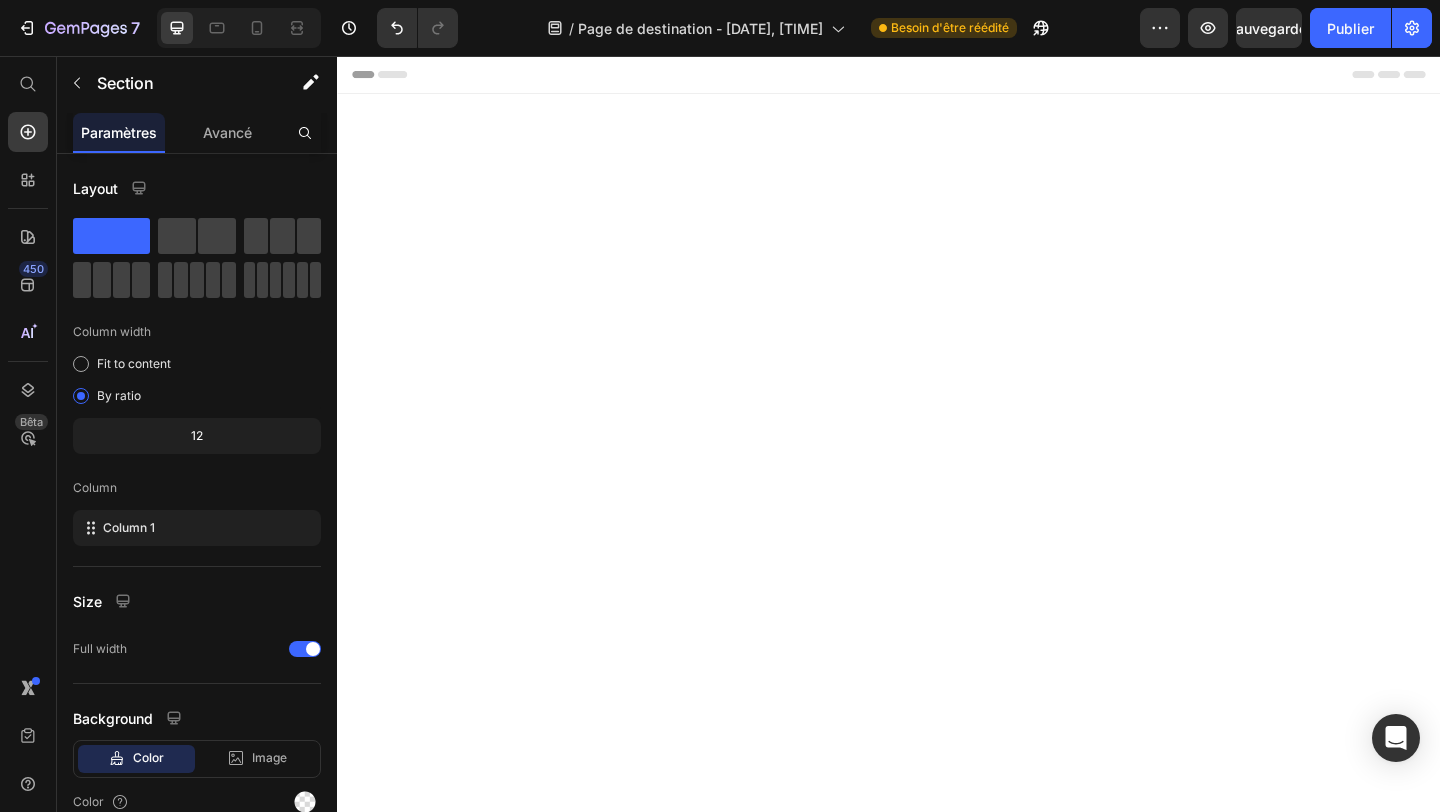 click at bounding box center [937, 333] 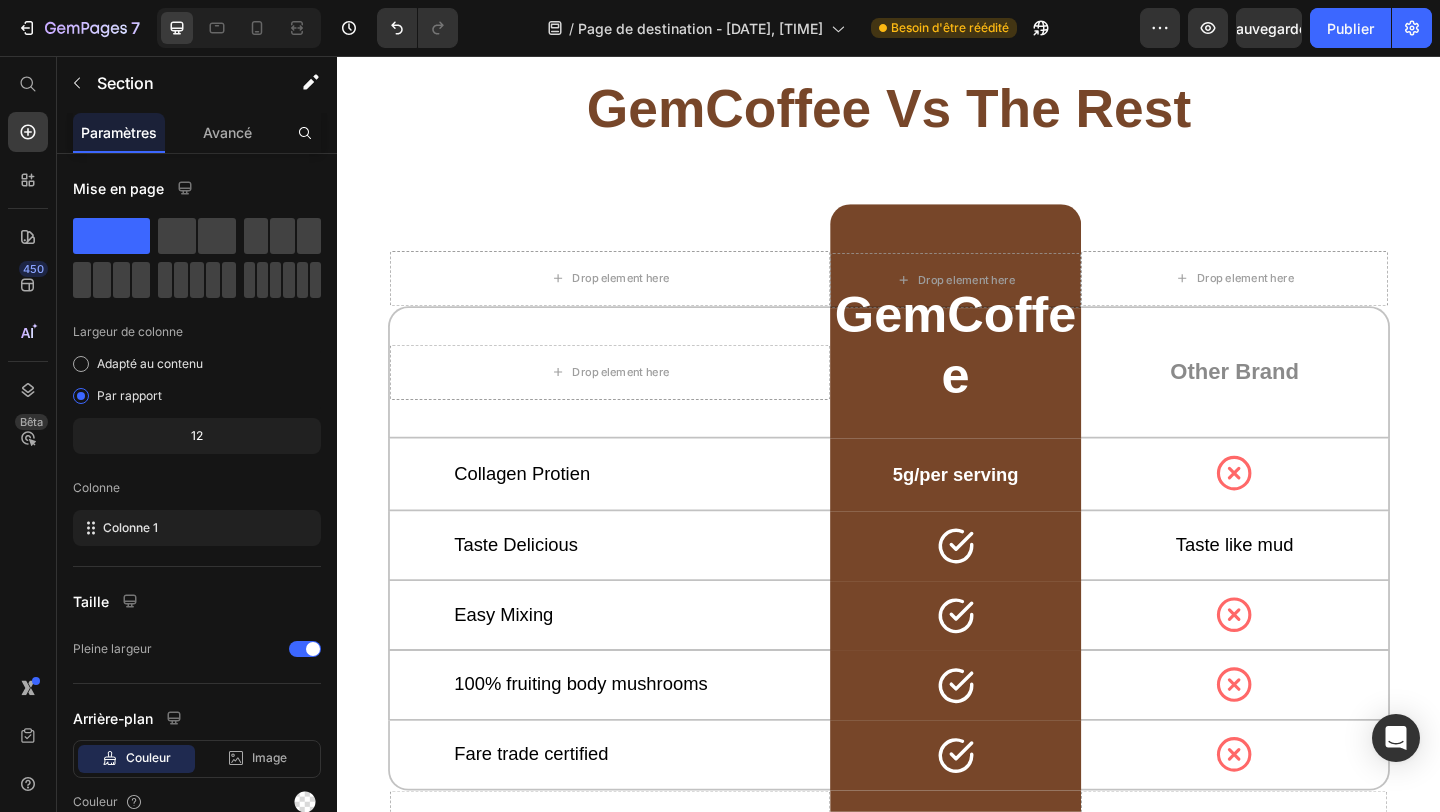 scroll, scrollTop: 594, scrollLeft: 0, axis: vertical 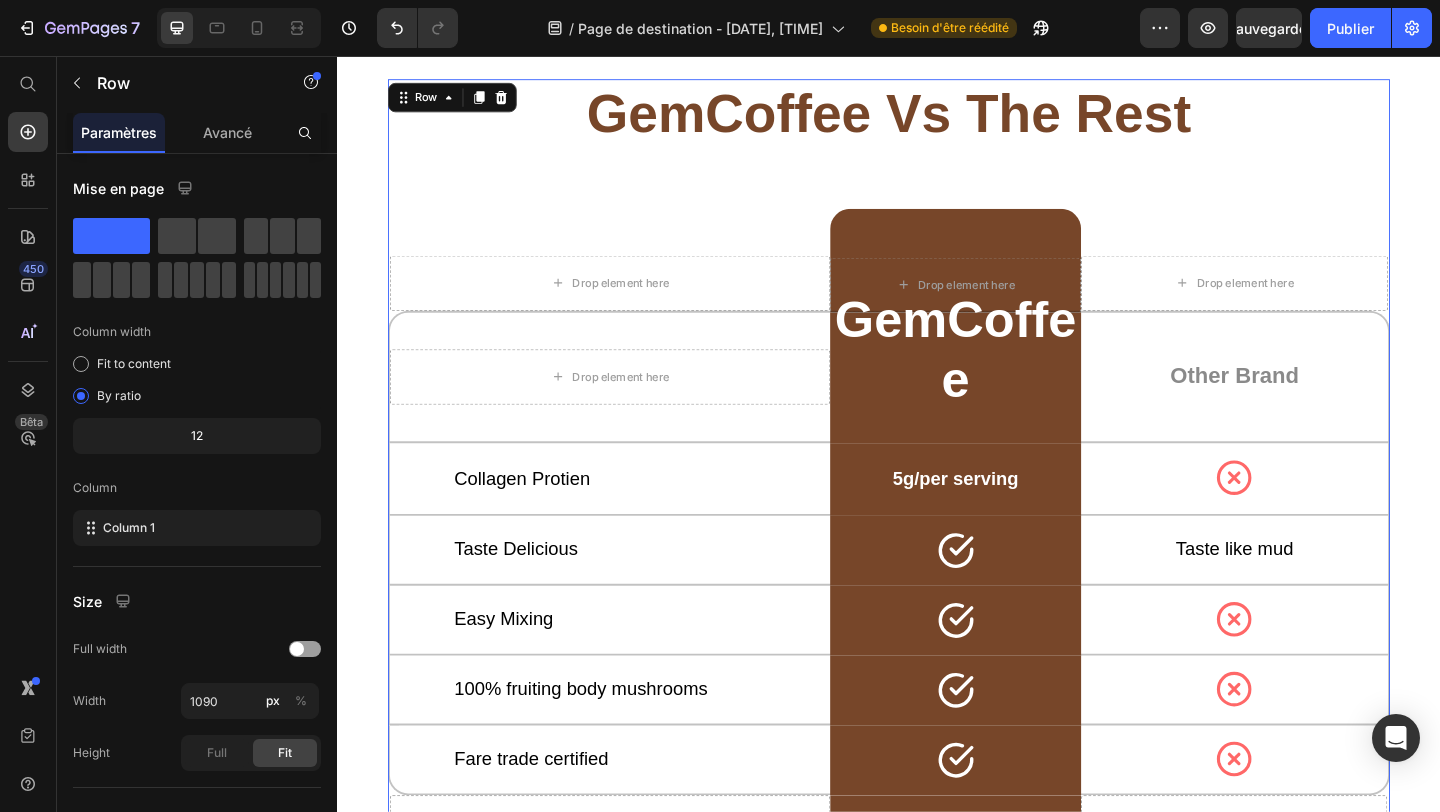 click on "GemCoffee Vs The Rest Heading
Drop element here Row
Drop element here Row
Drop element here Row Row
Drop element here Row GemCoffee Heading Row Other Brand Text Block Row Row Collagen Protien Text Block 5g/per serving Text Block Row
Icon Row Row Taste Delicious Text Block
Icon Row Taste like mud Text Block Row Easy Mixing Text Block
Icon Row
Icon Row Row 100% fruiting body mushrooms Text Block
Icon Row
Icon Row Row Fare trade certified Text Block
Icon Row
Icon Row Row
Drop element here Row
Drop element here Row
Drop element here Row Row" at bounding box center [937, 527] 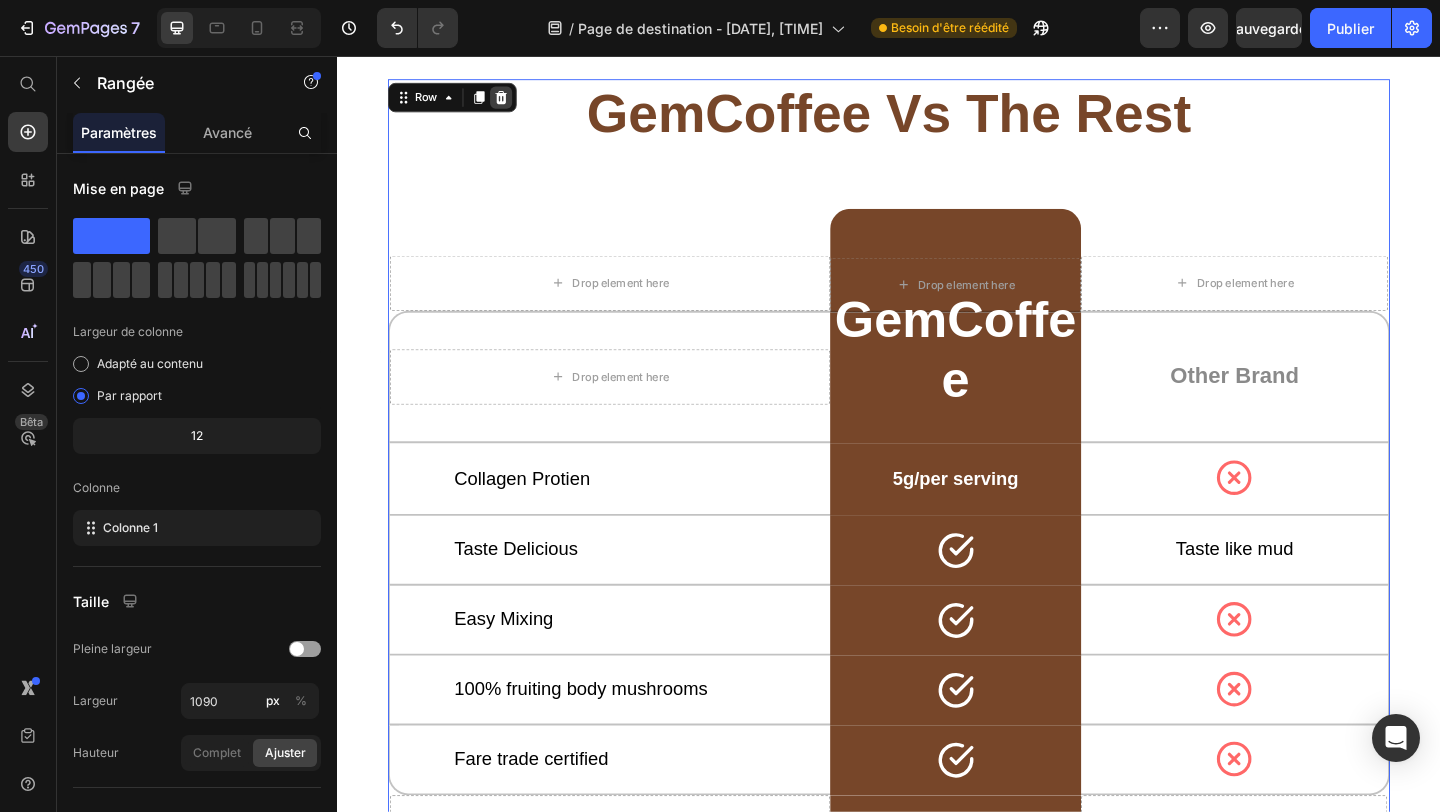 click 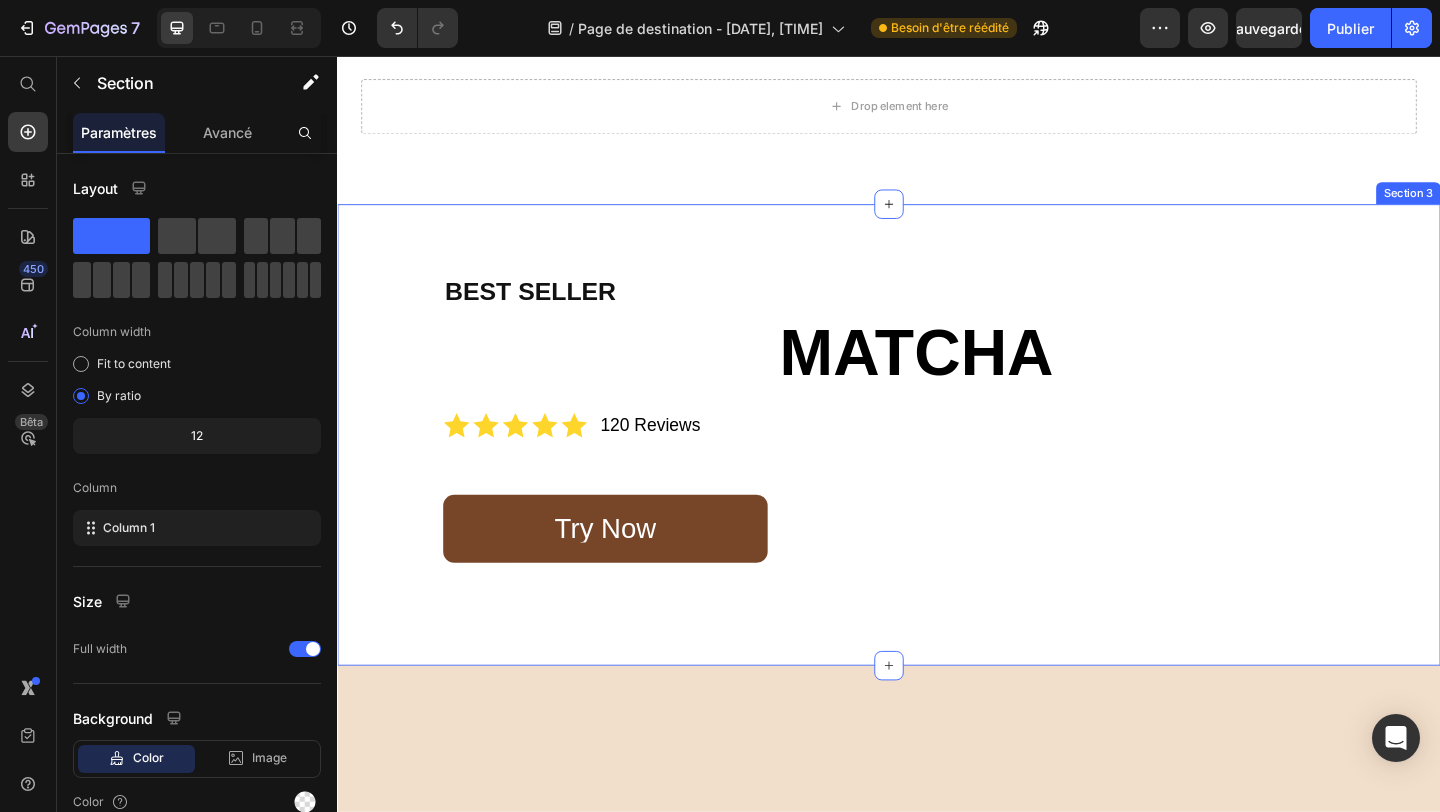 click on "Image BEST SELLER Heading MATCHA Heading
Icon
Icon
Icon
Icon
Icon Icon List 120 Reviews Text Block Row Try Now Button Row Section 3" at bounding box center [937, 568] 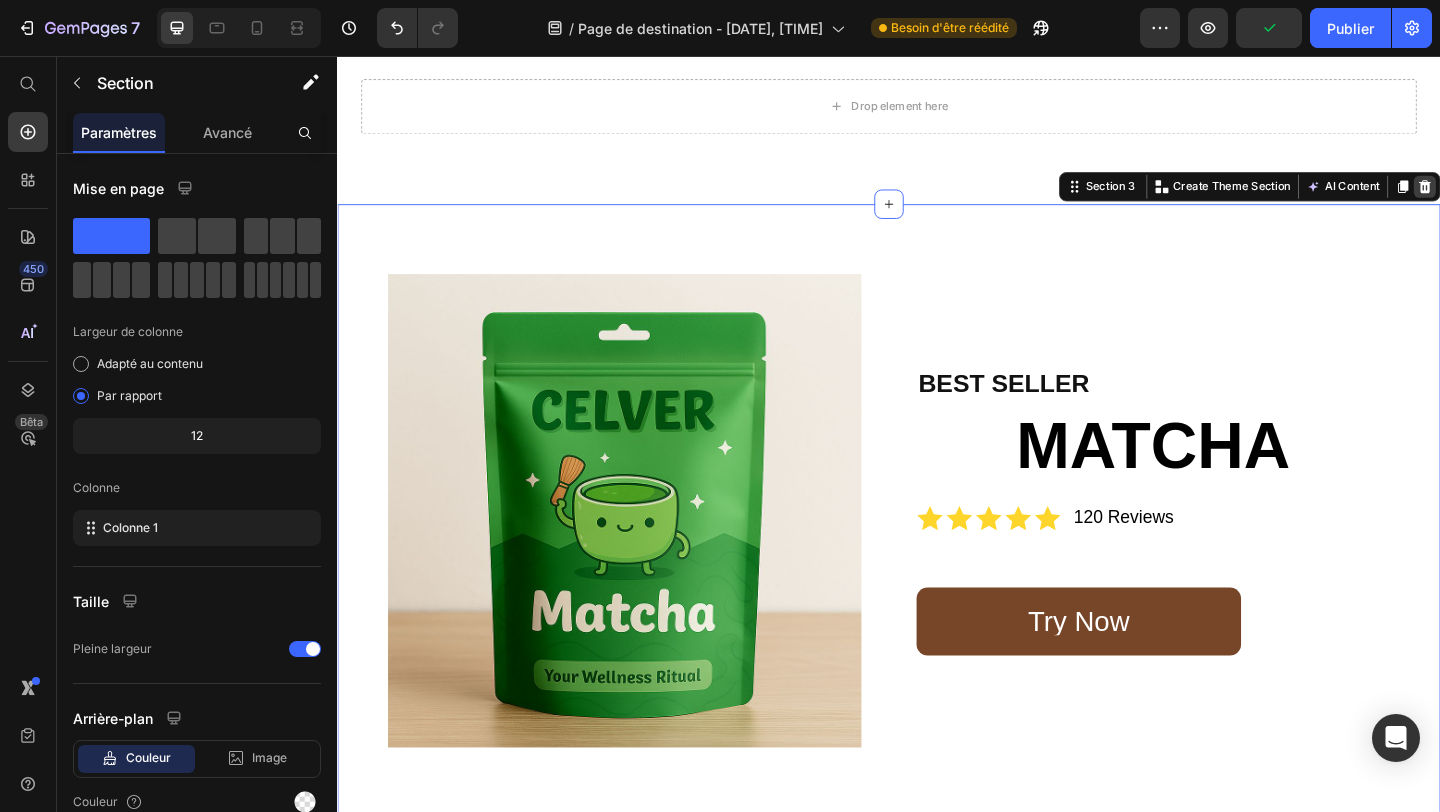 click 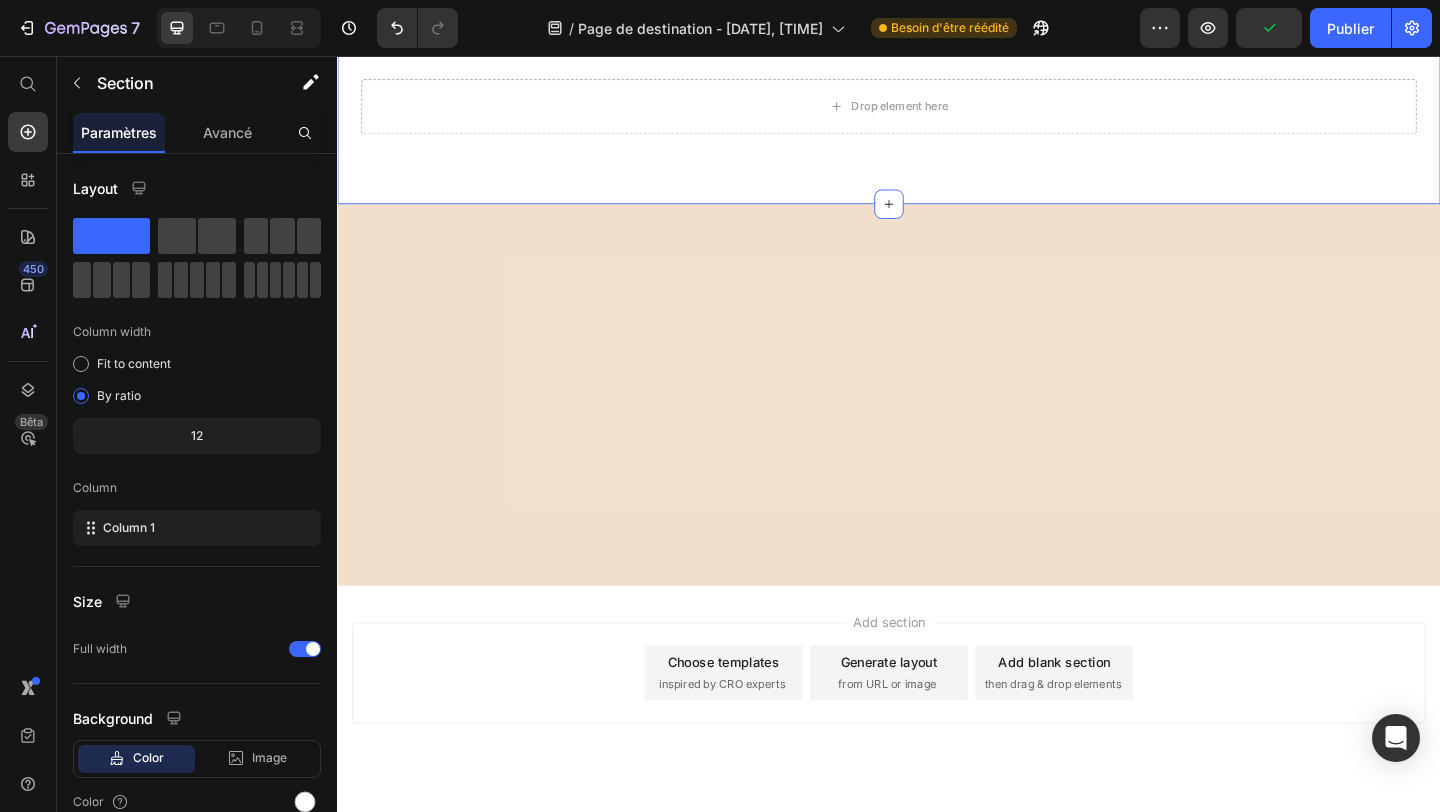 click on "Drop element here Section 2   You can create reusable sections Create Theme Section AI Content Write with GemAI What would you like to describe here? Tone and Voice Persuasive Product Show more Generate" at bounding box center (937, 107) 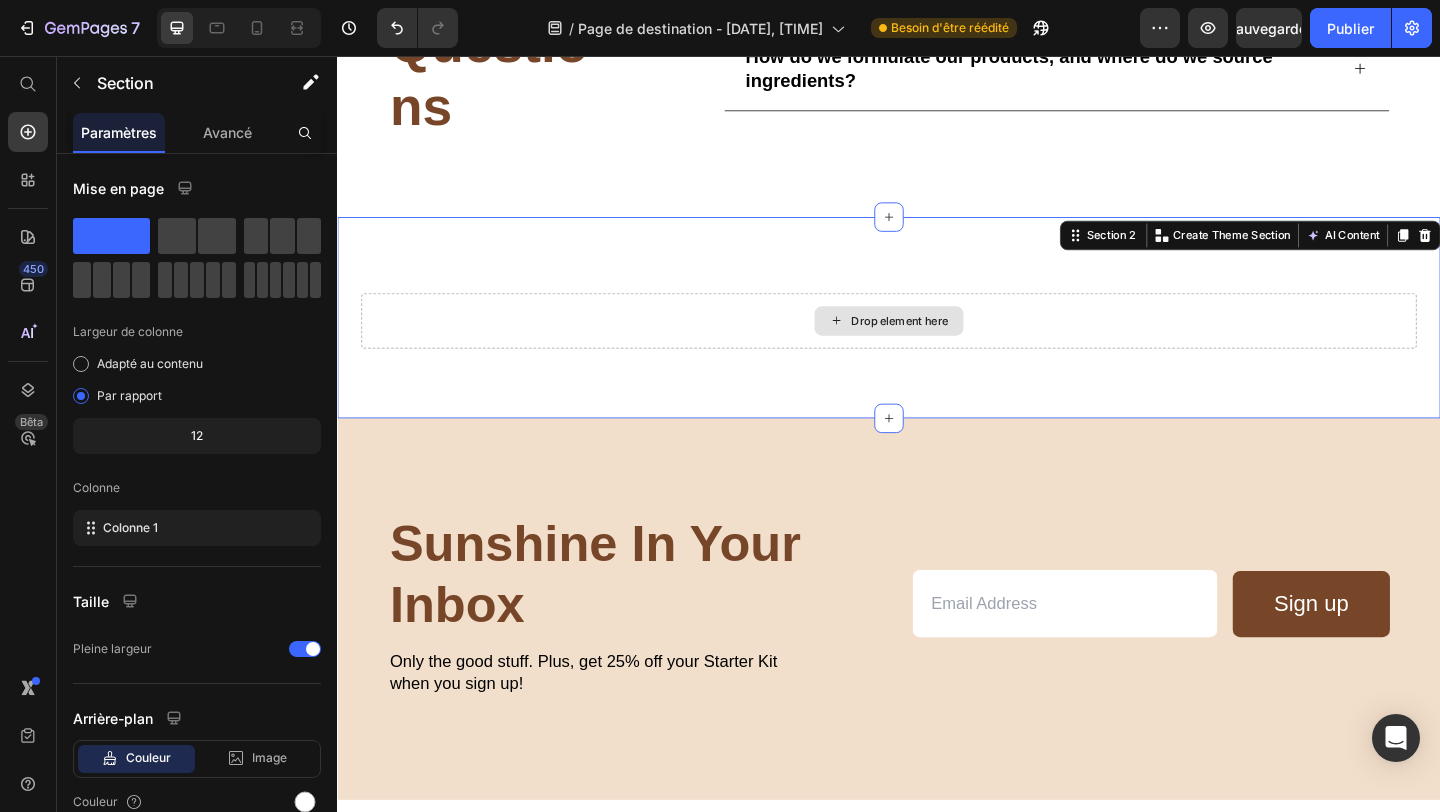 scroll, scrollTop: 330, scrollLeft: 0, axis: vertical 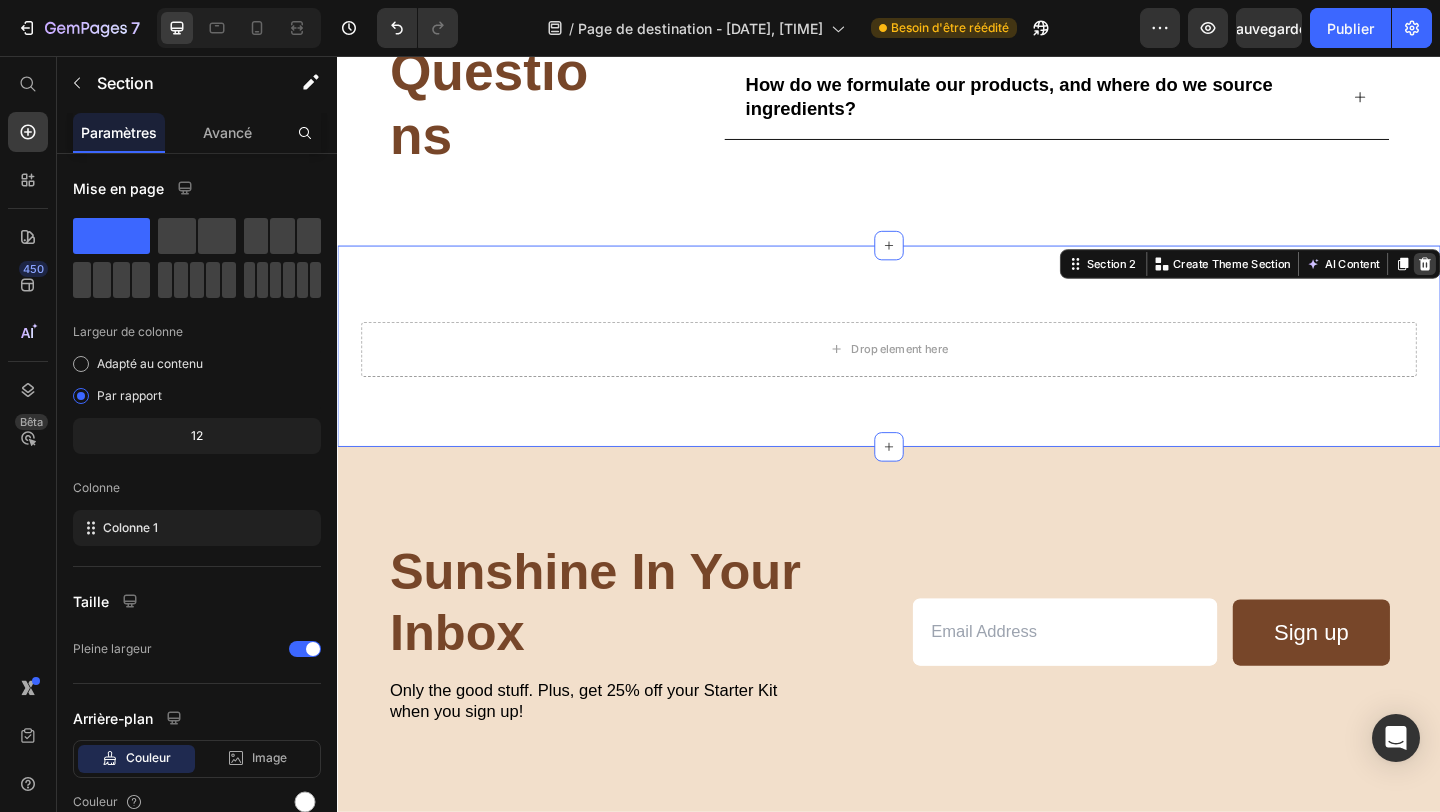 click 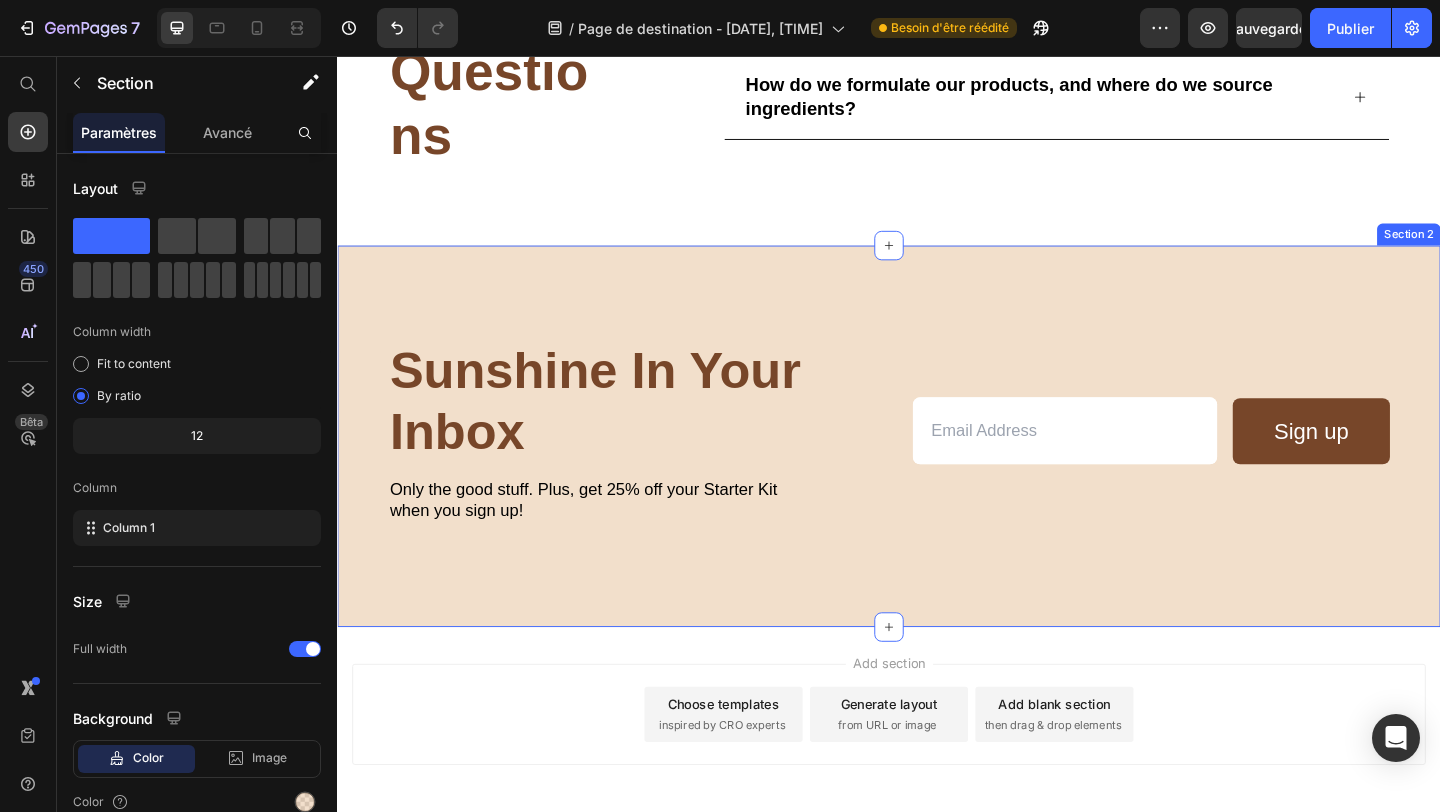 click on "Sunshine in your inbox Heading Only the good stuff. Plus, get 25% off your Starter Kit when you sign up! Text Block Email Field Row Sign up Submit Button Row Contact Form Row Section 2" at bounding box center (937, 469) 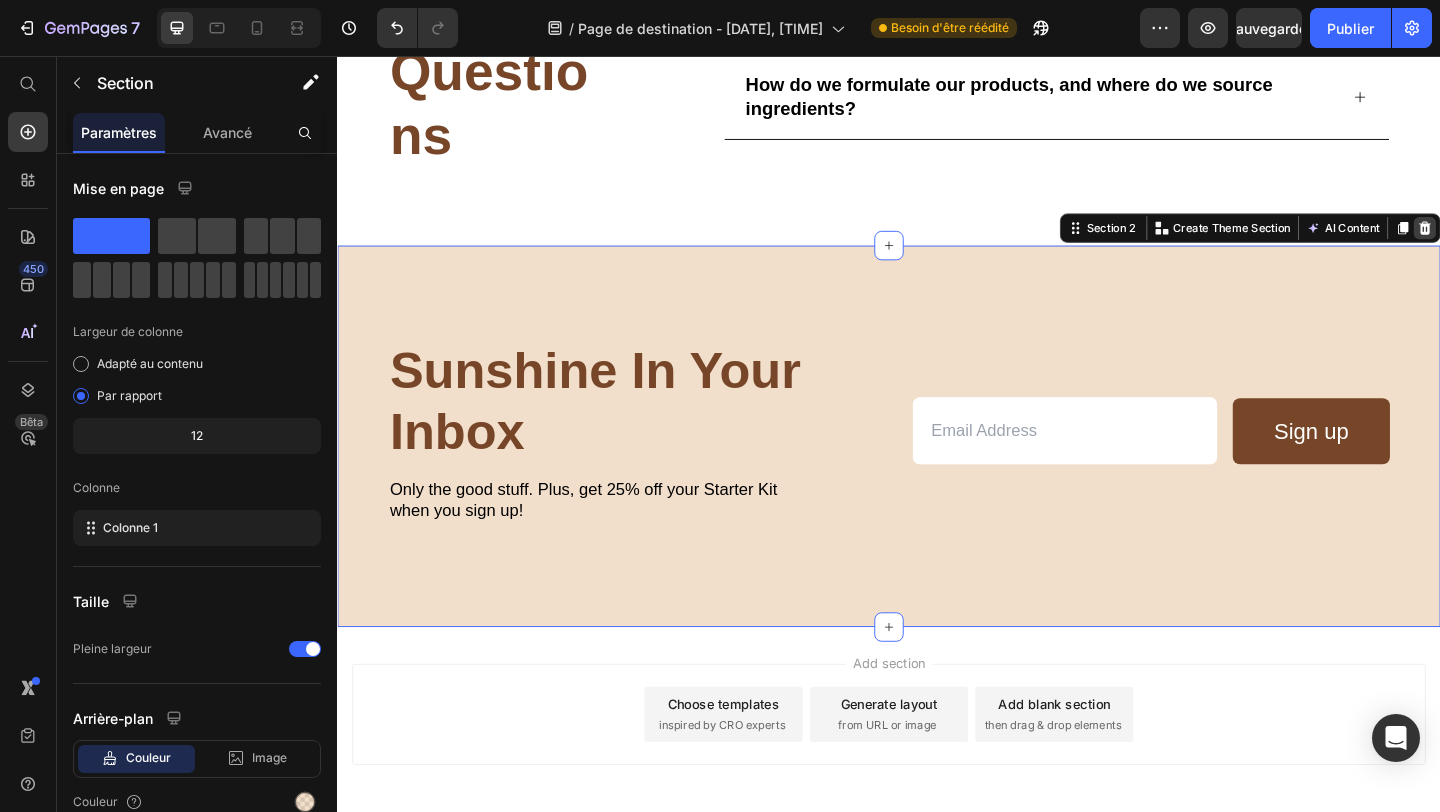 click 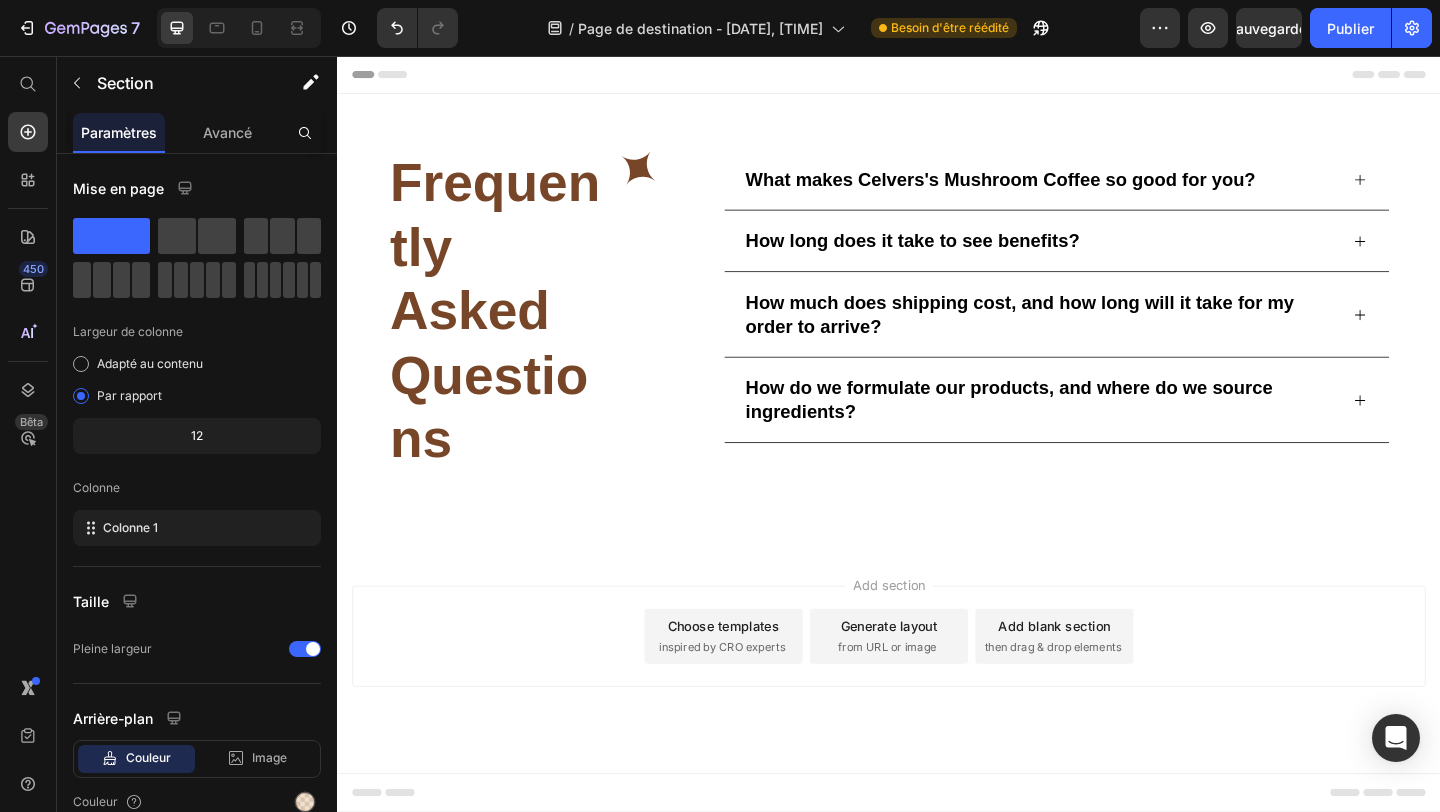 scroll, scrollTop: 0, scrollLeft: 0, axis: both 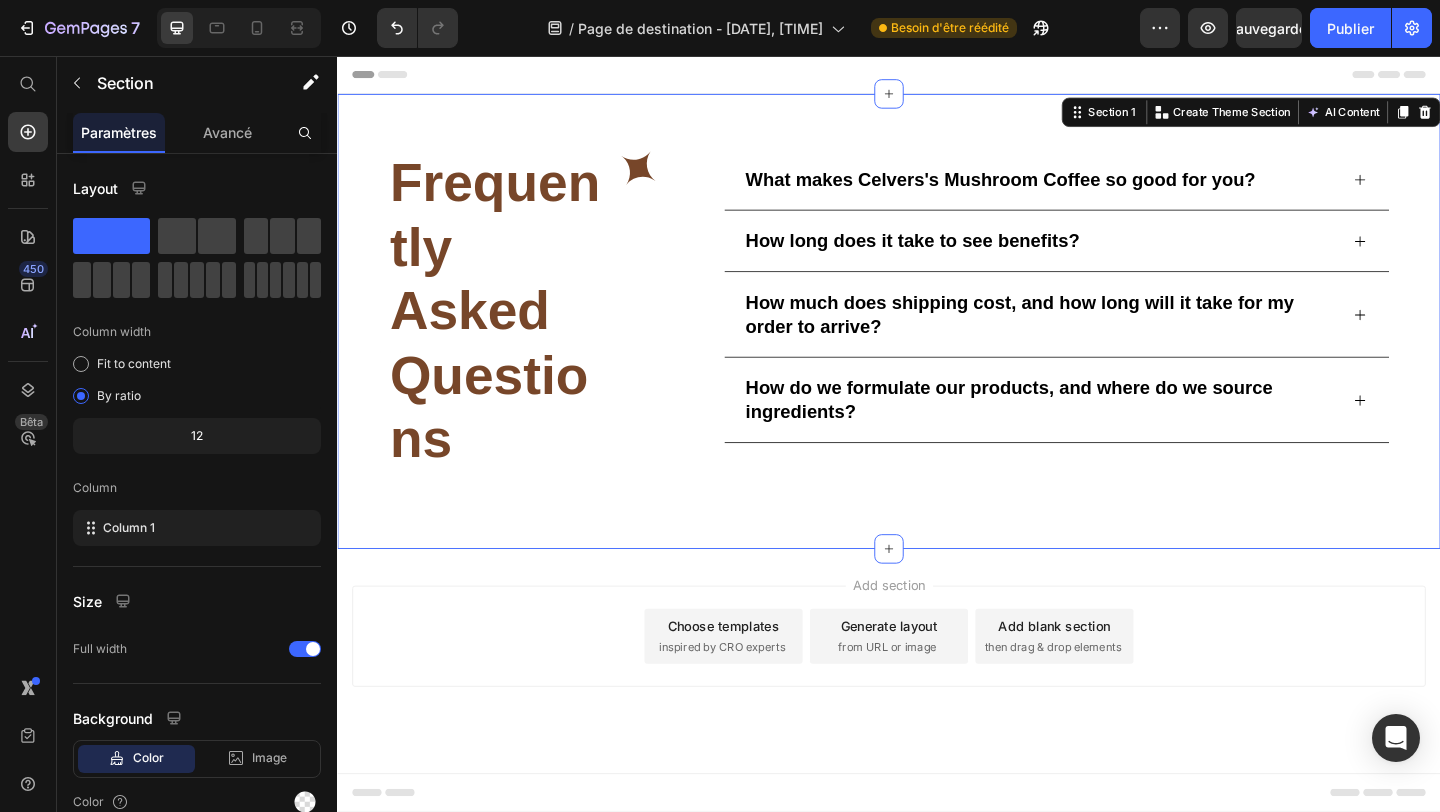 click on "Frequently Asked Questions Heading
Icon Row
What makes Celvers's Mushroom Coffee so good for you?
How long does it take to see benefits?
How much does shipping cost, and how long will it take for my order to arrive?
How do we formulate our products, and where do we source ingredients? Accordion Row Section 1   You can create reusable sections Create Theme Section AI Content Write with GemAI What would you like to describe here? Tone and Voice Persuasive Product Show more Generate" at bounding box center [937, 344] 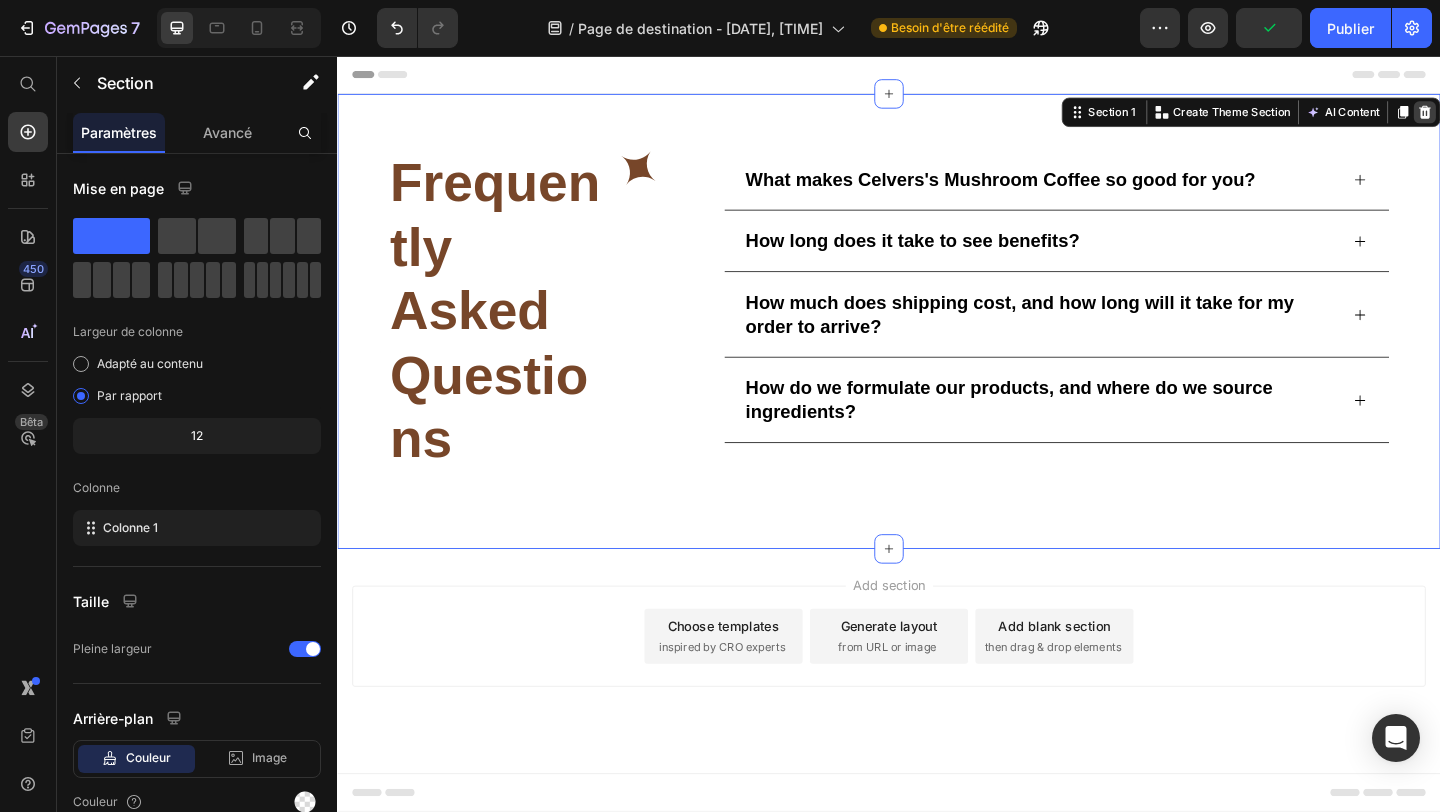click 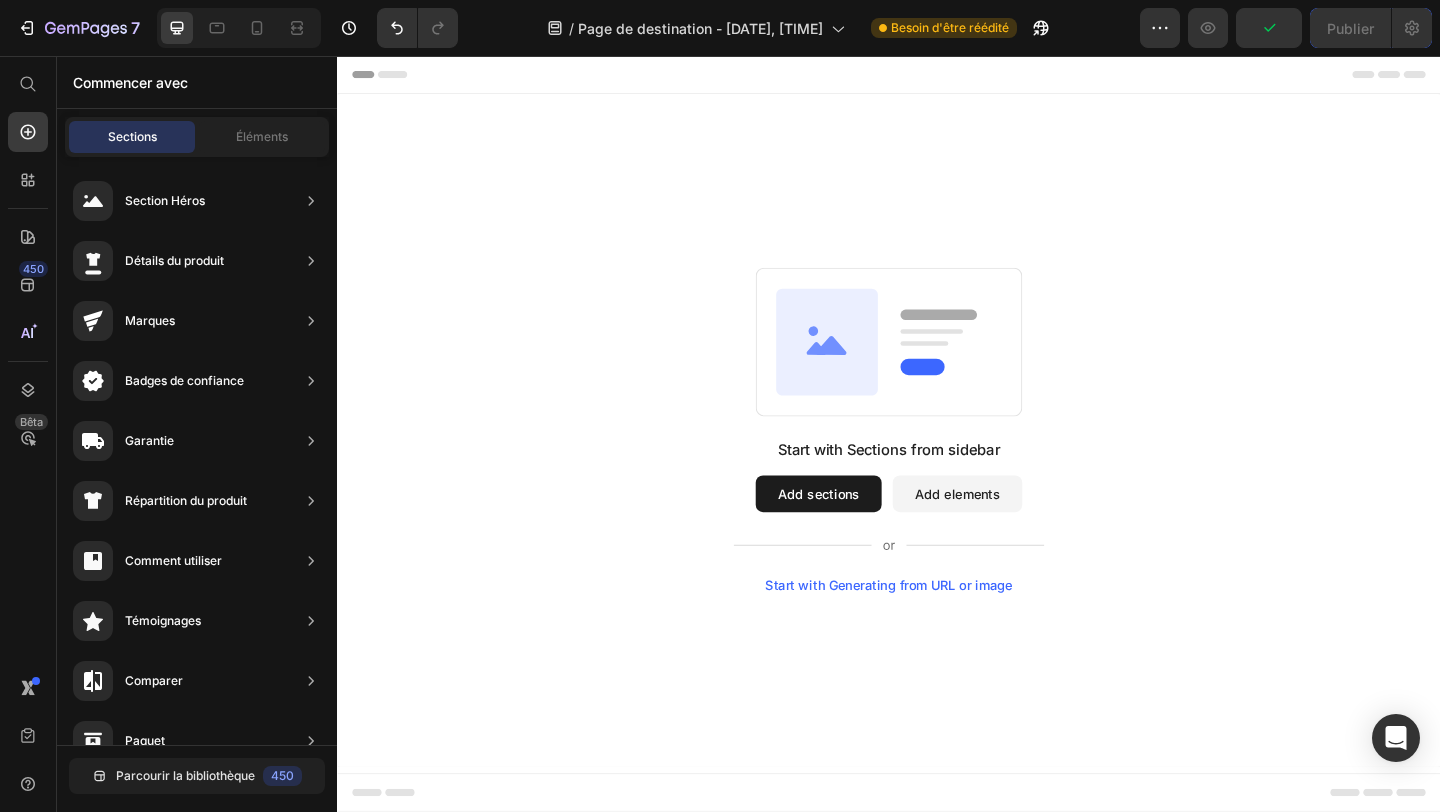 click on "Start with Sections from sidebar Add sections Add elements Start with Generating from URL or image" at bounding box center (937, 463) 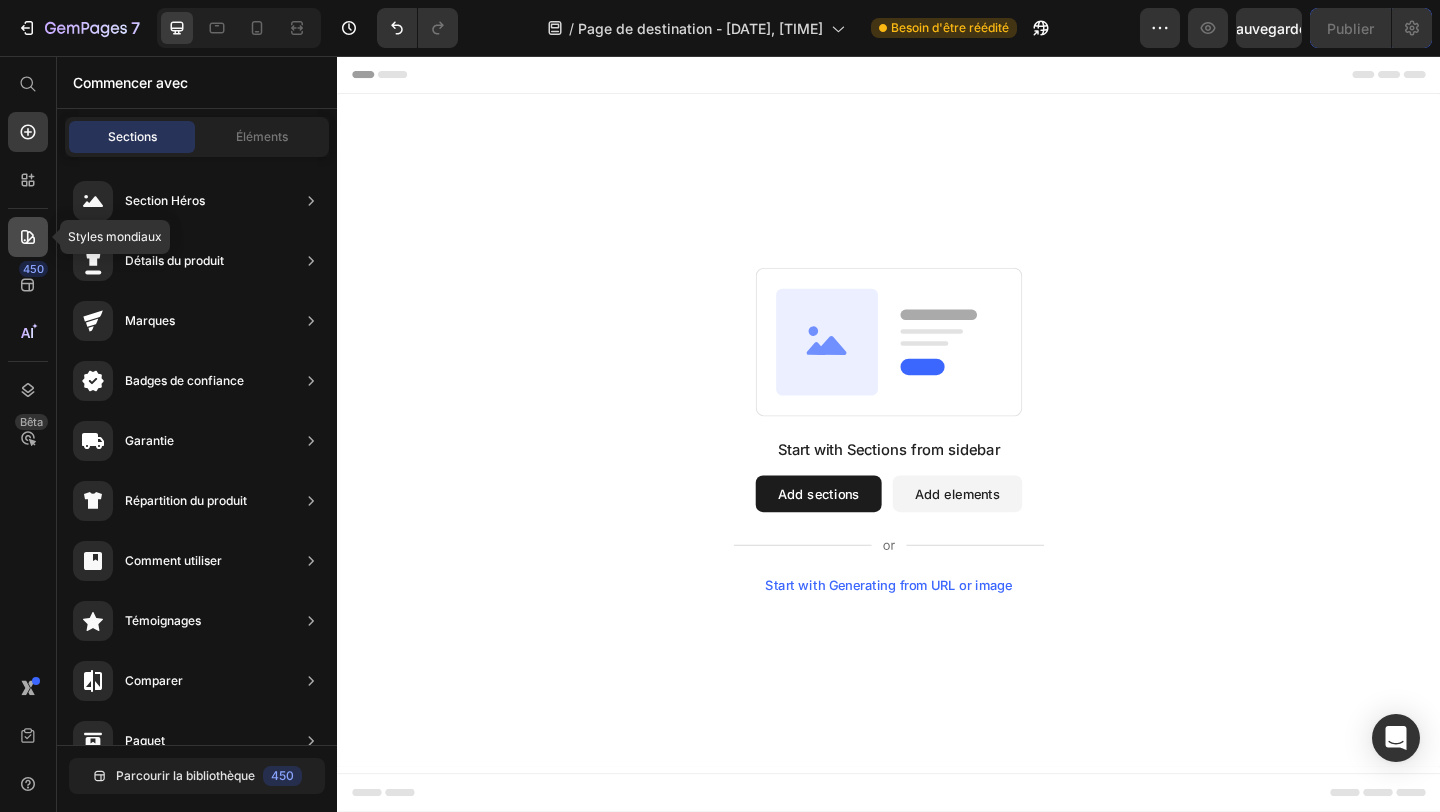 click 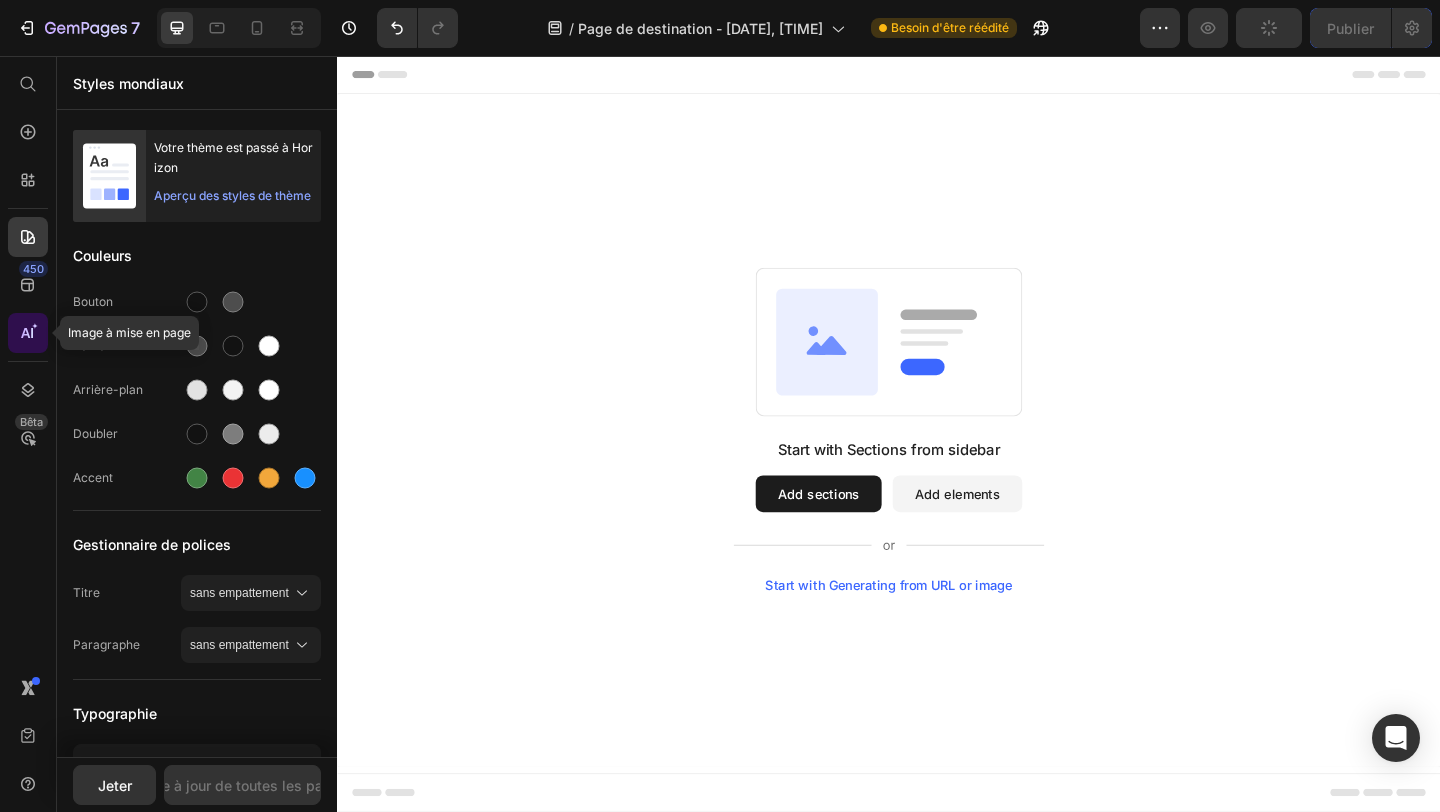 click 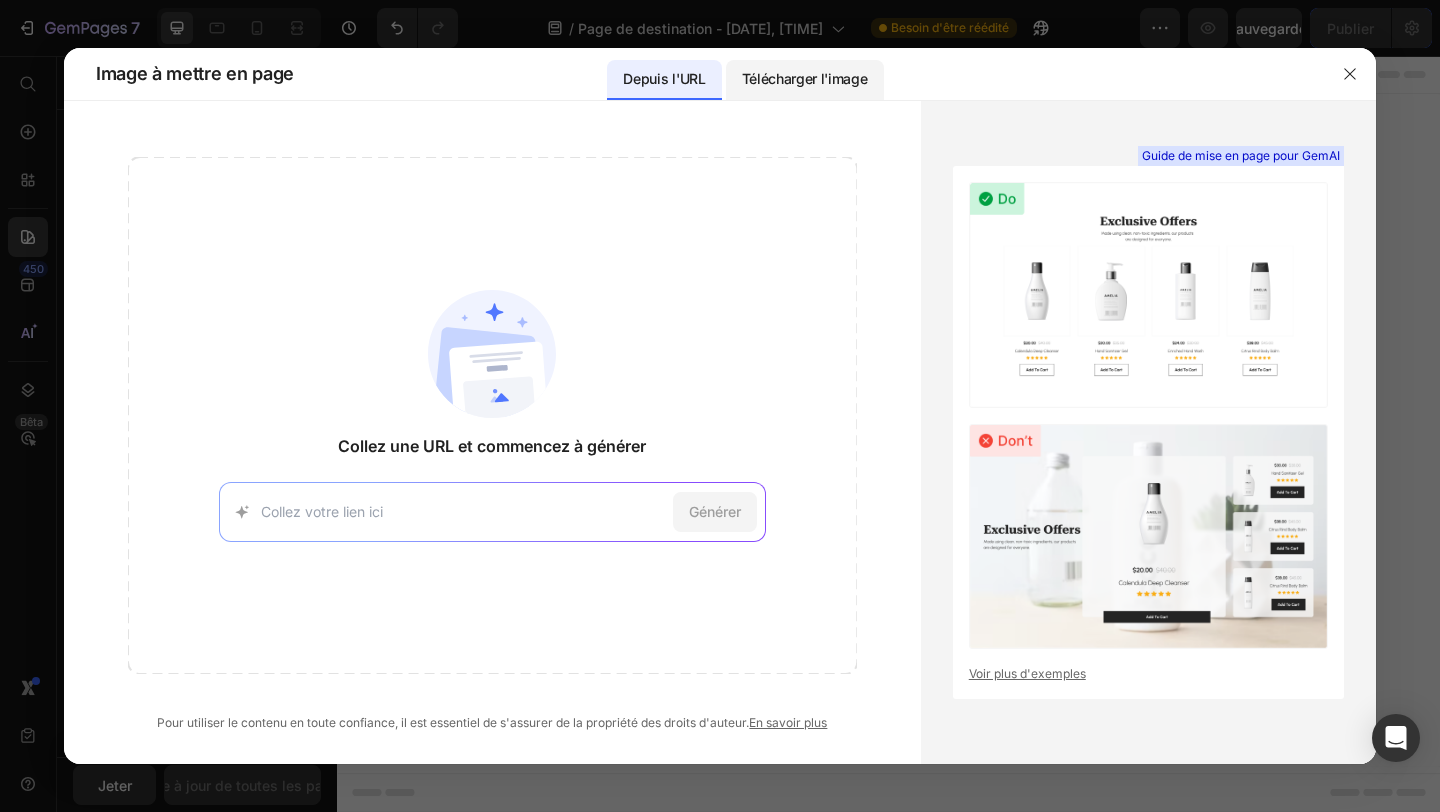 click on "Télécharger l'image" at bounding box center (805, 78) 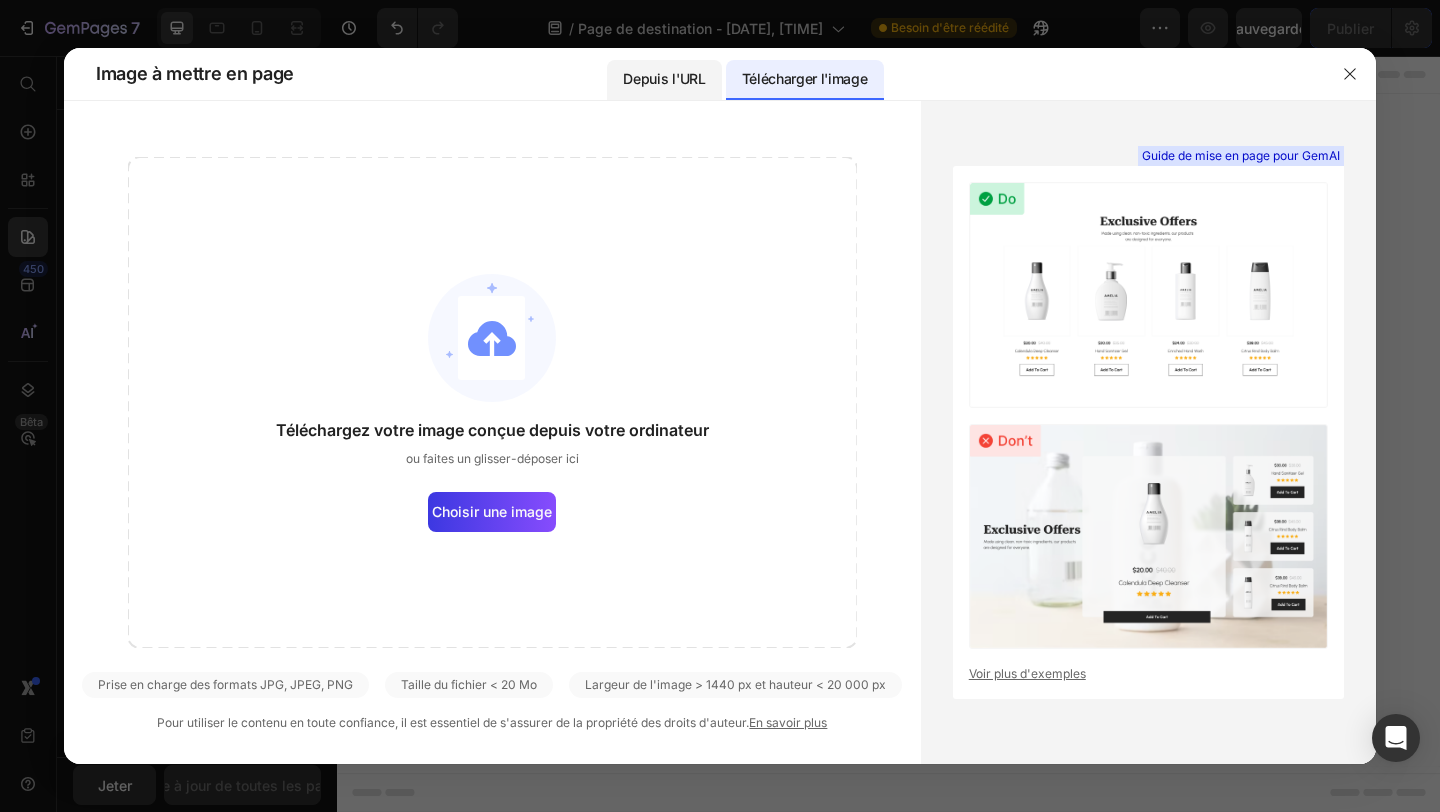 click on "Depuis l'URL" at bounding box center (664, 80) 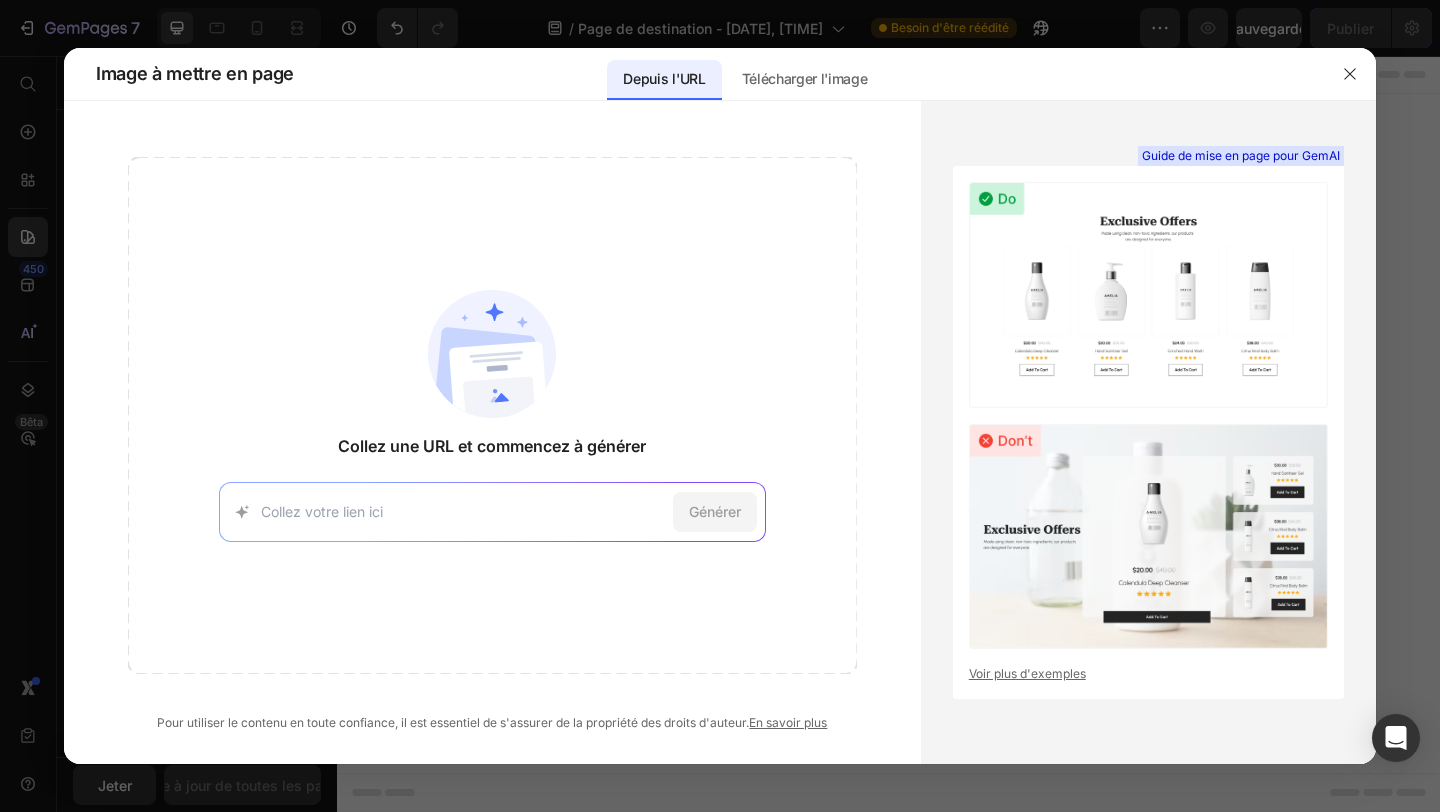 paste on "https://azuleyes.shop/?fbclid=PAQ0xDSwK-vq9leHRuA2FlbQIxMQABp8YuJFJh7FP7Z2aempnJQWBOIWB5HRmDq84pBerW672MgqSDi3PSuaEMy1bQ_aem_-oa95asL7qk8oC9v1gjgaQ" 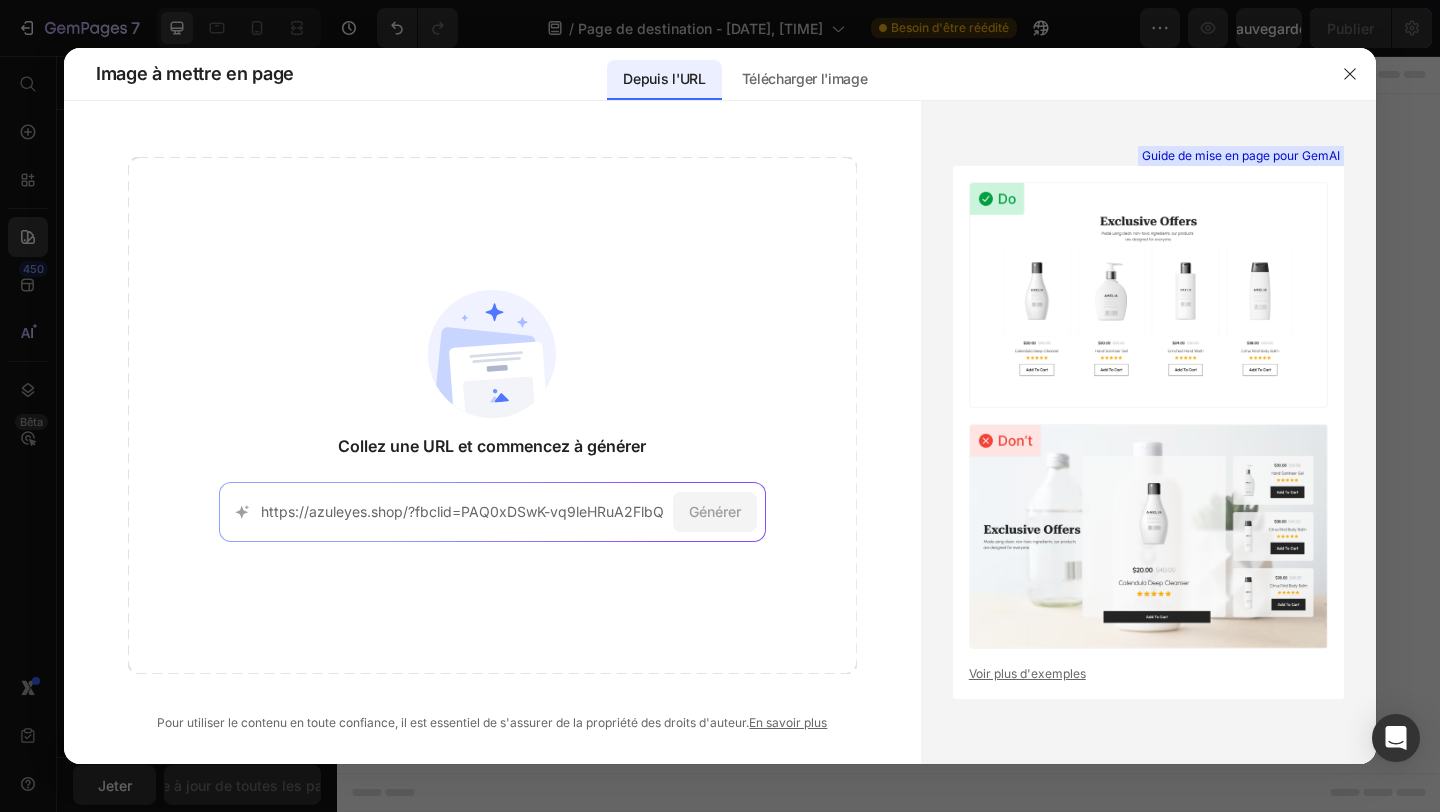 scroll, scrollTop: 0, scrollLeft: 806, axis: horizontal 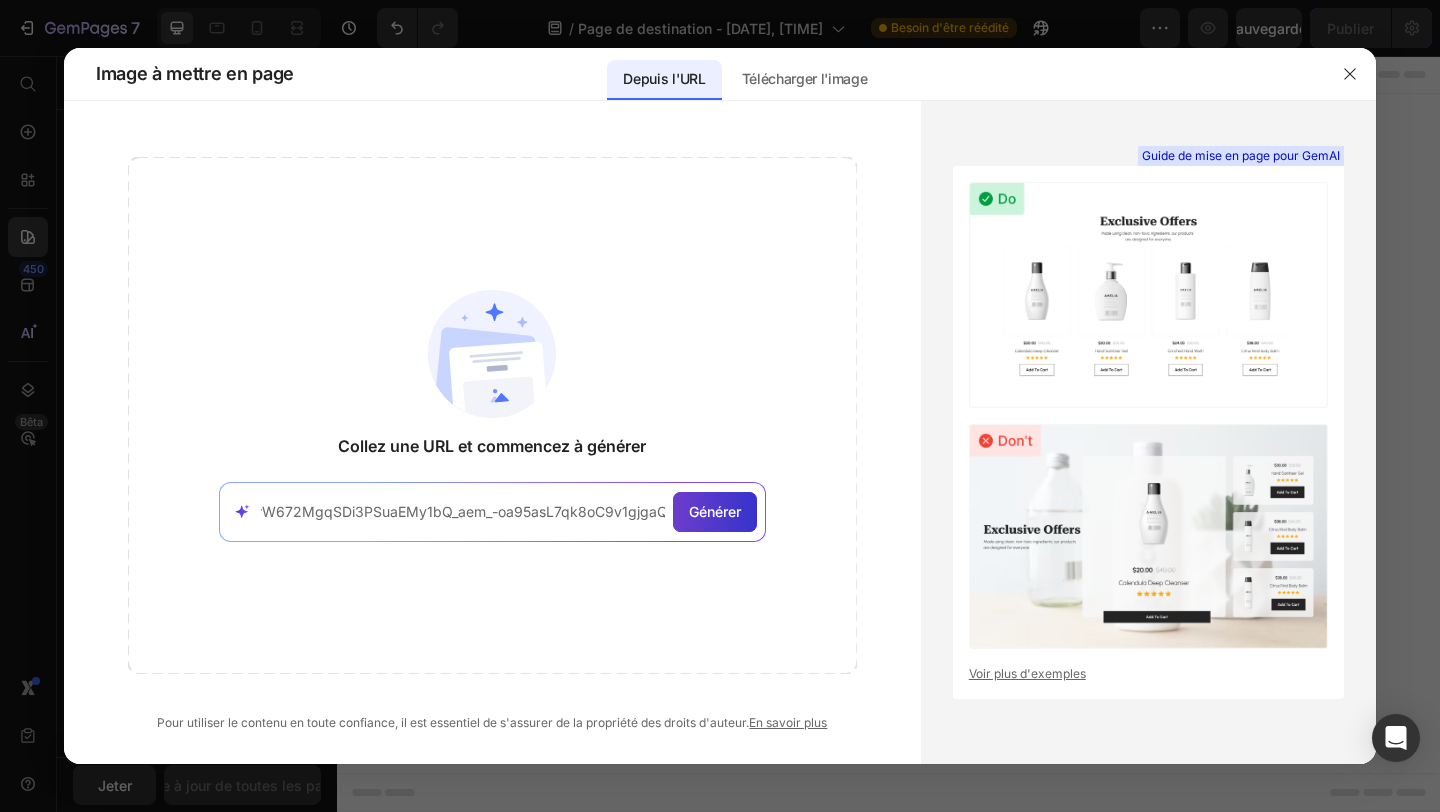 type on "https://azuleyes.shop/?fbclid=PAQ0xDSwK-vq9leHRuA2FlbQIxMQABp8YuJFJh7FP7Z2aempnJQWBOIWB5HRmDq84pBerW672MgqSDi3PSuaEMy1bQ_aem_-oa95asL7qk8oC9v1gjgaQ" 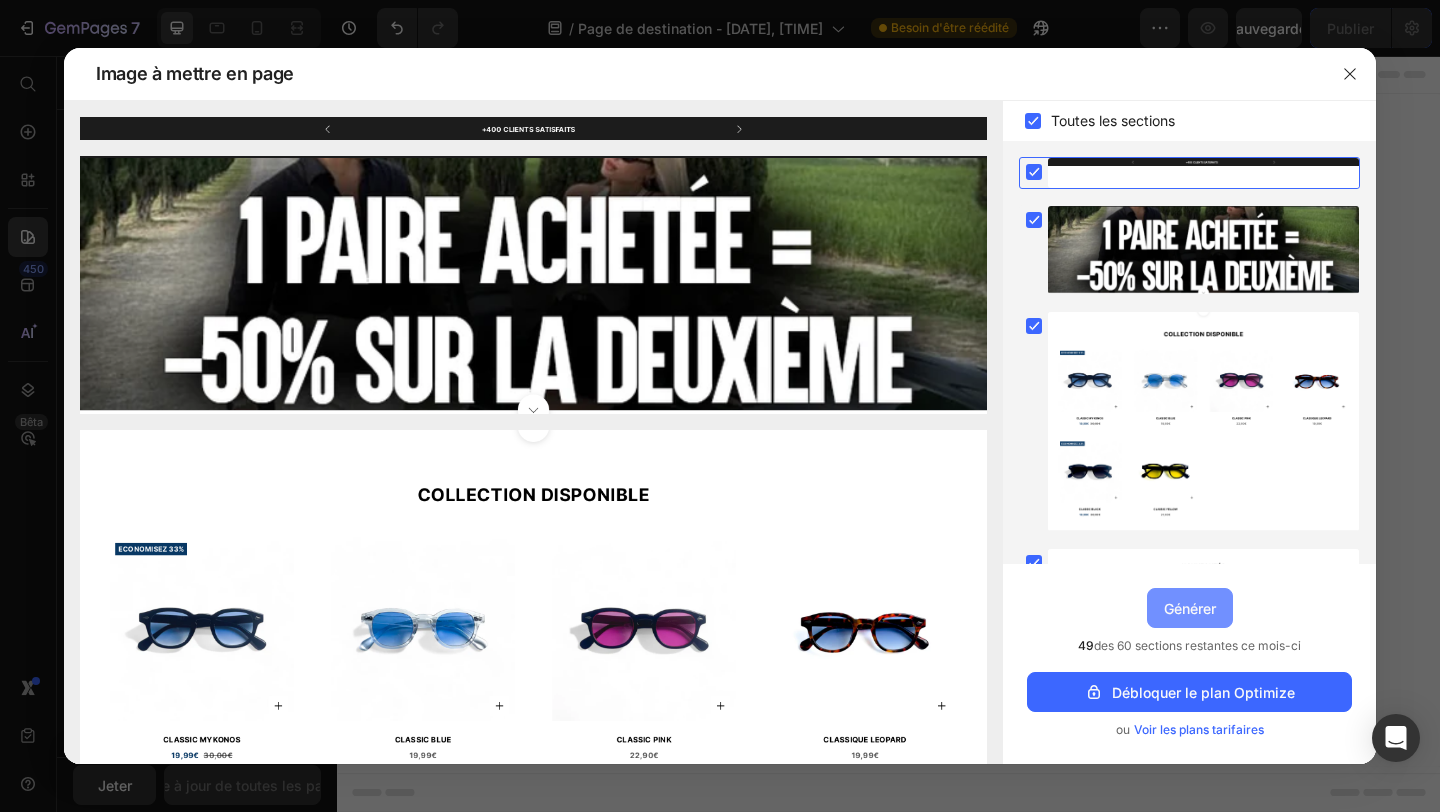click on "Générer" at bounding box center [1190, 608] 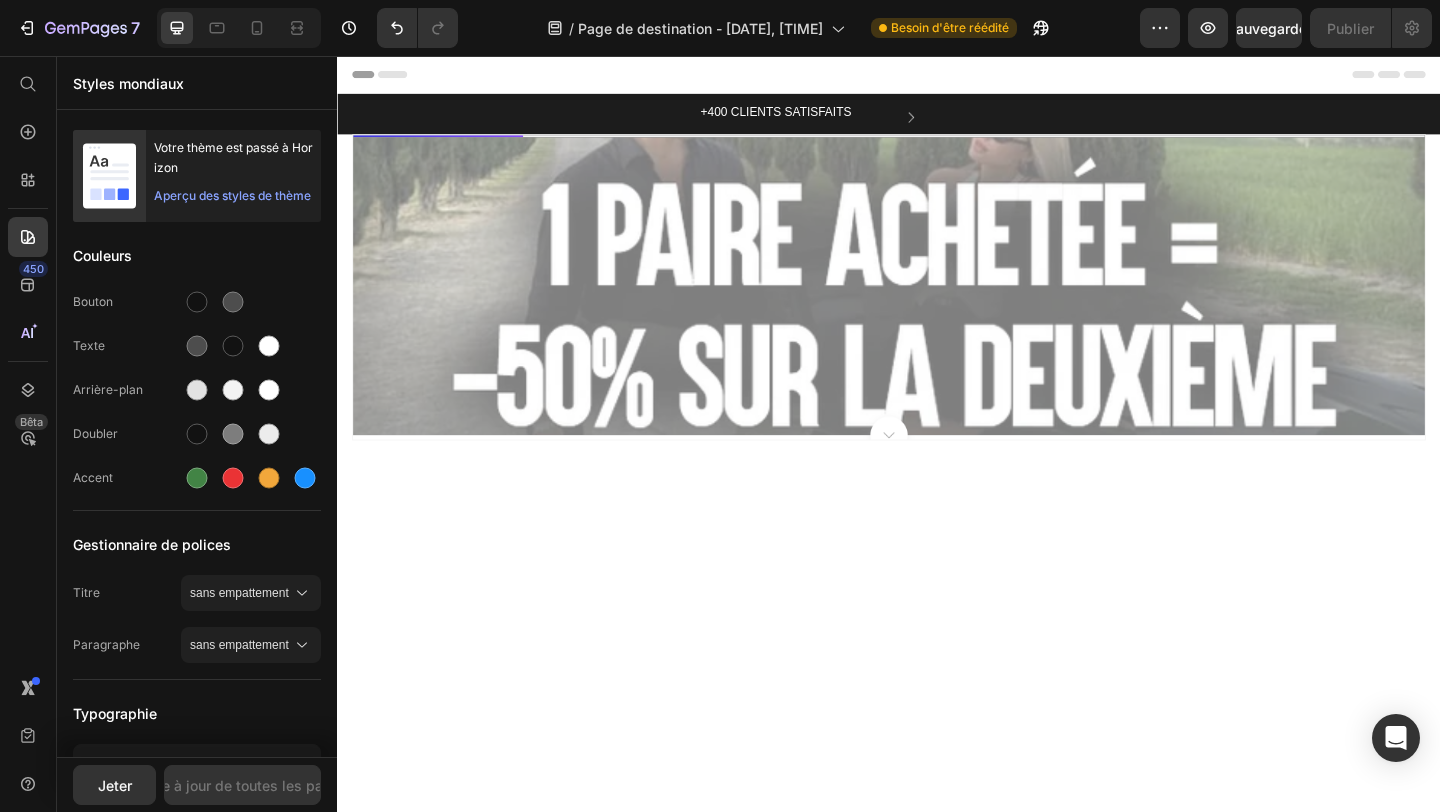 click at bounding box center [937, 1067] 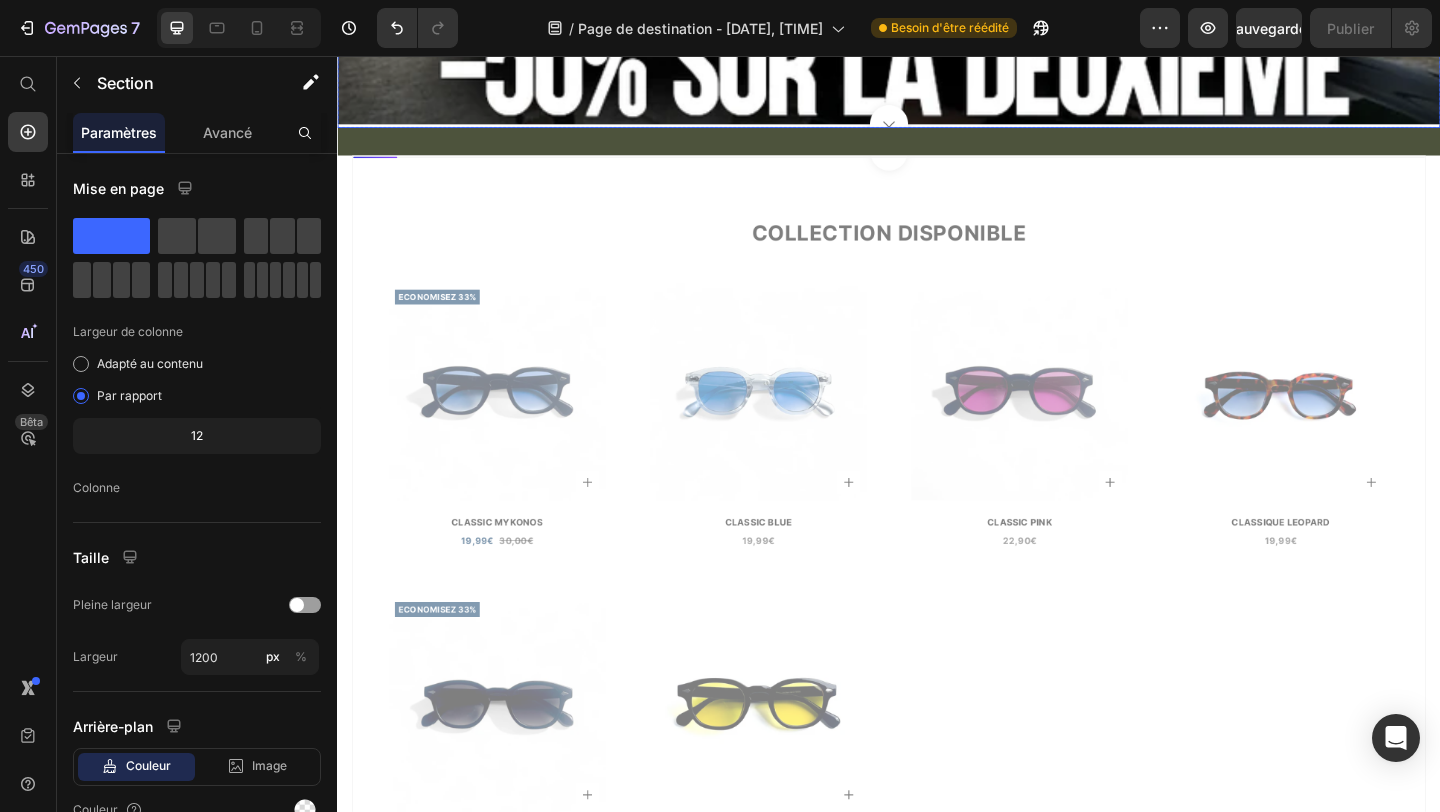 scroll, scrollTop: 381, scrollLeft: 0, axis: vertical 